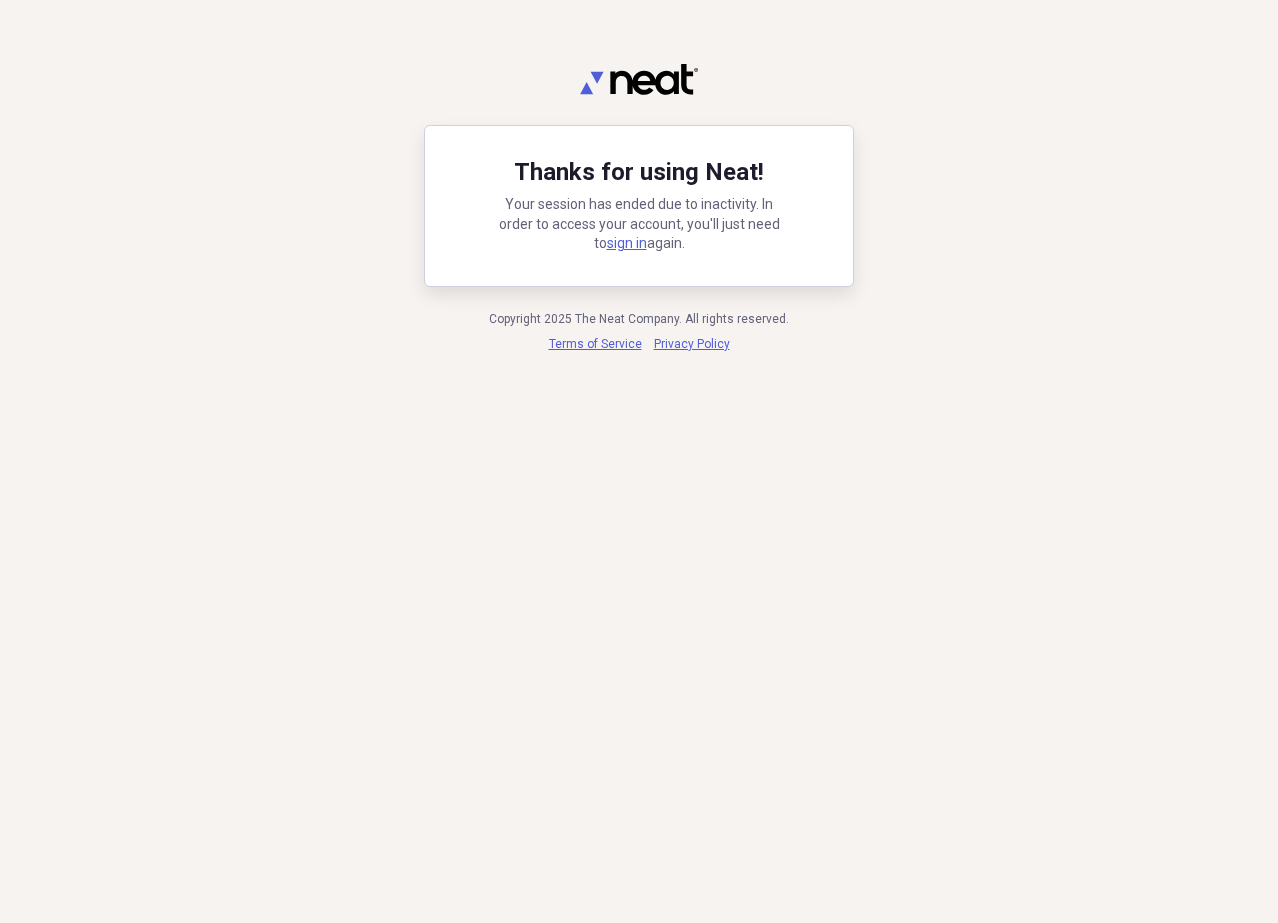 scroll, scrollTop: 0, scrollLeft: 0, axis: both 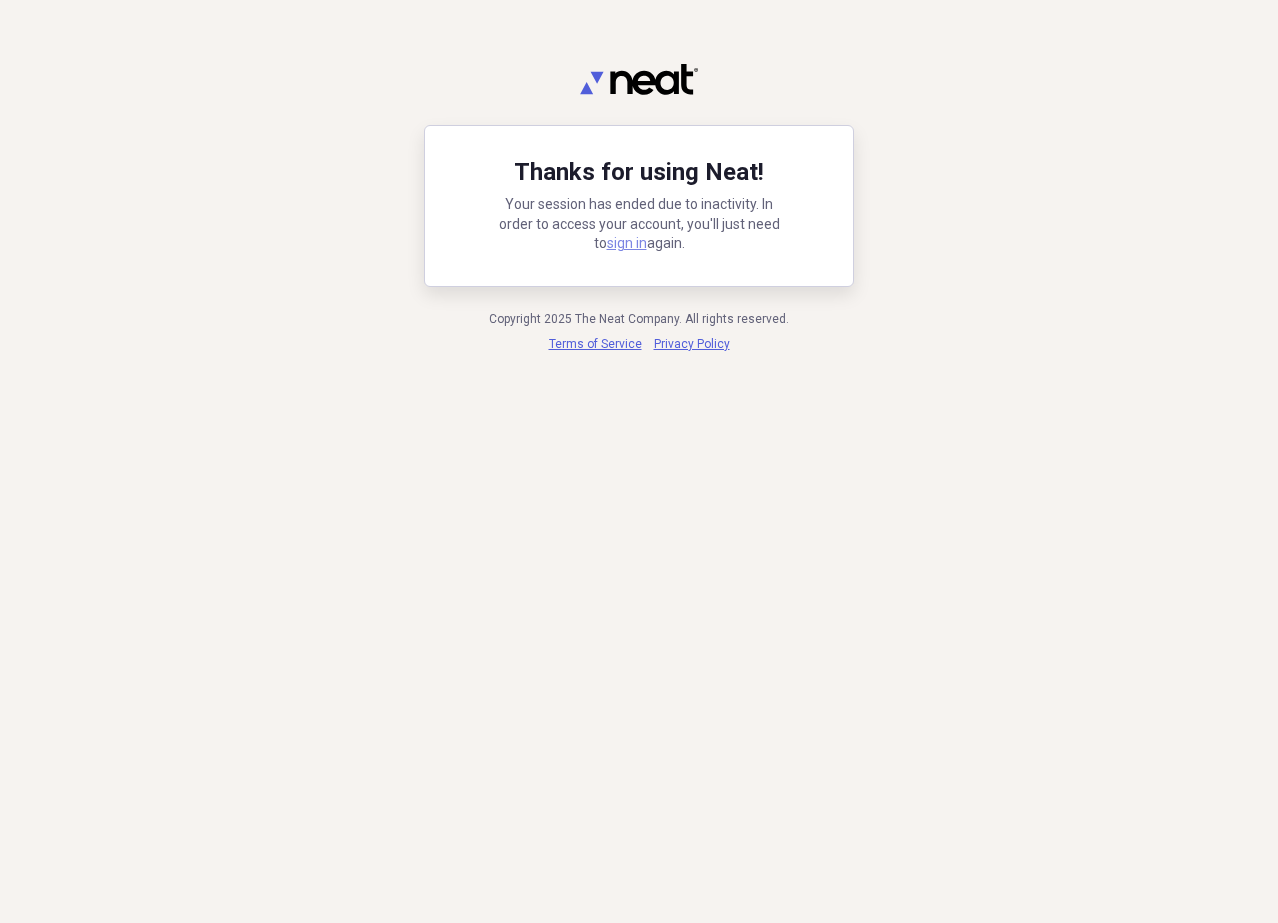 click on "sign in" at bounding box center (627, 243) 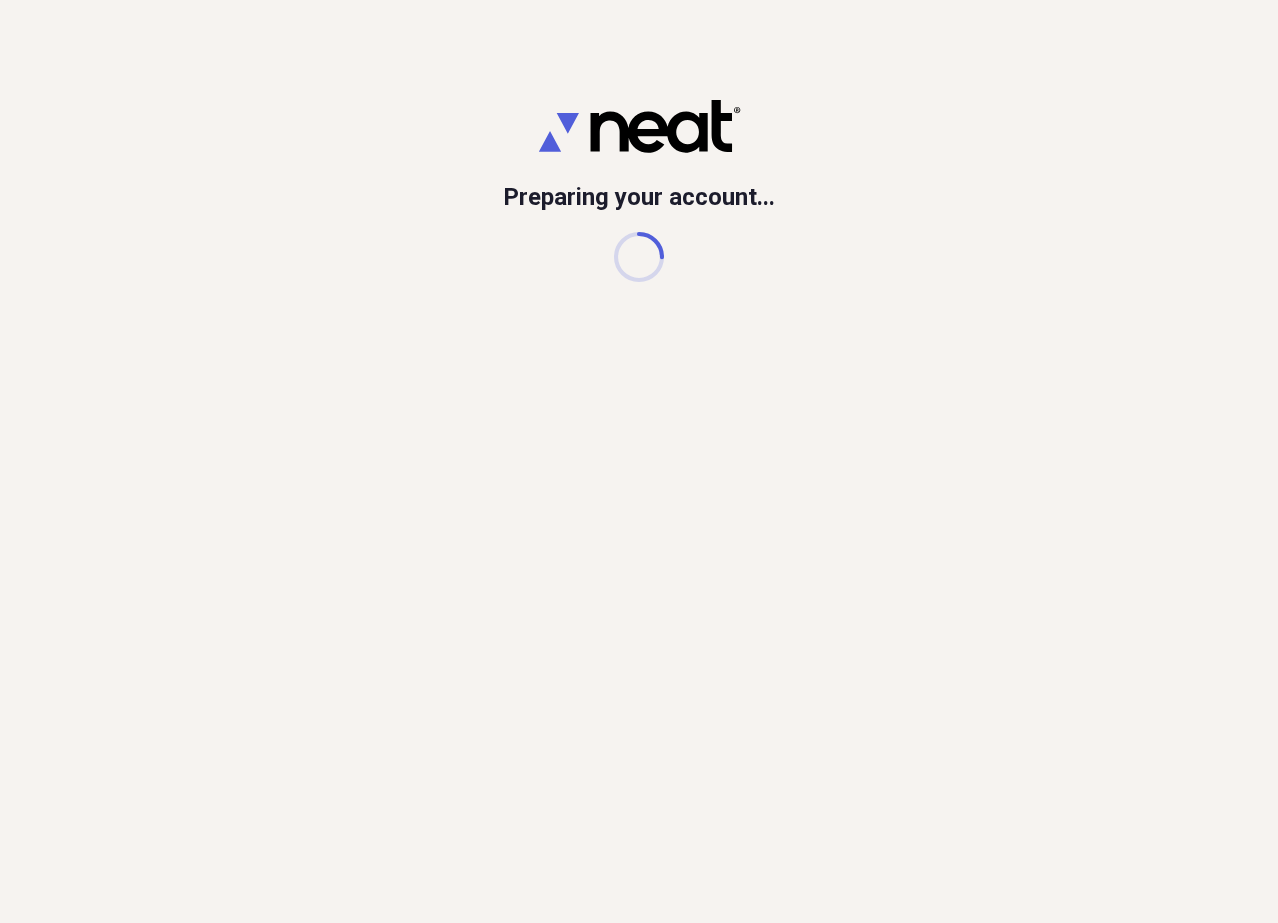 scroll, scrollTop: 0, scrollLeft: 0, axis: both 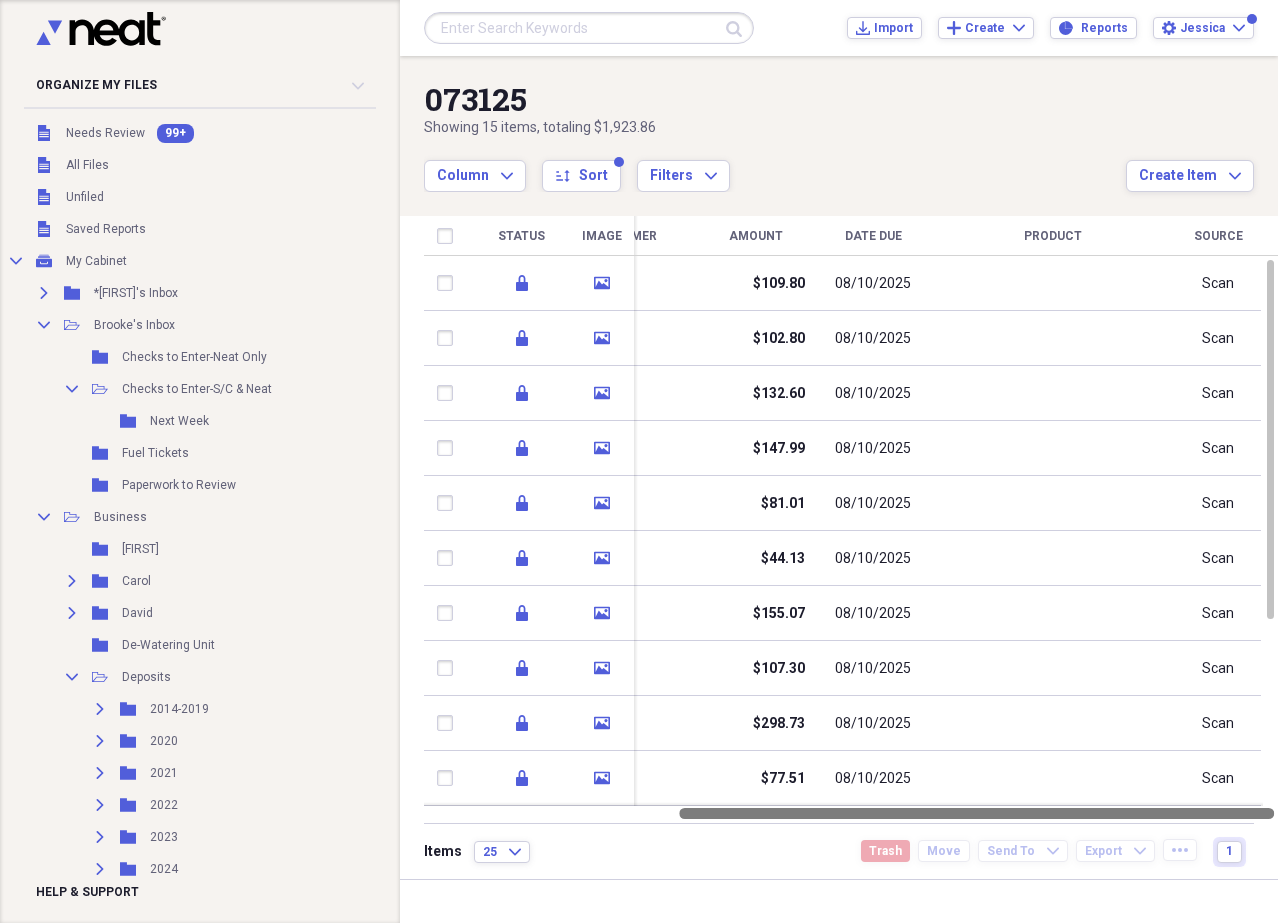 drag, startPoint x: 970, startPoint y: 812, endPoint x: 1350, endPoint y: 755, distance: 384.25122 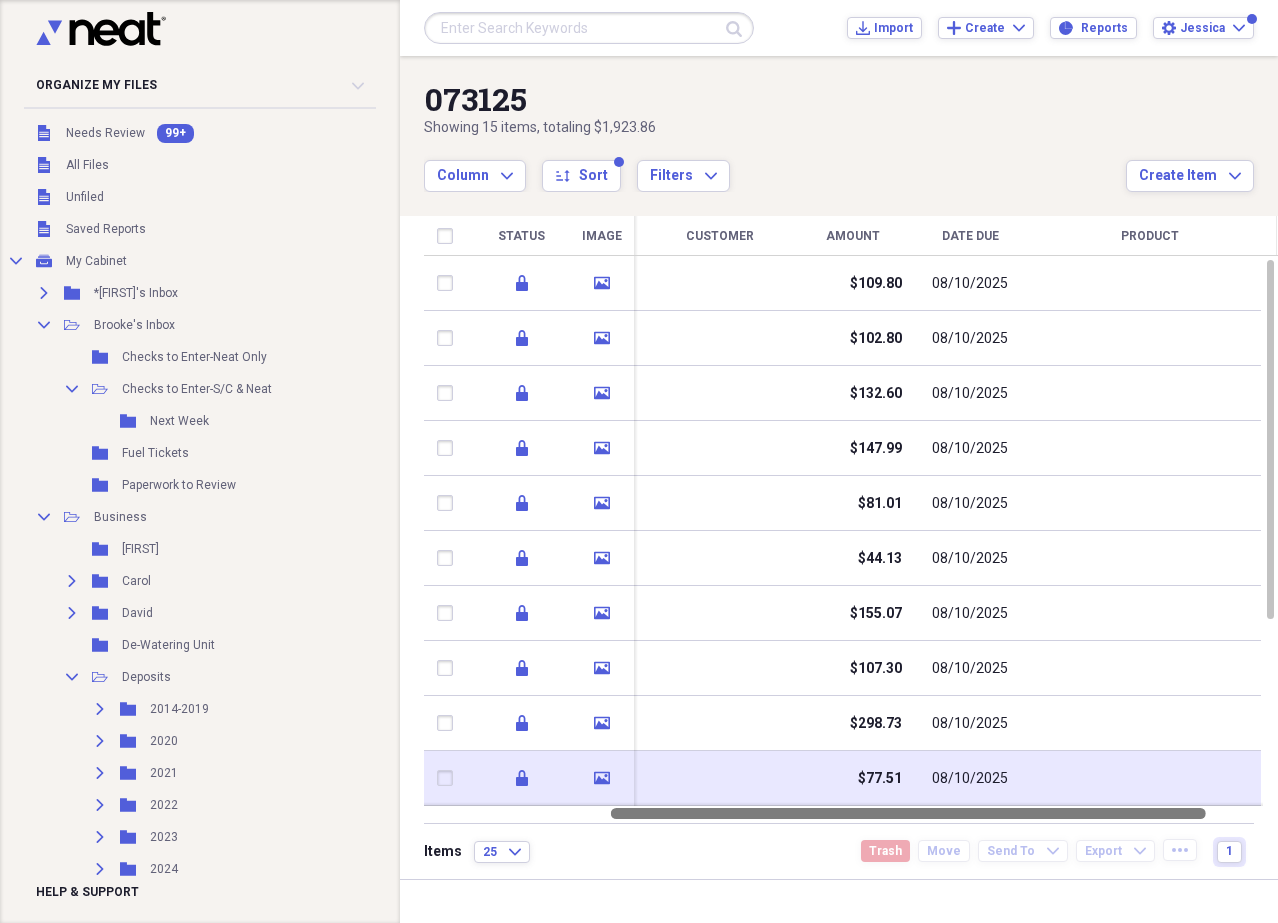 drag, startPoint x: 993, startPoint y: 813, endPoint x: 877, endPoint y: 794, distance: 117.54574 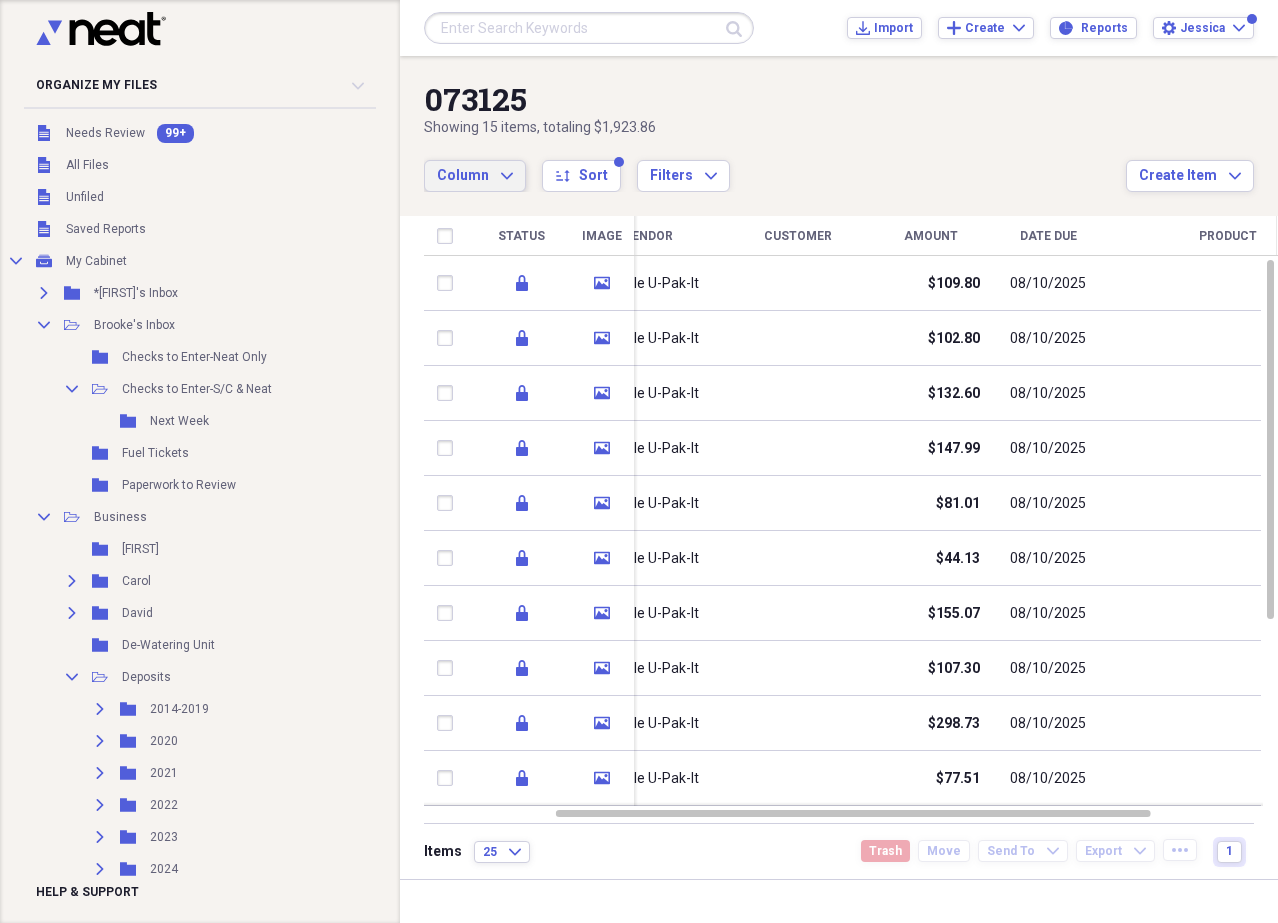 click on "Expand" 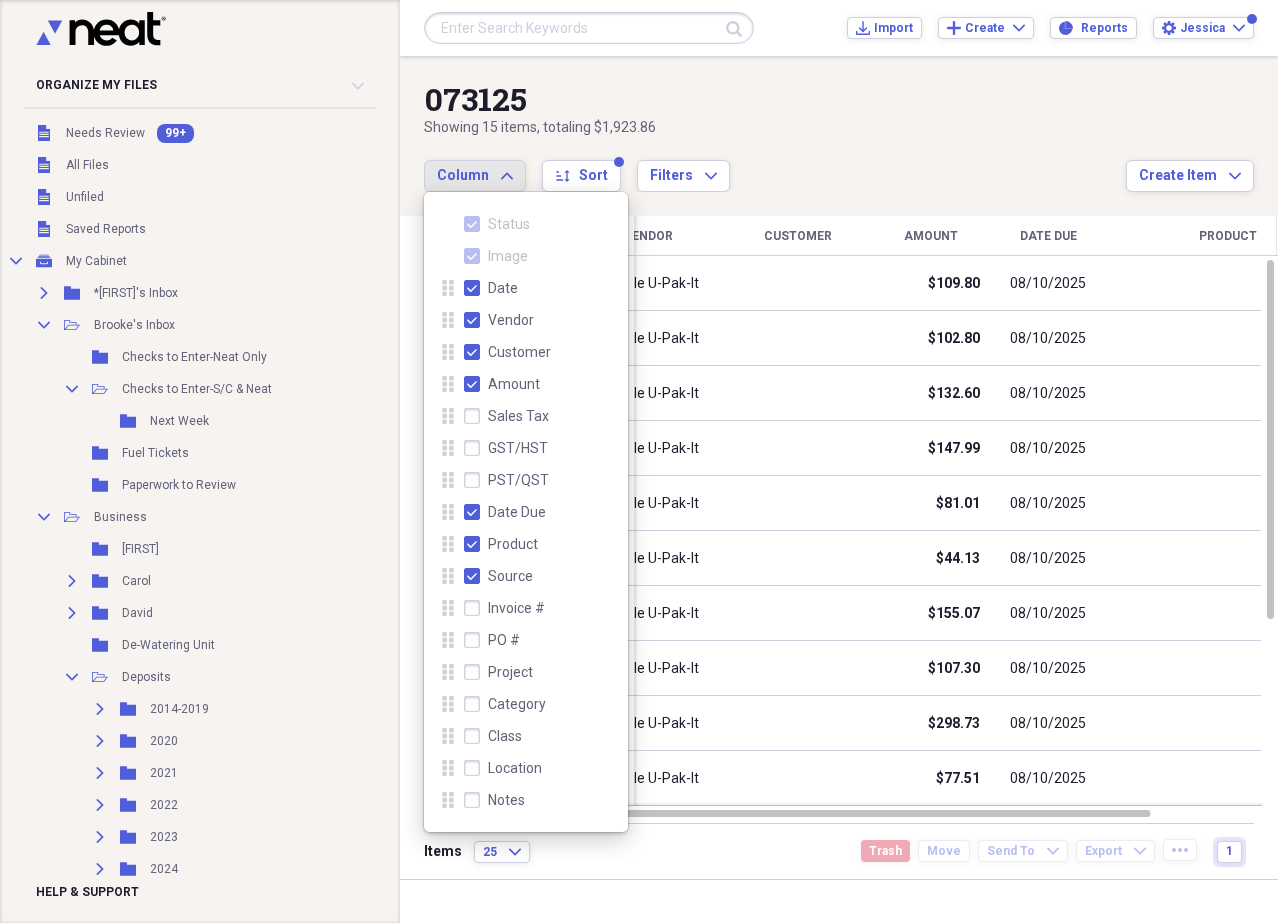click on "Invoice #" at bounding box center [504, 608] 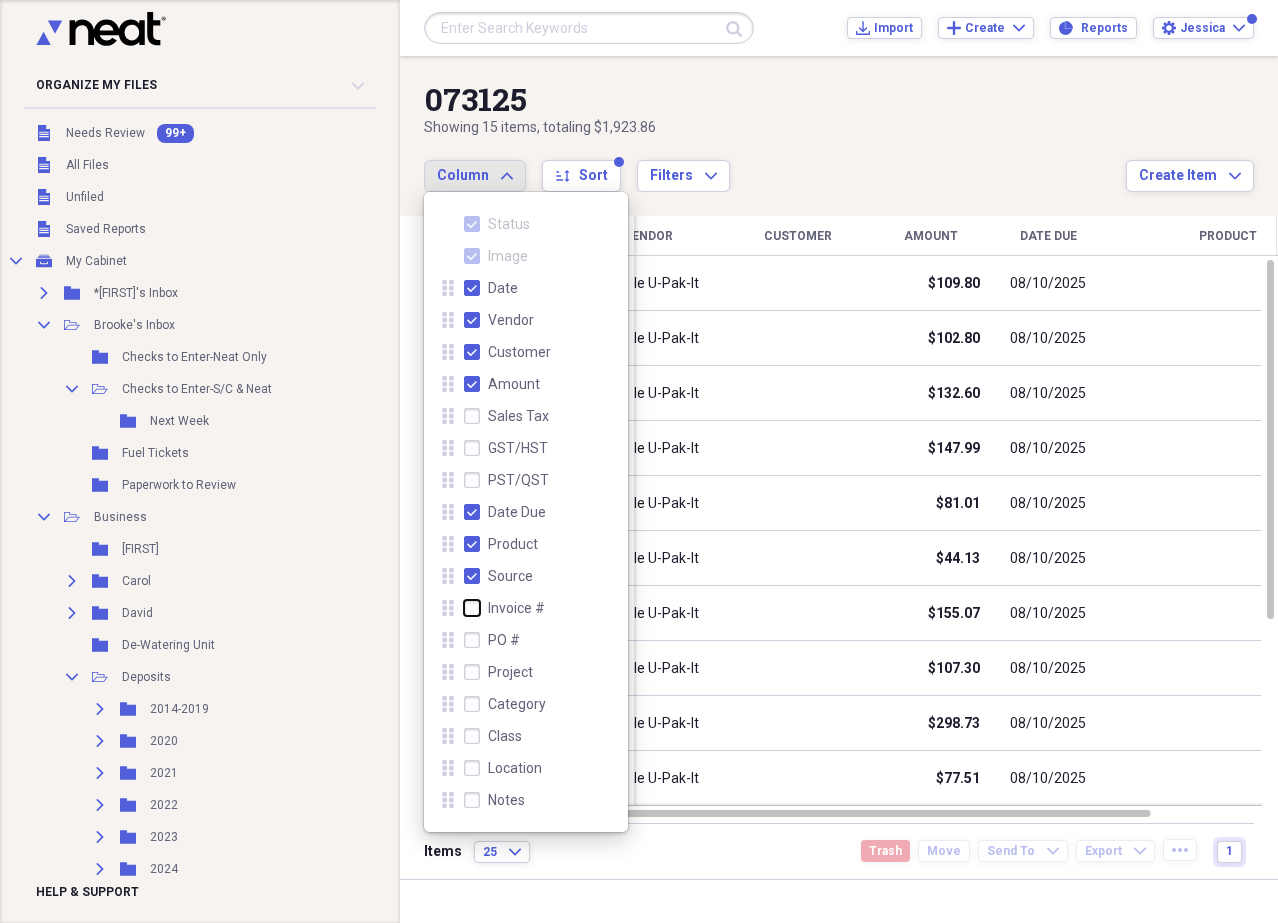 click on "Invoice #" at bounding box center (464, 608) 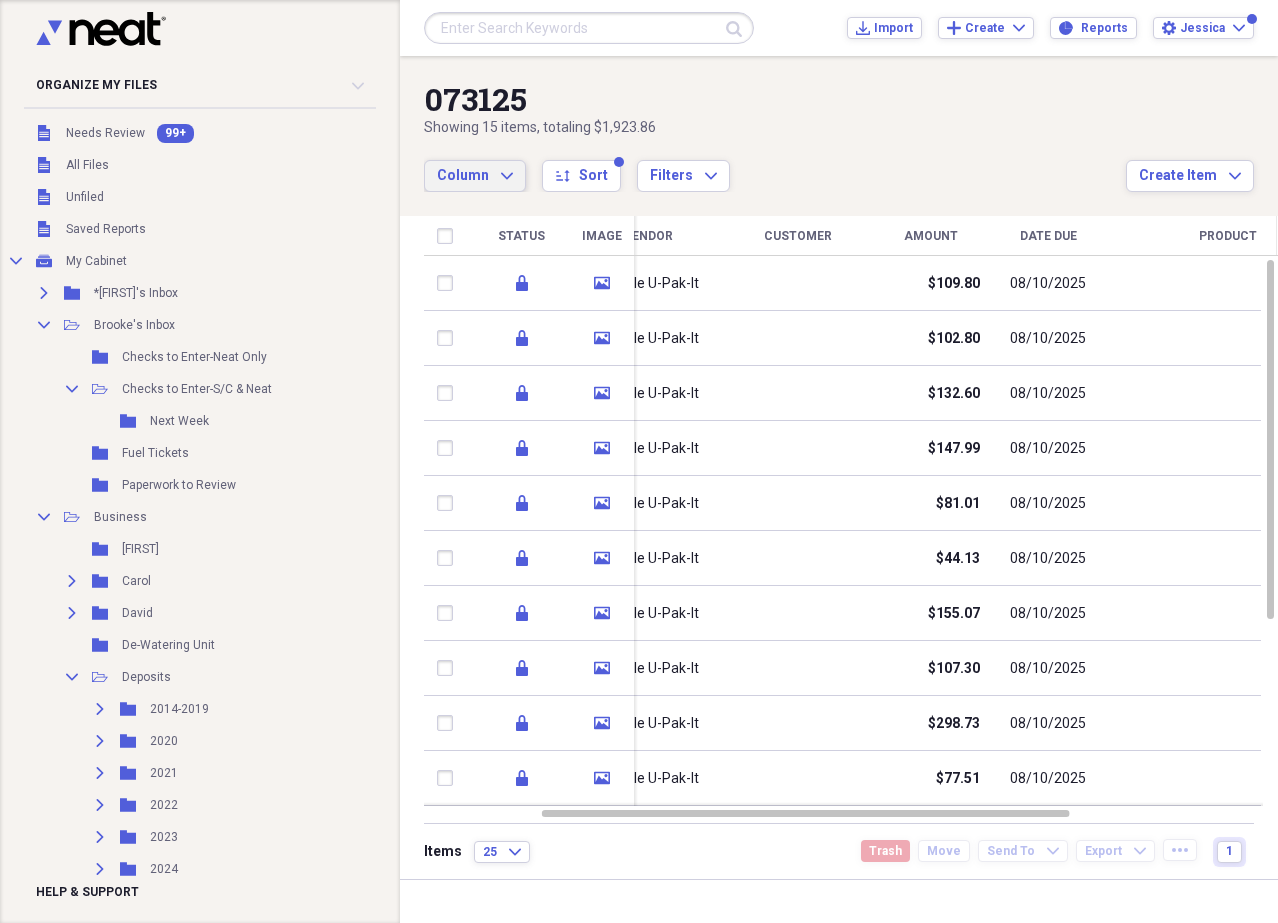 click on "Items 25 Expand Trash Move Send To Expand Export Expand more 1" at bounding box center [839, 851] 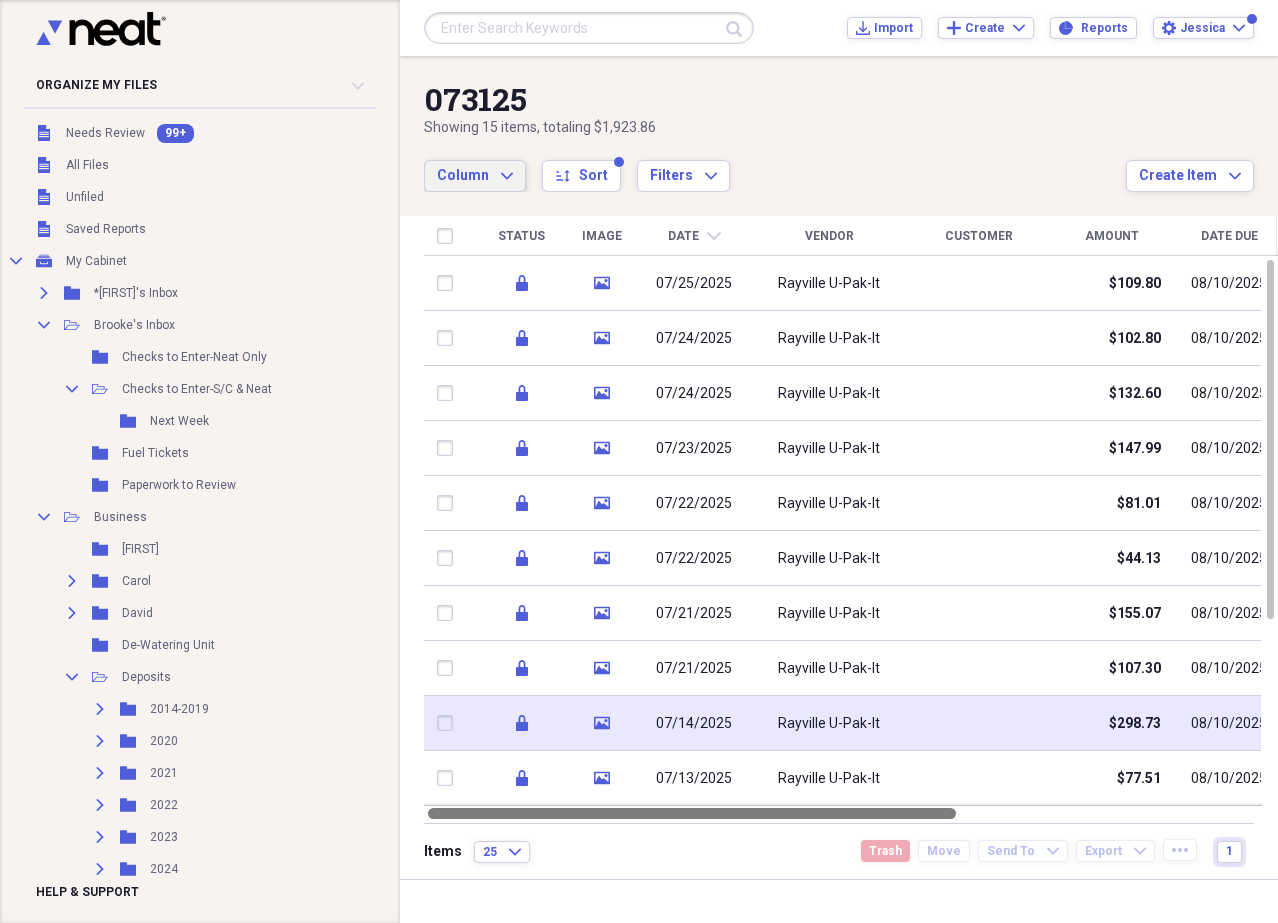 drag, startPoint x: 762, startPoint y: 818, endPoint x: 629, endPoint y: 739, distance: 154.69324 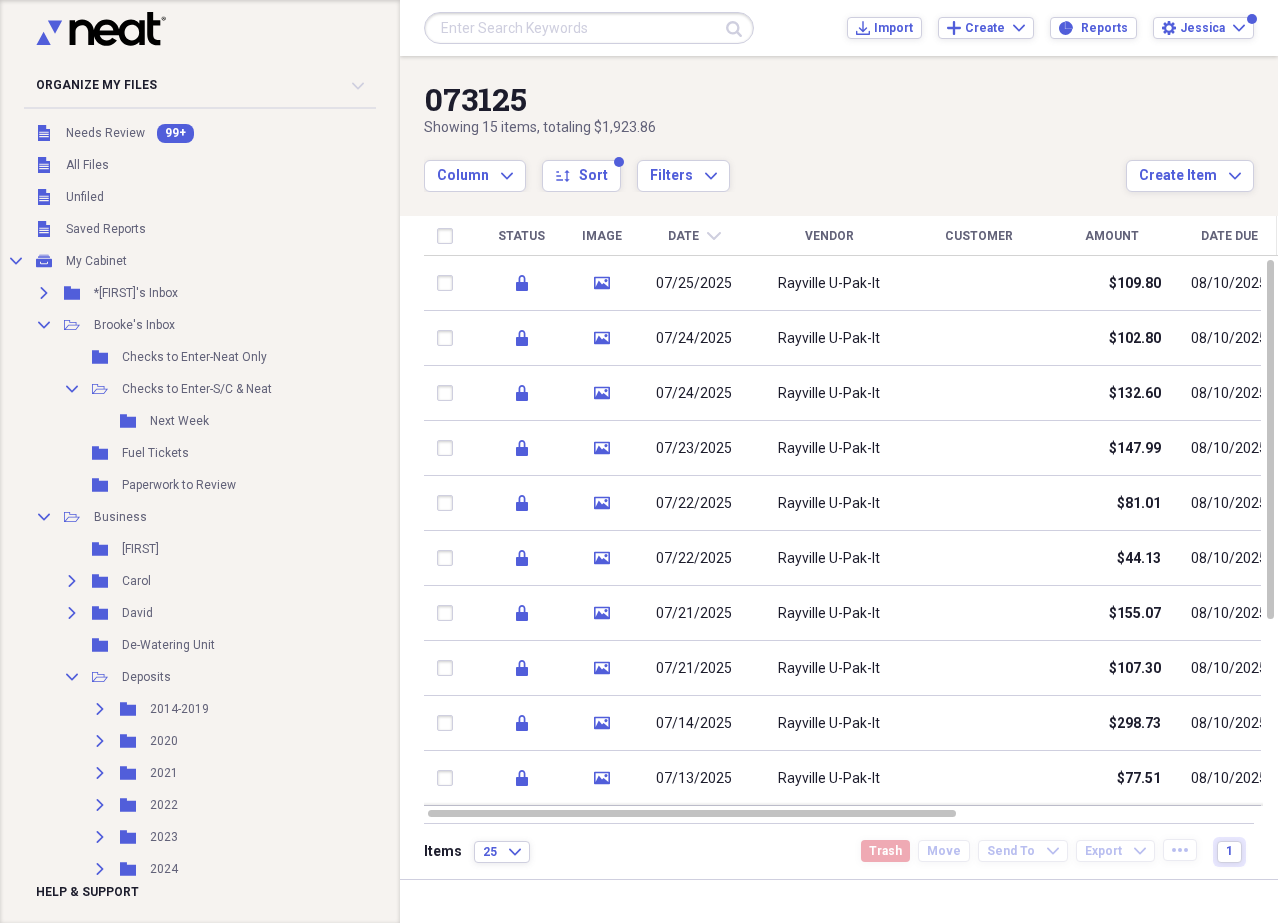 click on "Column Expand sort Sort Filters  Expand" at bounding box center (775, 165) 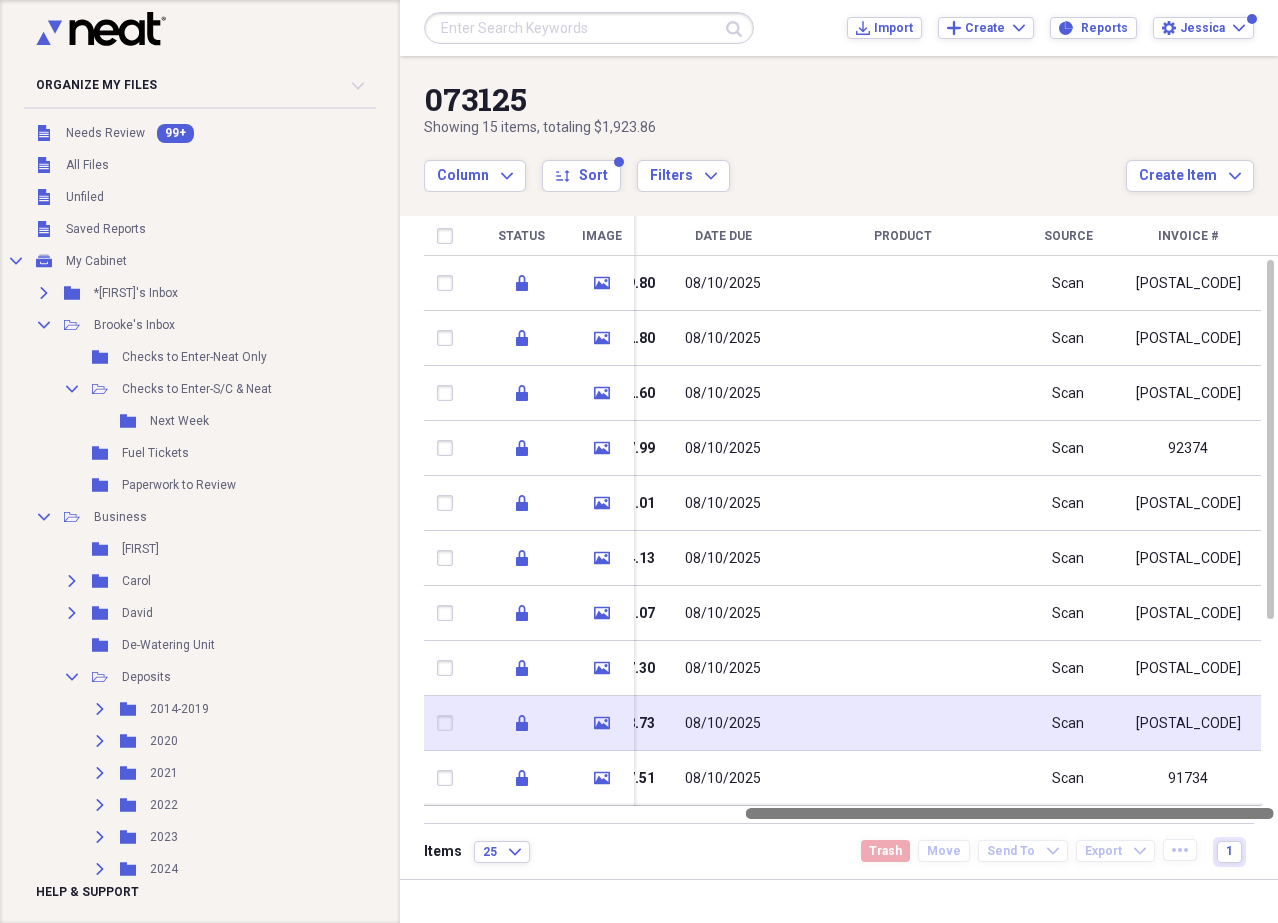 drag, startPoint x: 628, startPoint y: 814, endPoint x: 1053, endPoint y: 745, distance: 430.56476 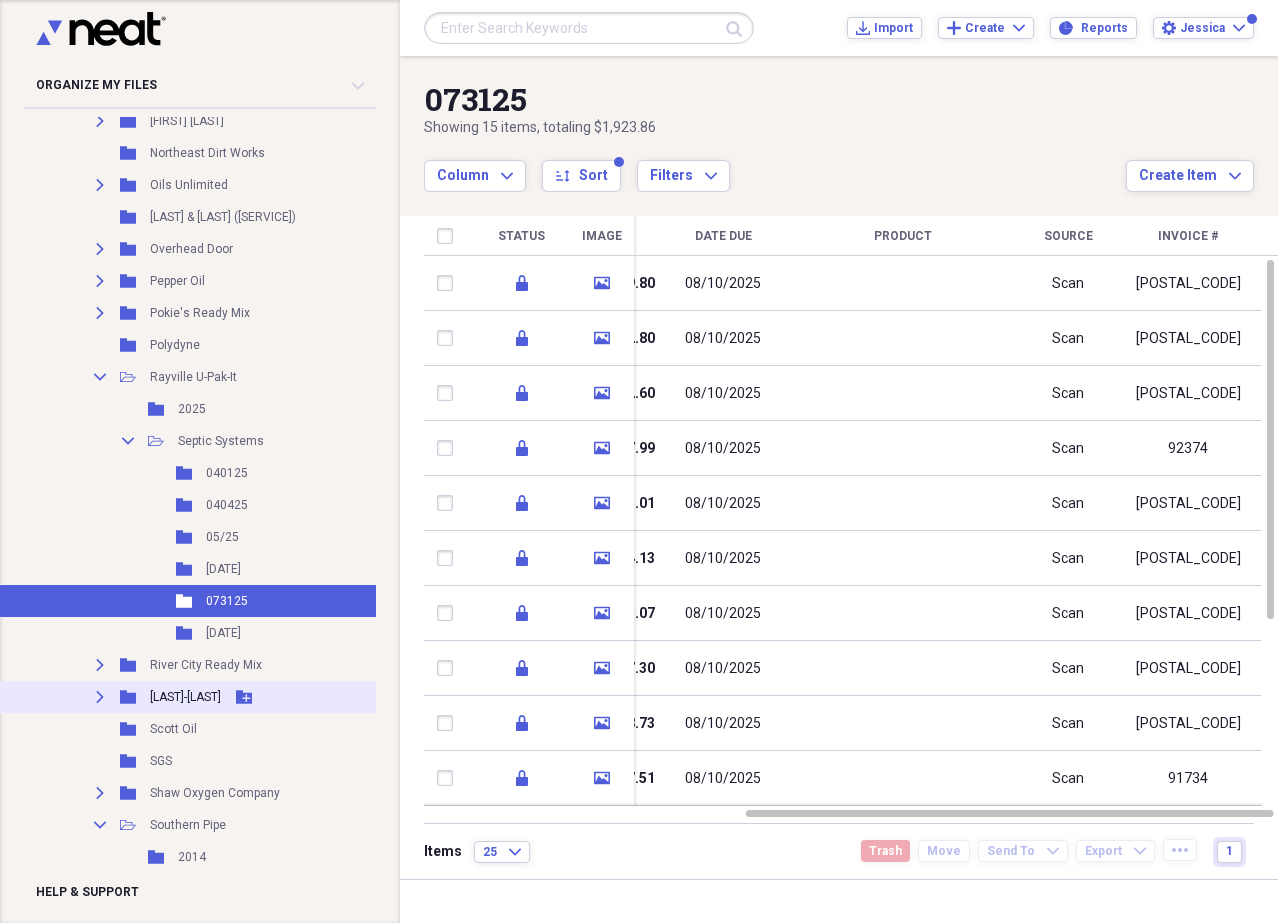 scroll, scrollTop: 5083, scrollLeft: 0, axis: vertical 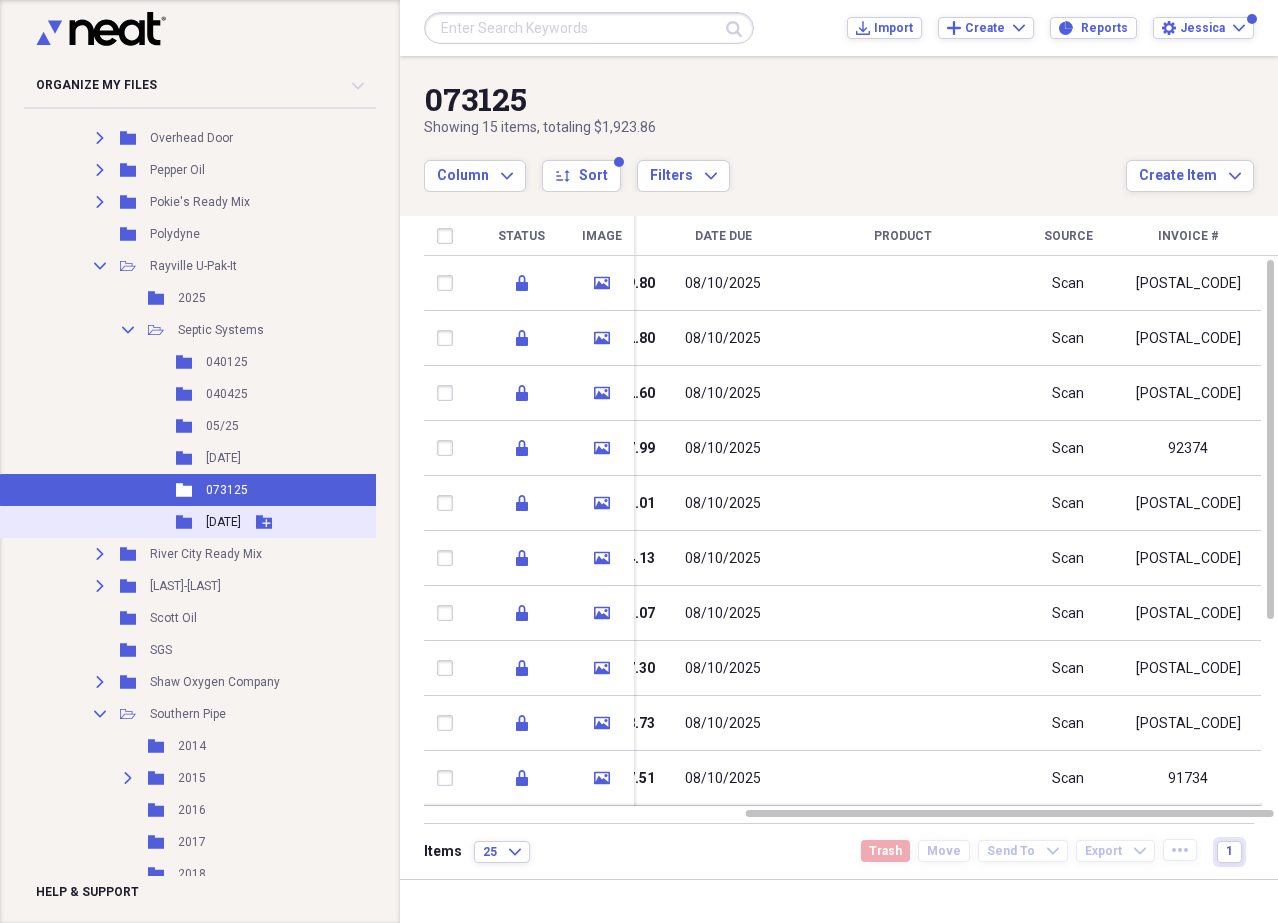 click on "[DATE]" at bounding box center [223, 522] 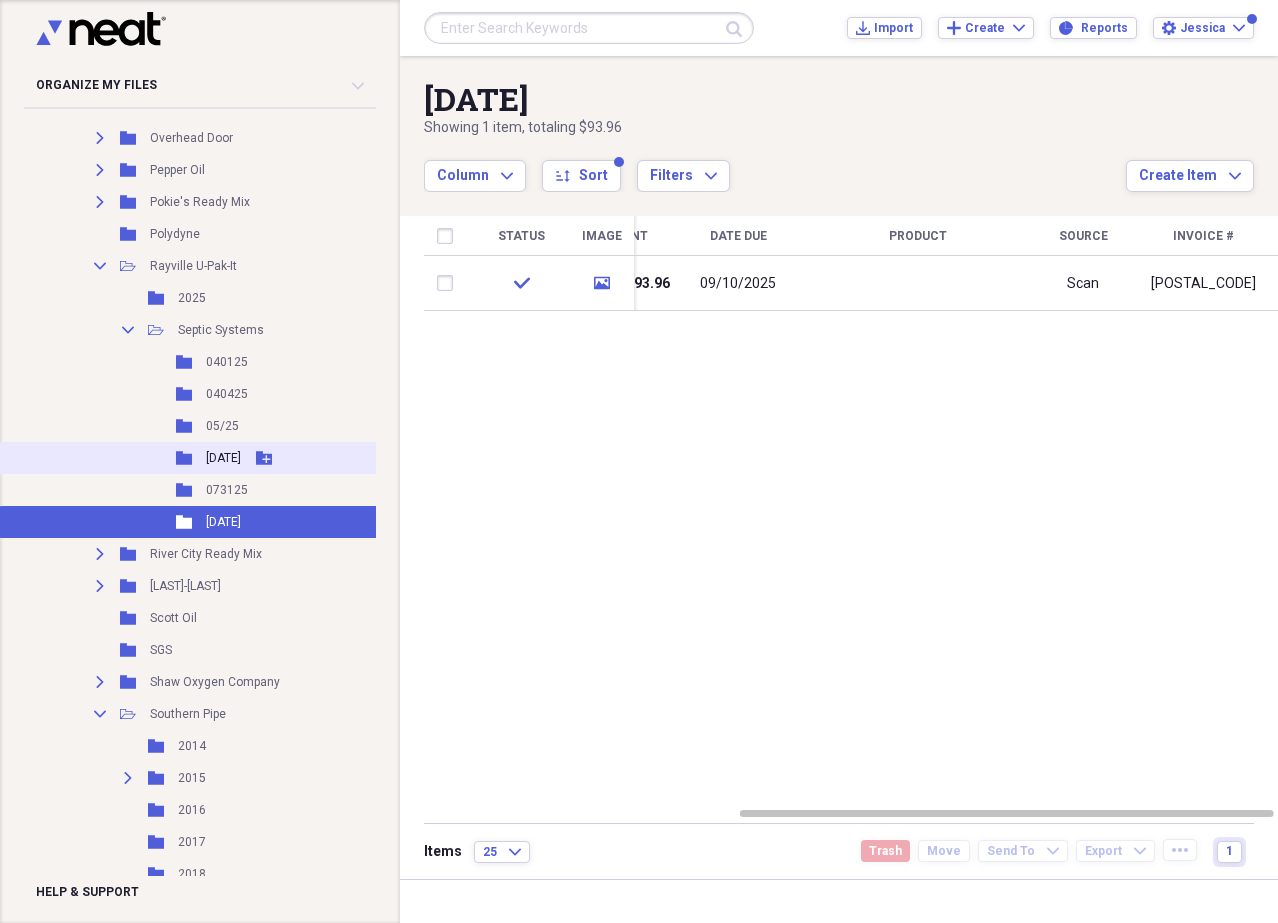 click on "[DATE]" at bounding box center [223, 458] 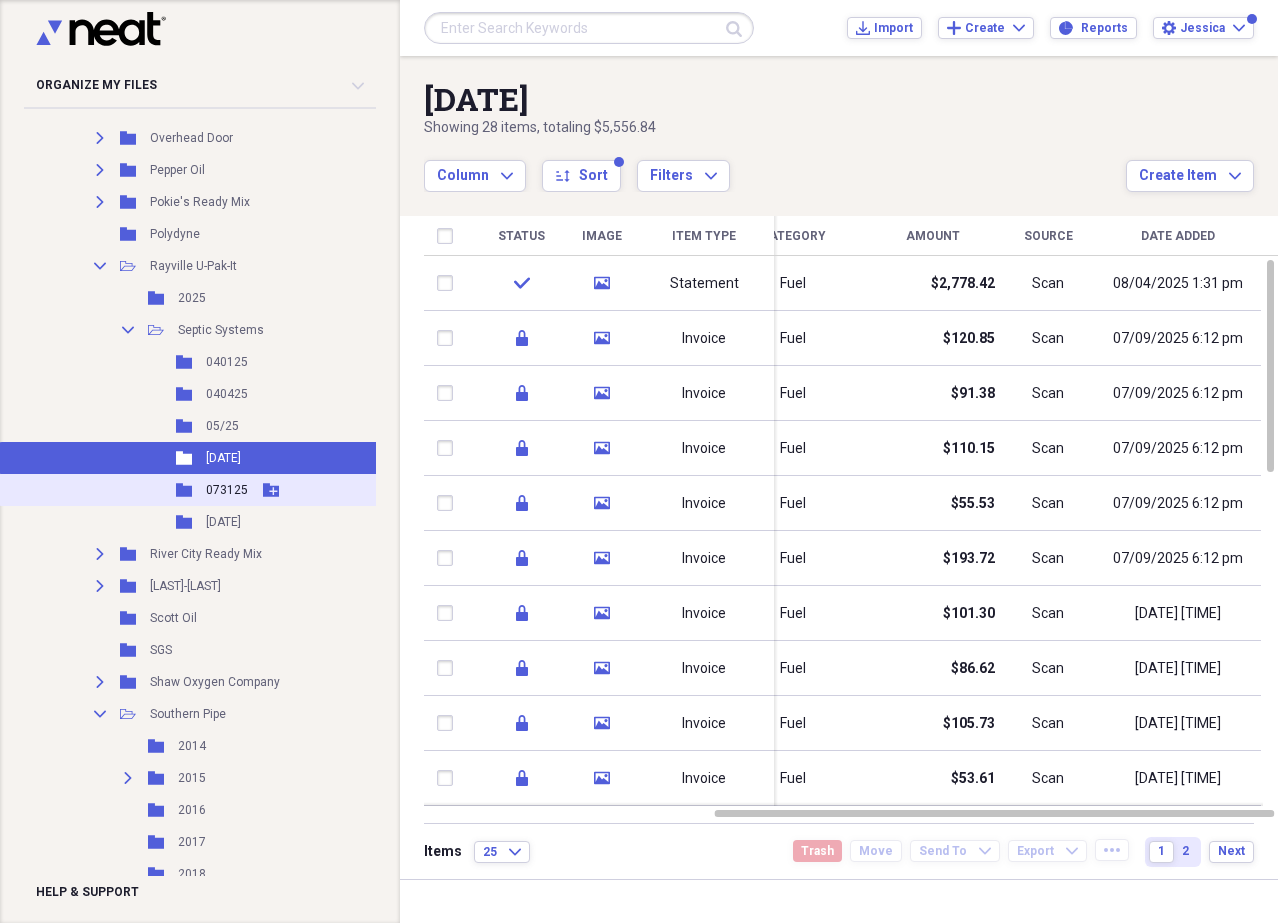click on "Folder [DATE] Add Folder" at bounding box center (204, 490) 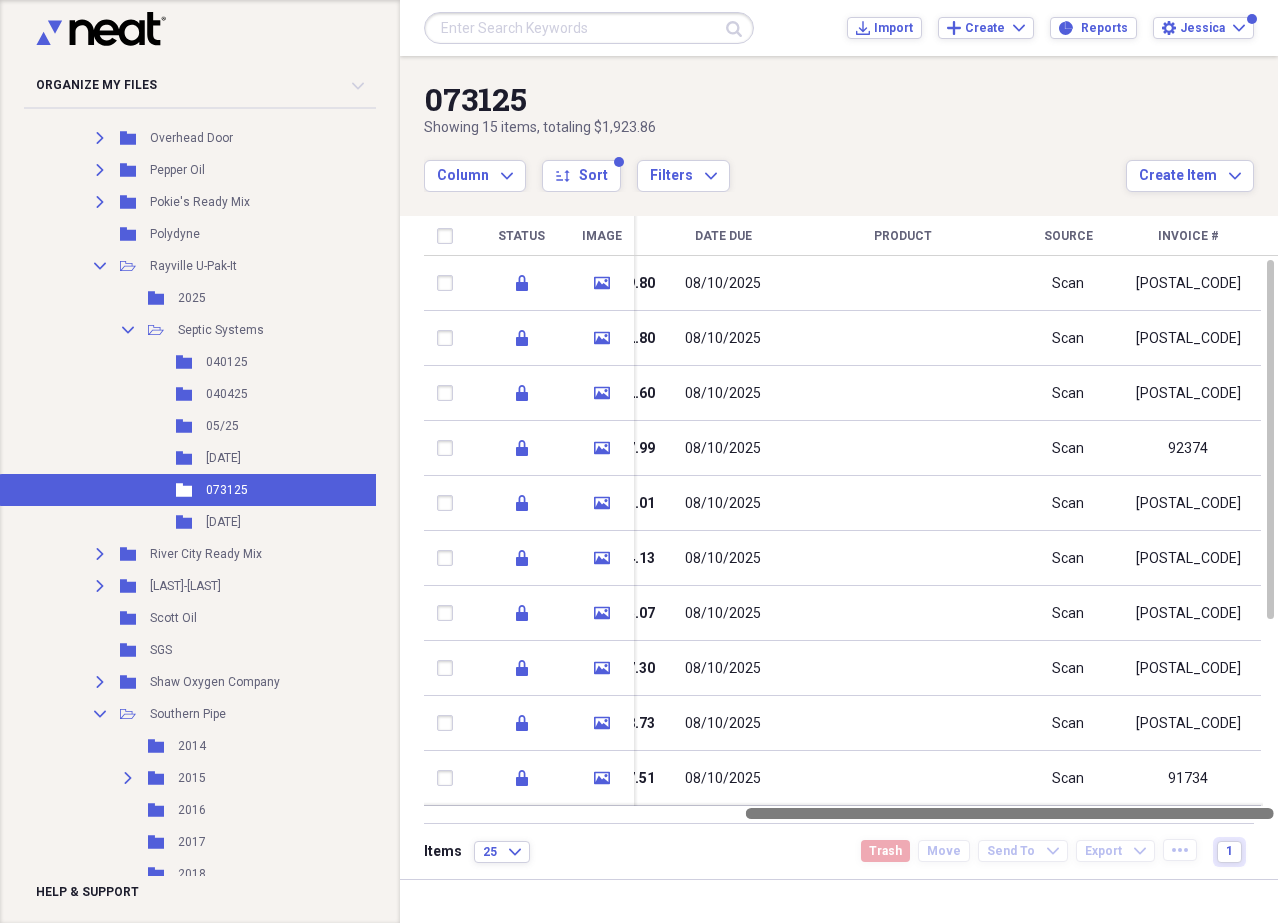 drag, startPoint x: 742, startPoint y: 817, endPoint x: 1032, endPoint y: 806, distance: 290.20856 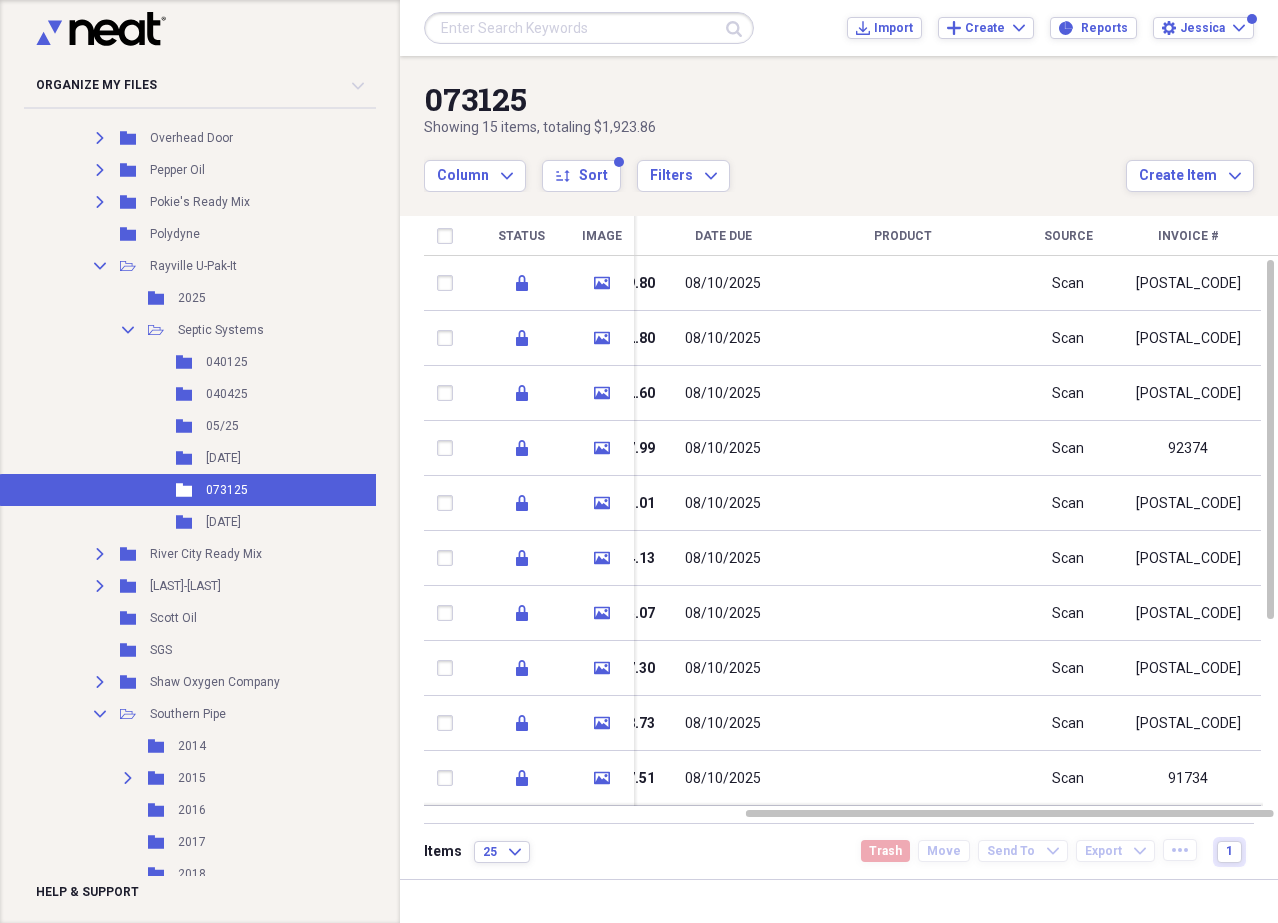 click on "Invoice #" at bounding box center [1188, 236] 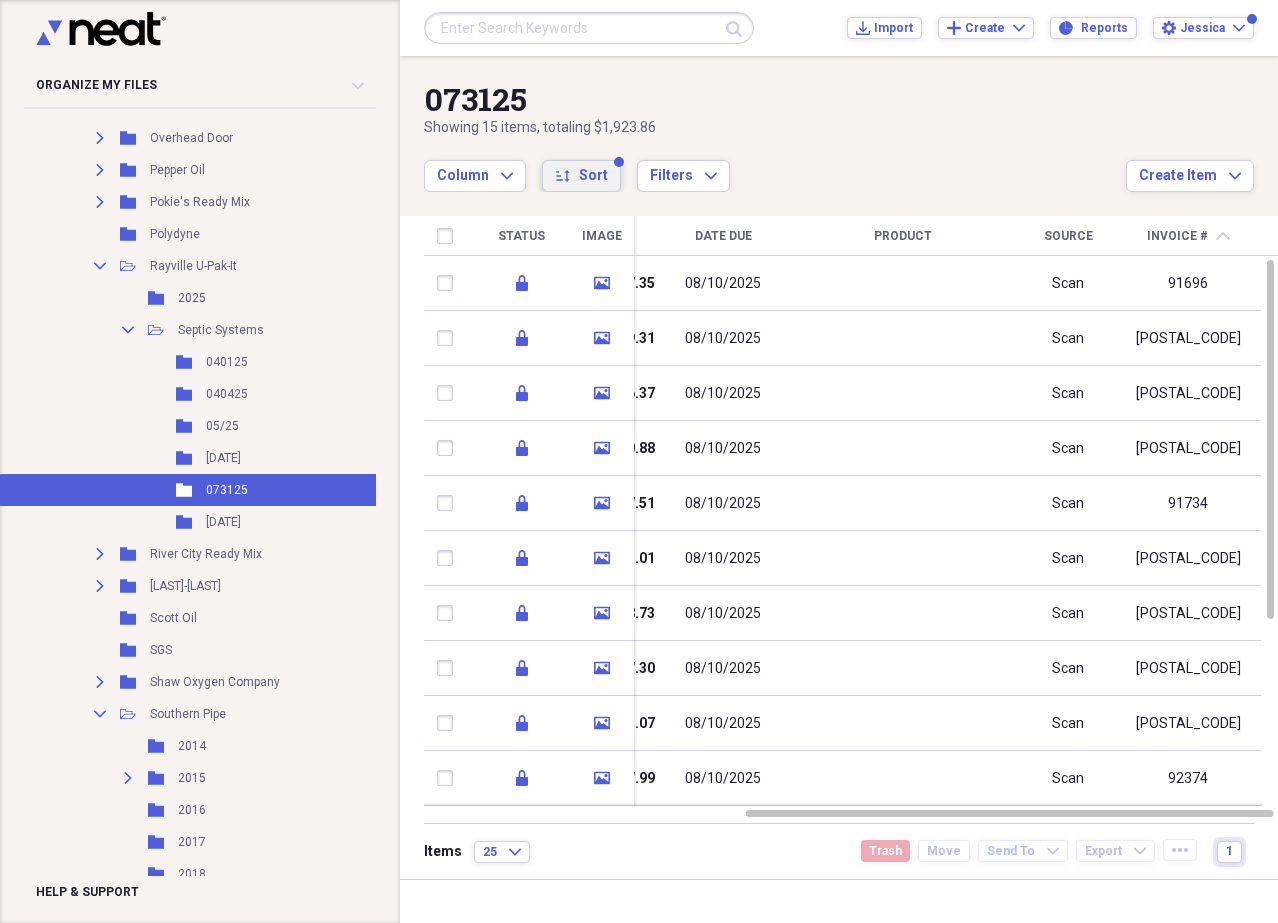 click on "Sort" at bounding box center (593, 176) 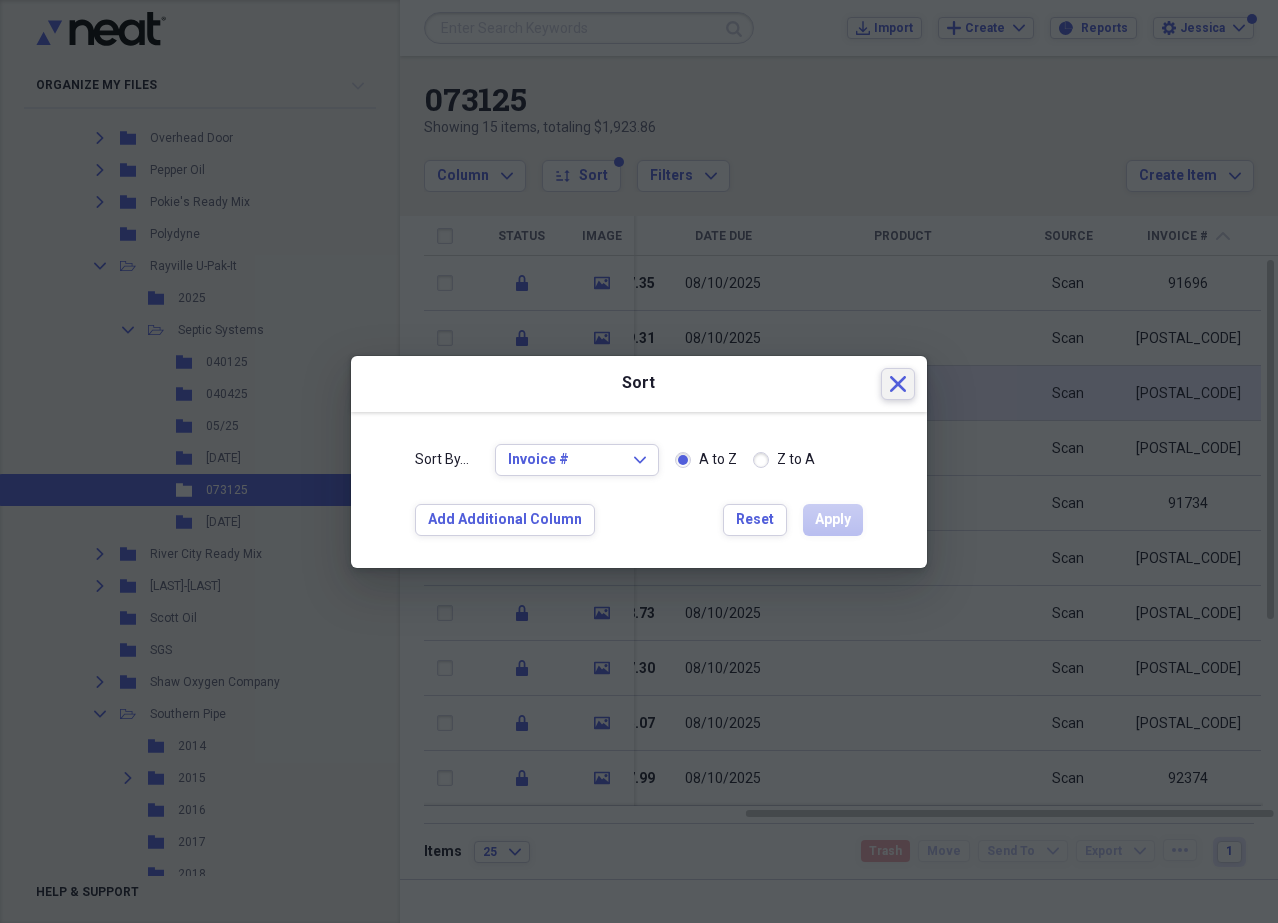 drag, startPoint x: 897, startPoint y: 384, endPoint x: 926, endPoint y: 418, distance: 44.687805 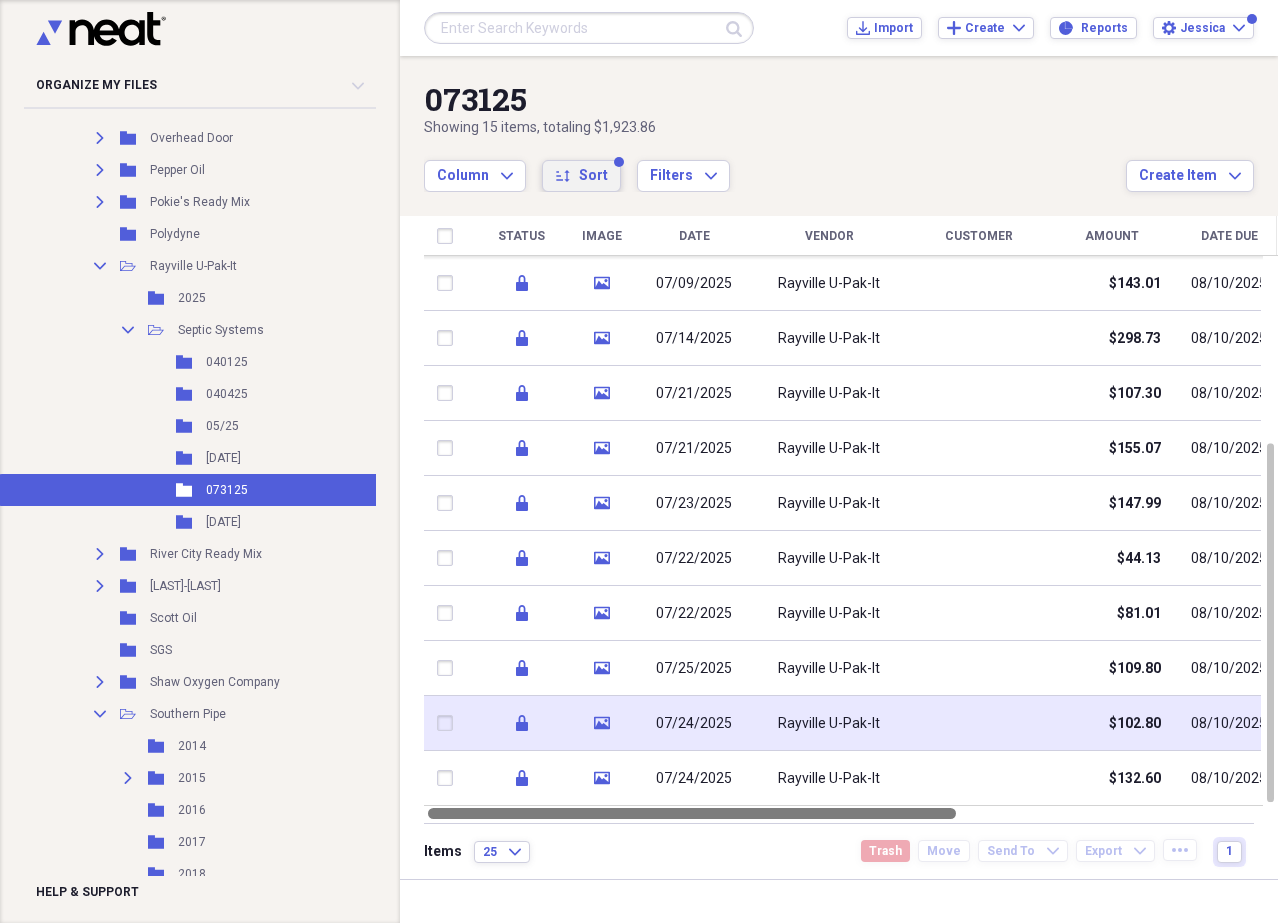 drag, startPoint x: 1116, startPoint y: 816, endPoint x: 729, endPoint y: 725, distance: 397.55502 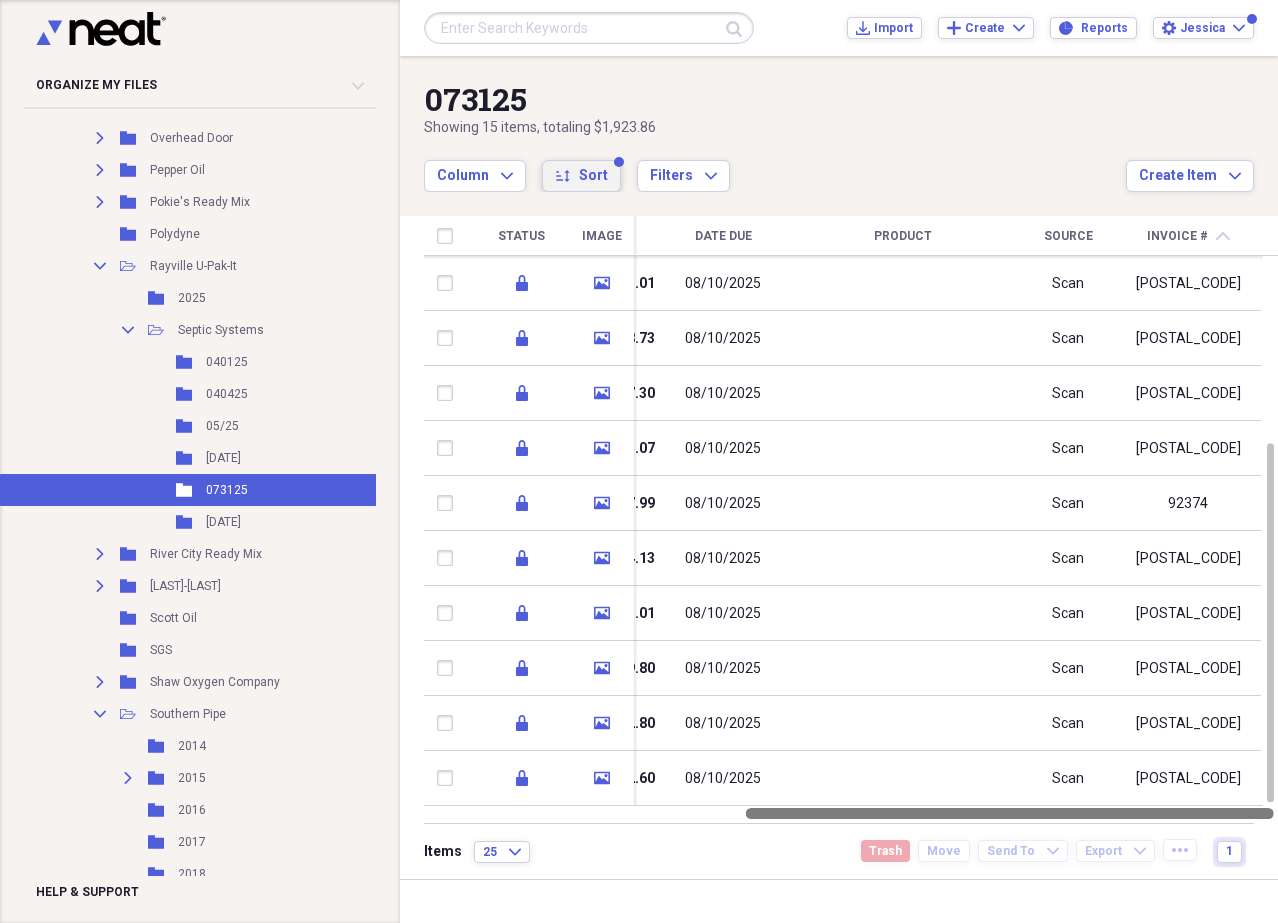 drag, startPoint x: 809, startPoint y: 815, endPoint x: 1239, endPoint y: 868, distance: 433.25397 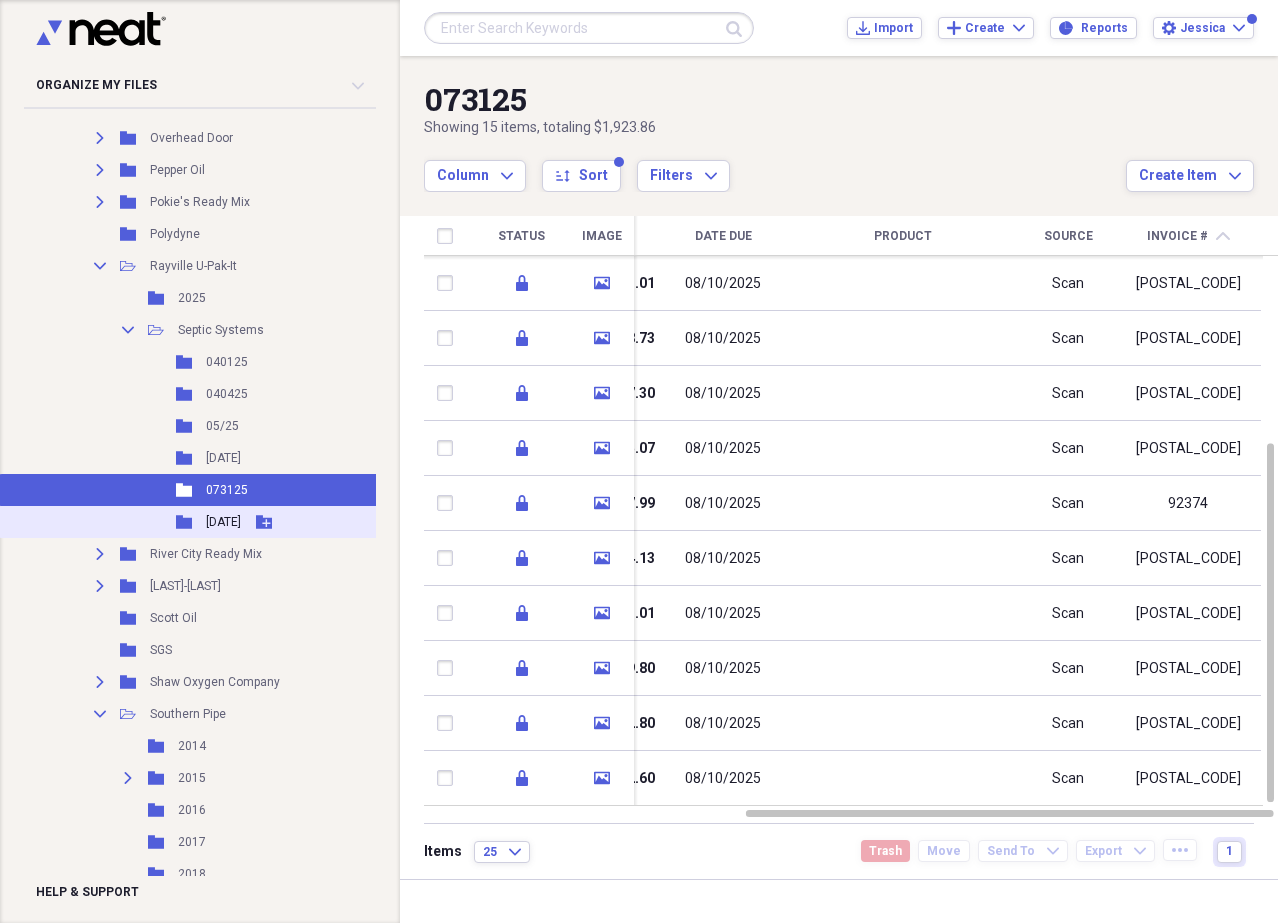 click on "[DATE]" at bounding box center (223, 522) 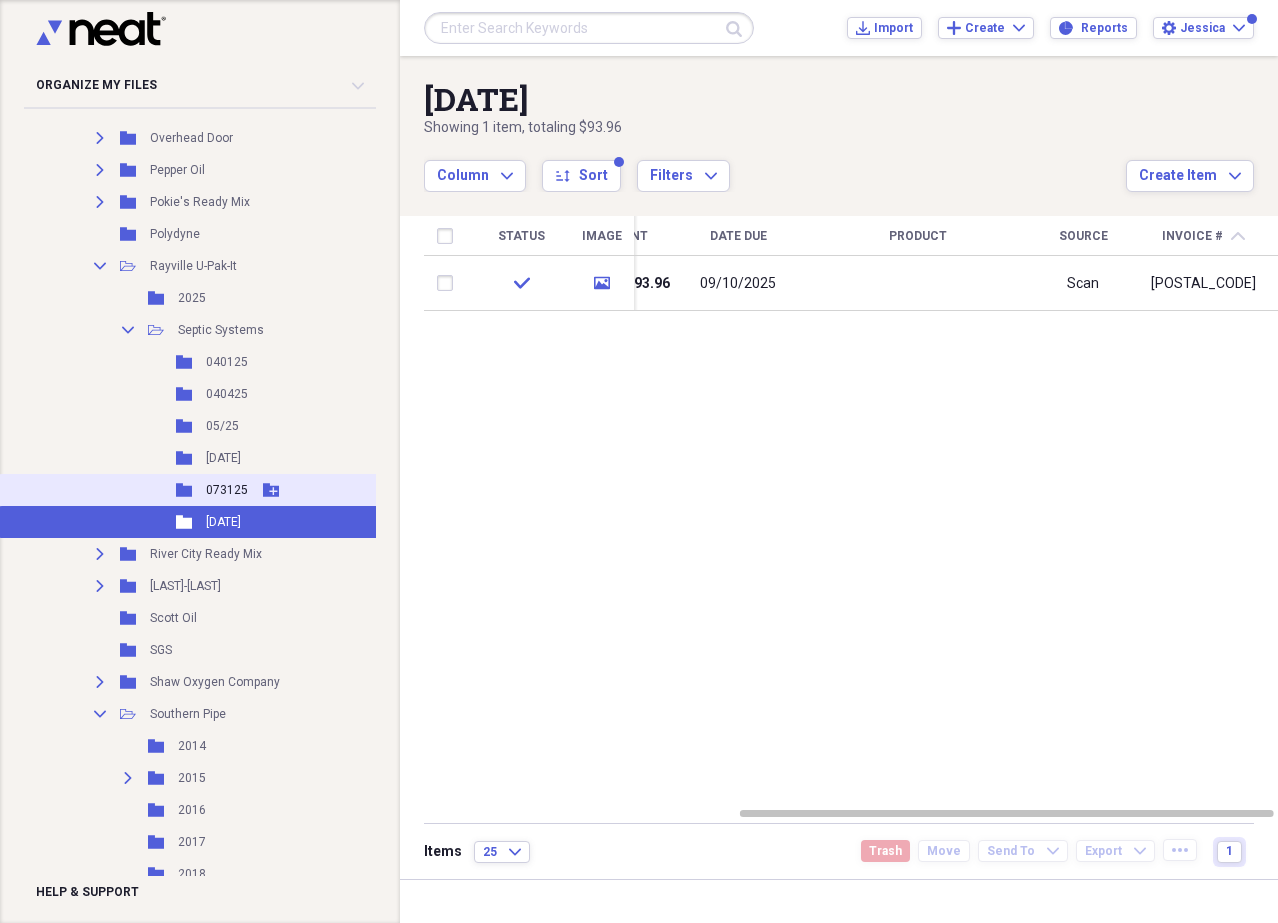 click on "Folder [DATE] Add Folder" at bounding box center [204, 490] 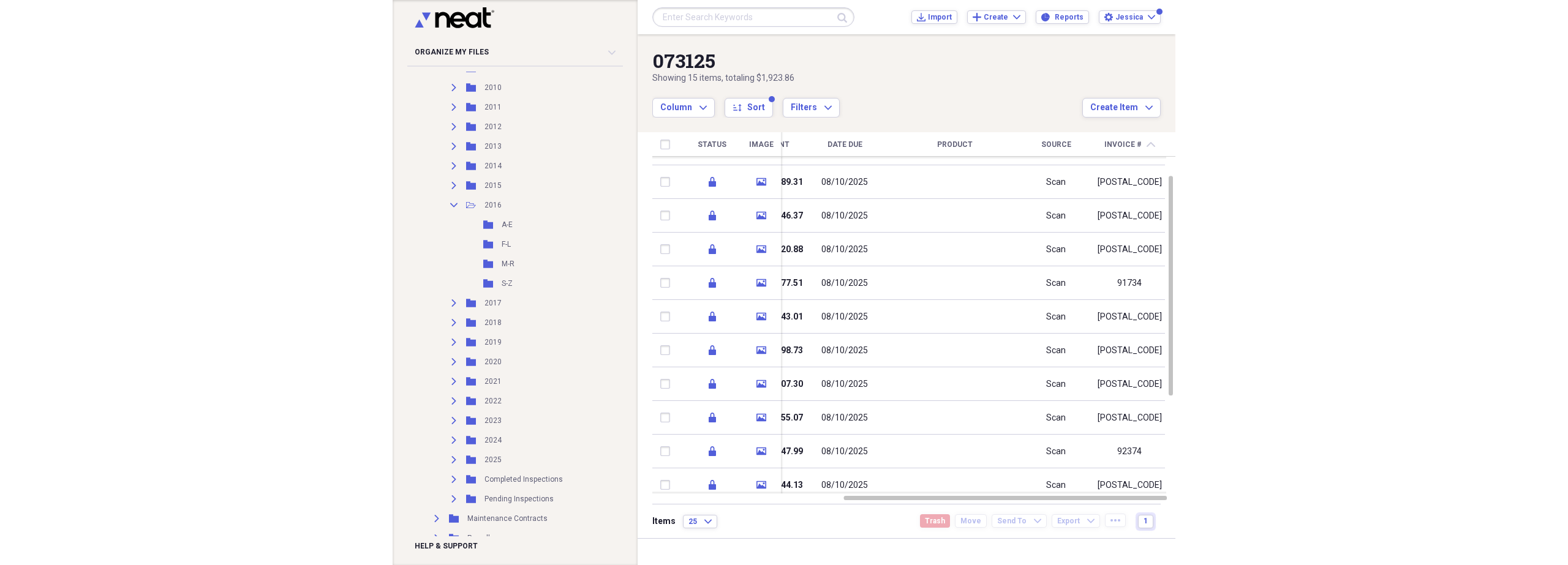 scroll, scrollTop: 0, scrollLeft: 0, axis: both 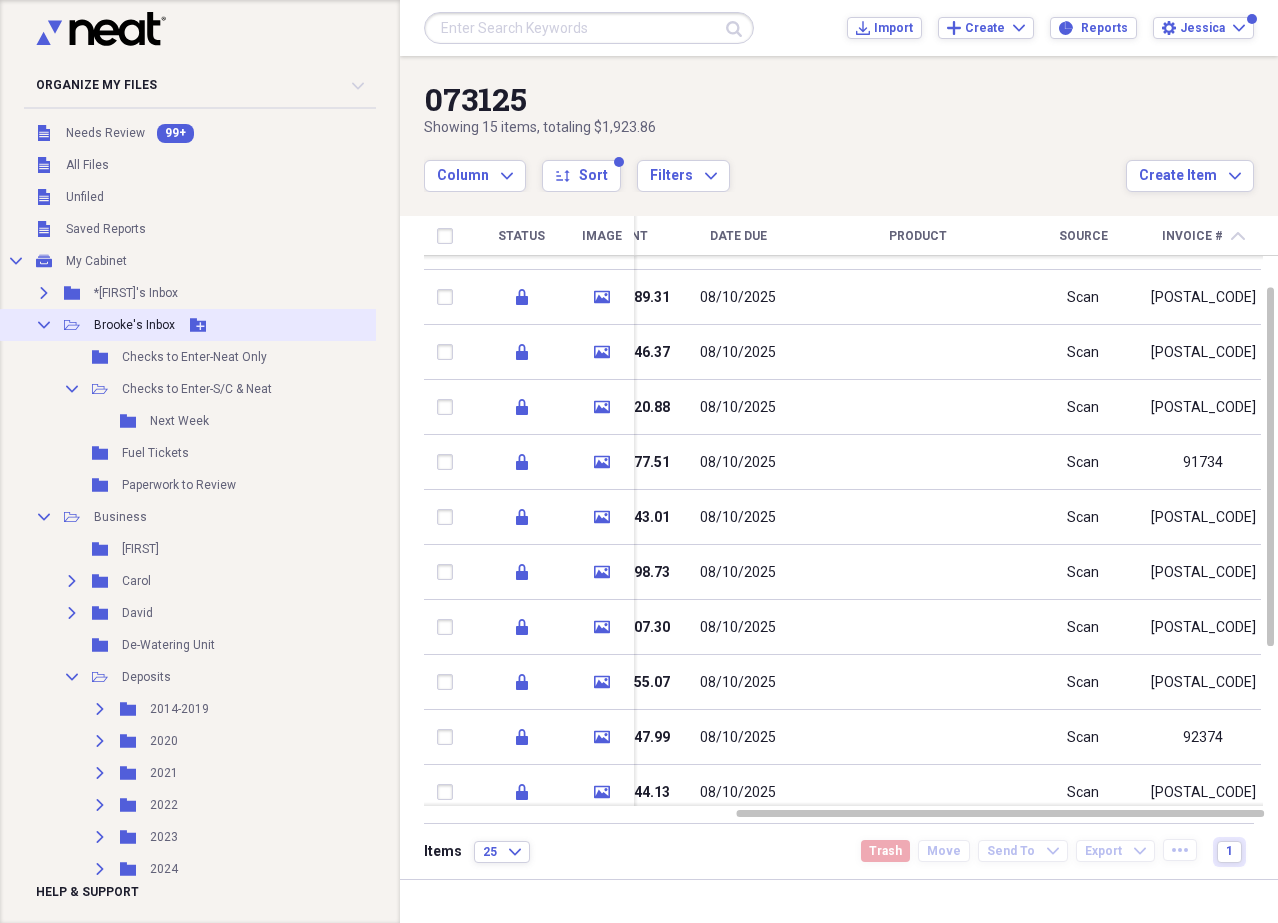 click on "Brooke's Inbox" at bounding box center [134, 325] 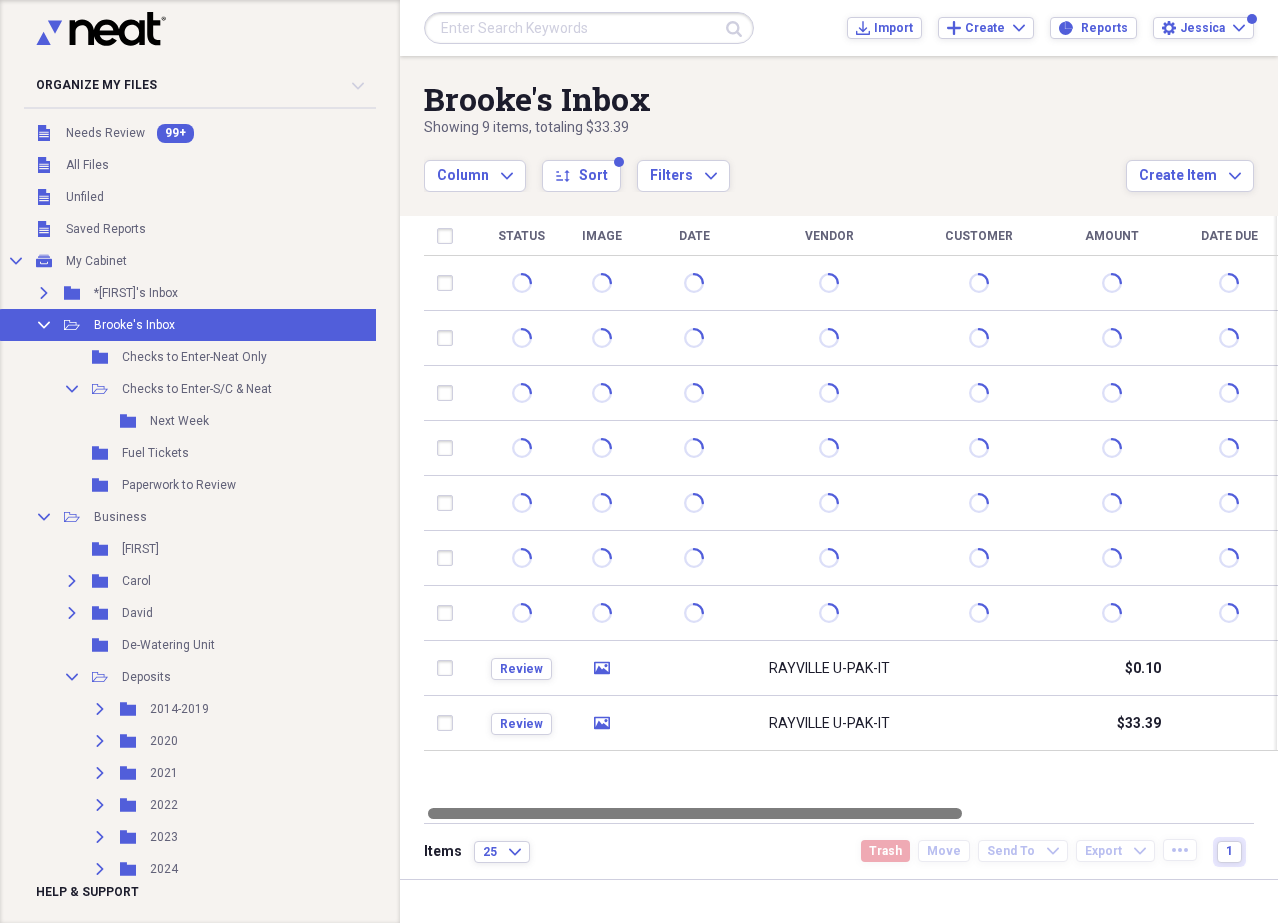 drag, startPoint x: 828, startPoint y: 816, endPoint x: 385, endPoint y: 725, distance: 452.24994 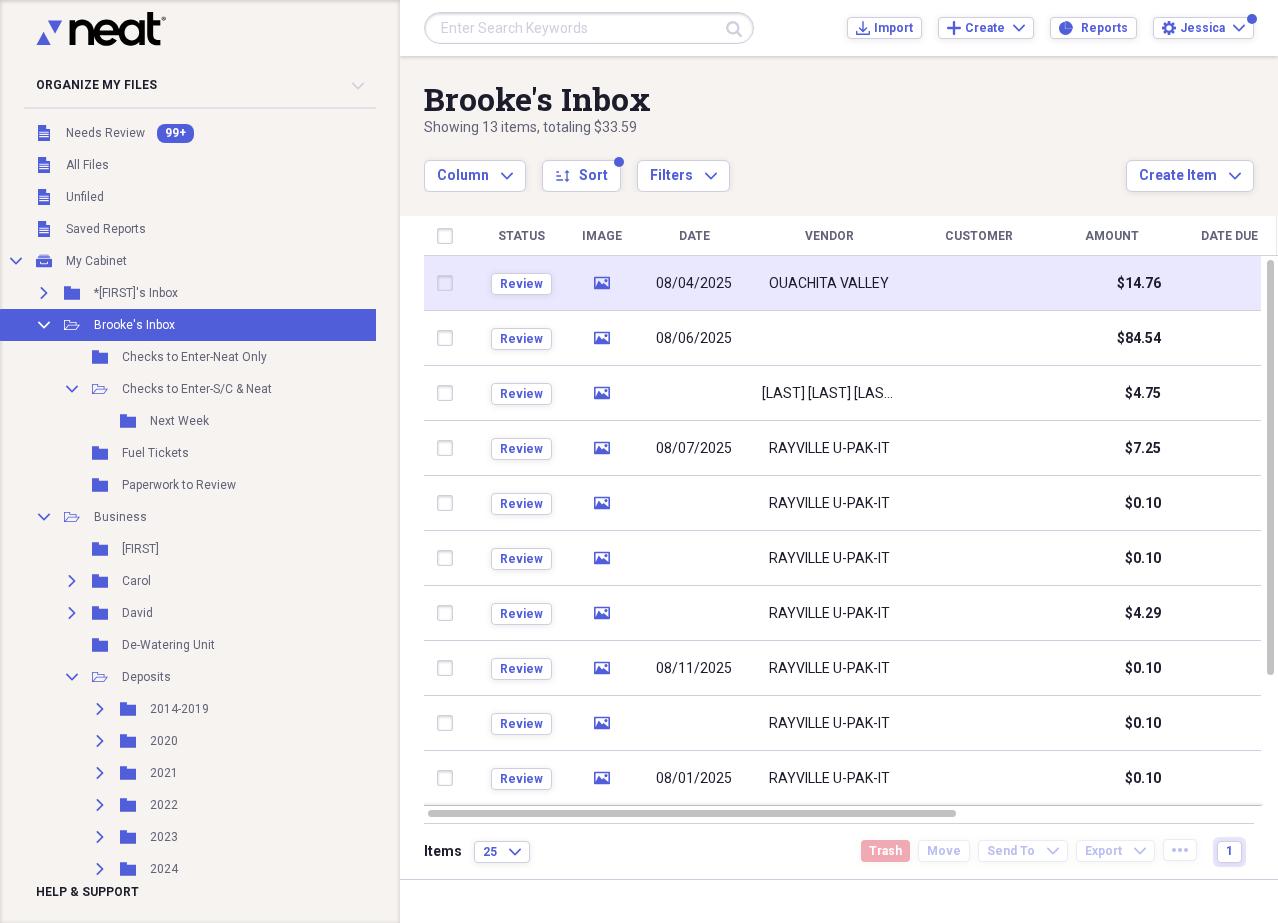 click at bounding box center (449, 283) 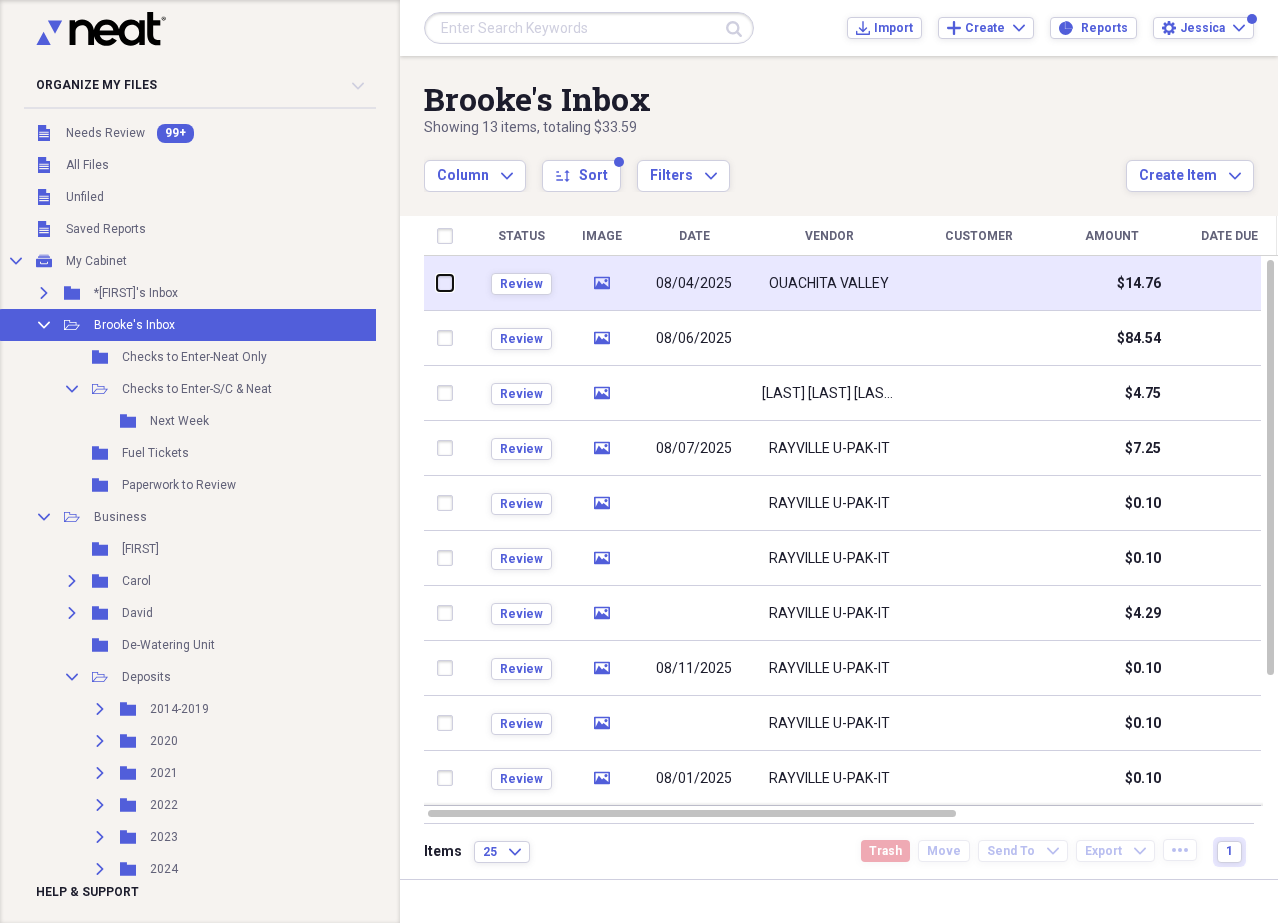 click at bounding box center (437, 283) 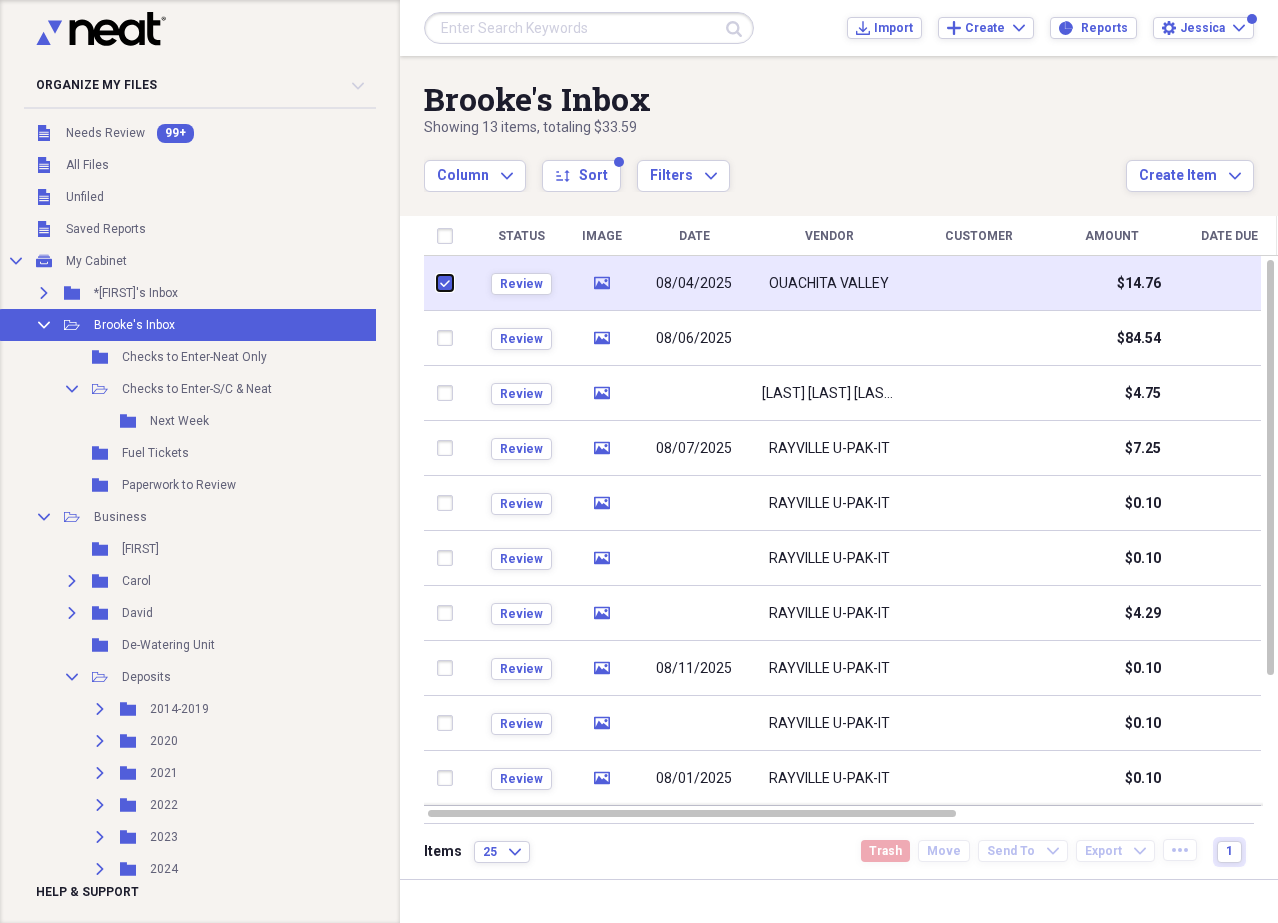 checkbox on "true" 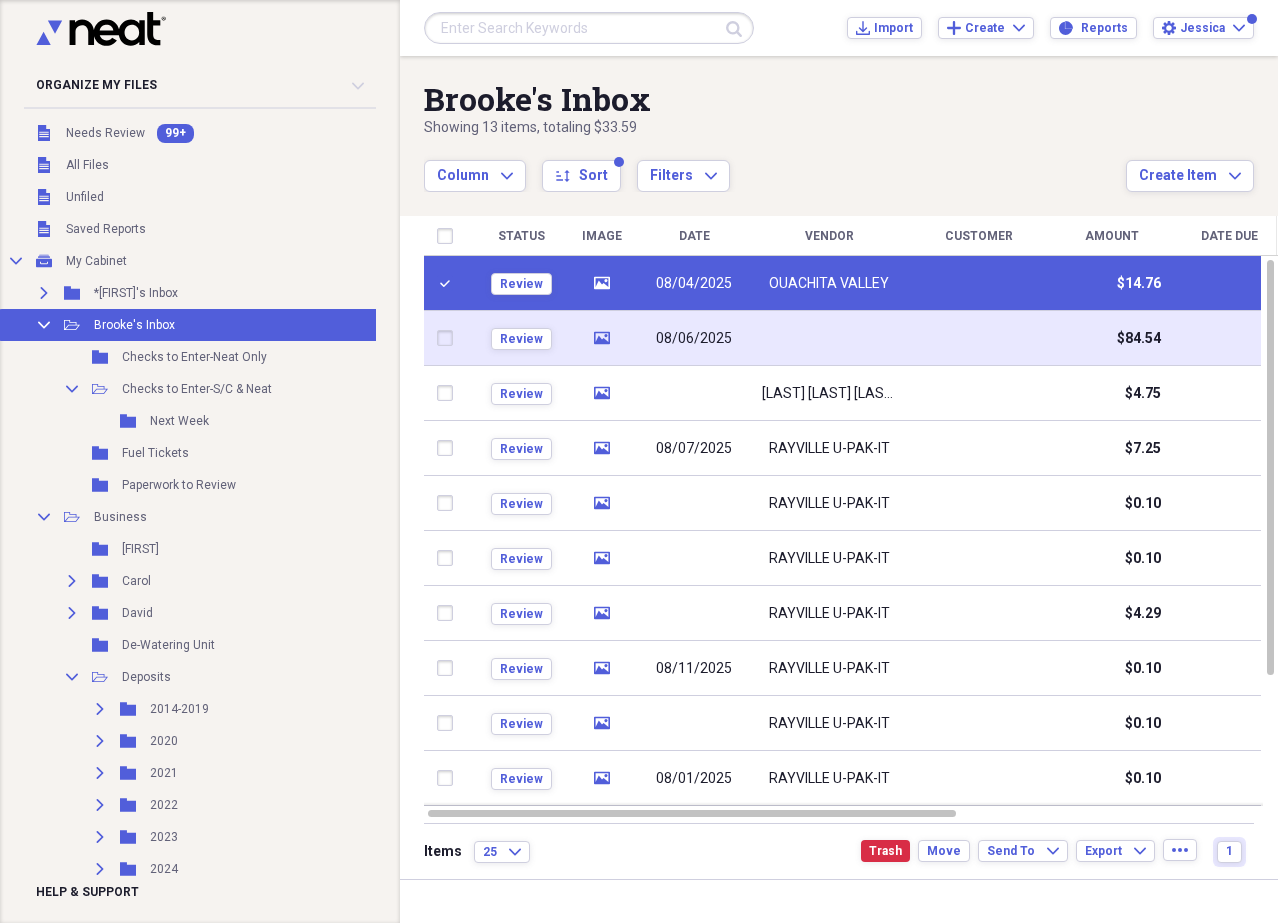 drag, startPoint x: 446, startPoint y: 337, endPoint x: 445, endPoint y: 356, distance: 19.026299 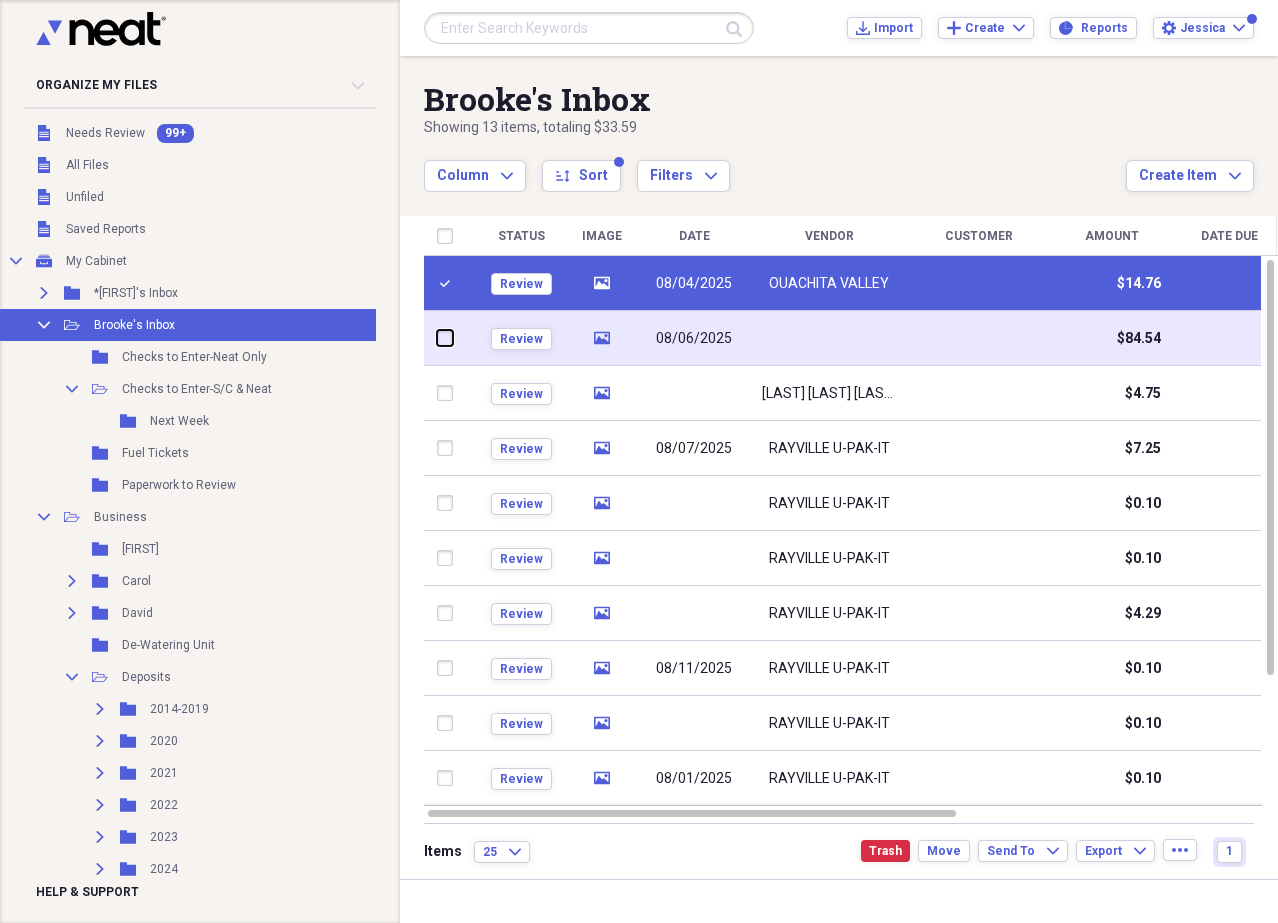click at bounding box center (437, 338) 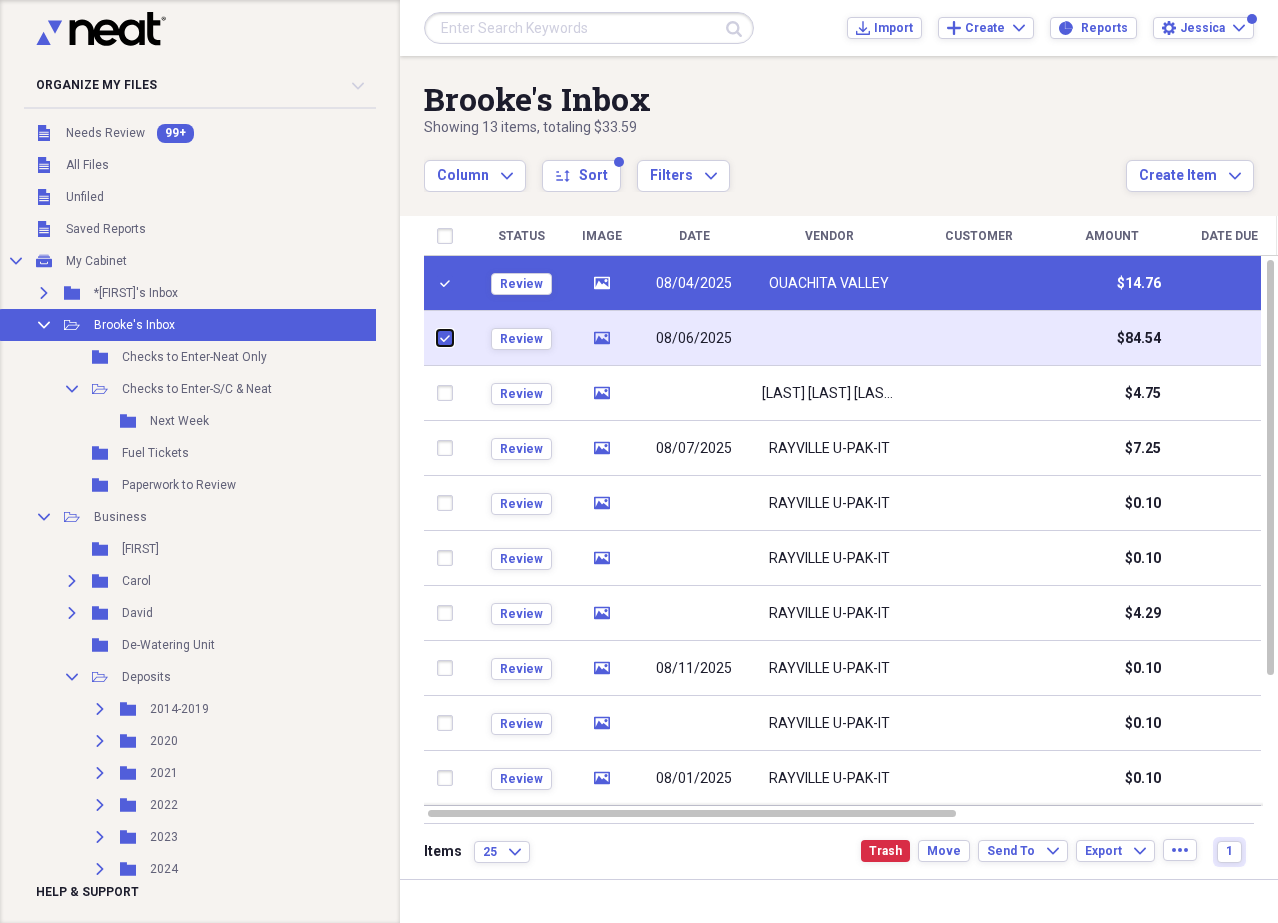 checkbox on "true" 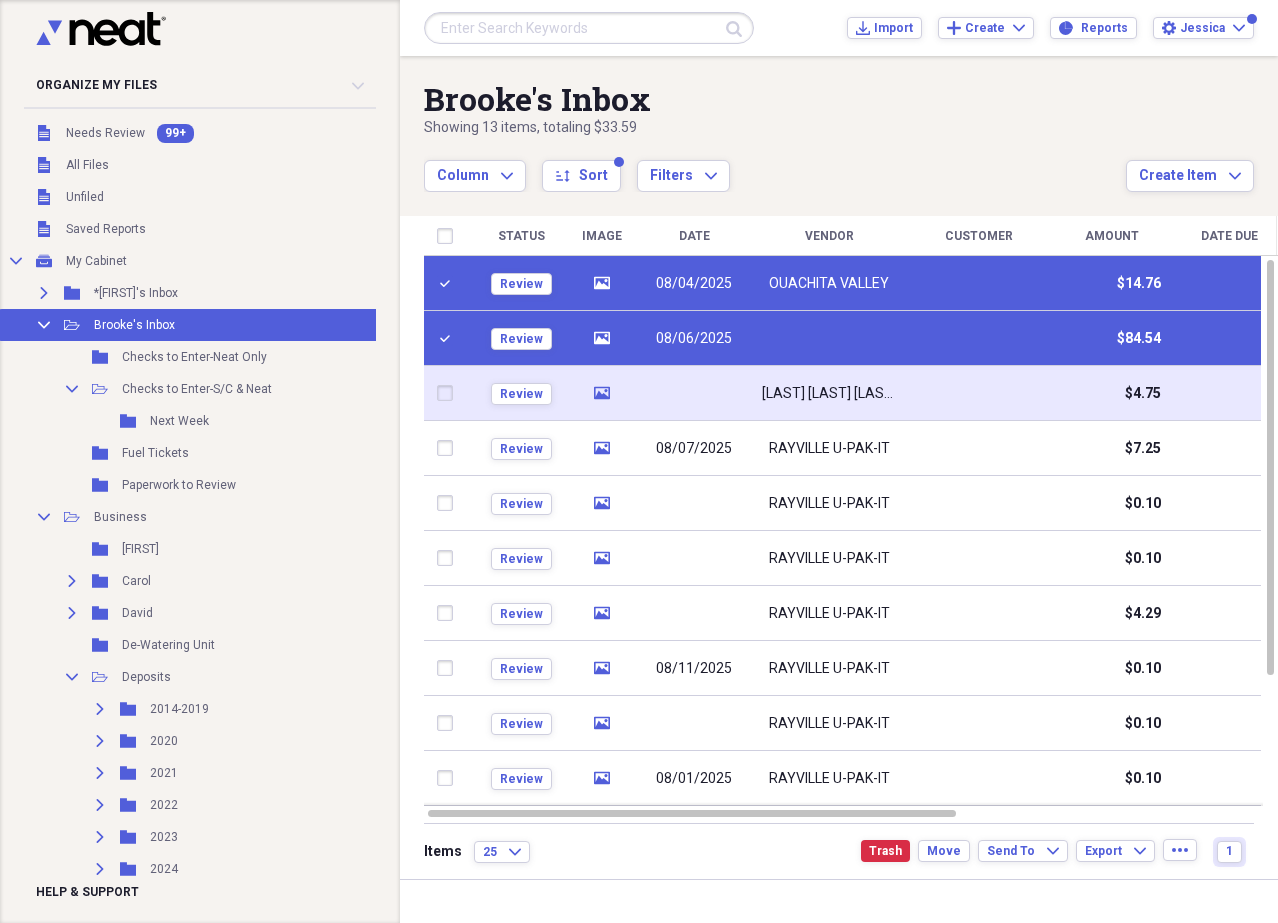 click at bounding box center (449, 393) 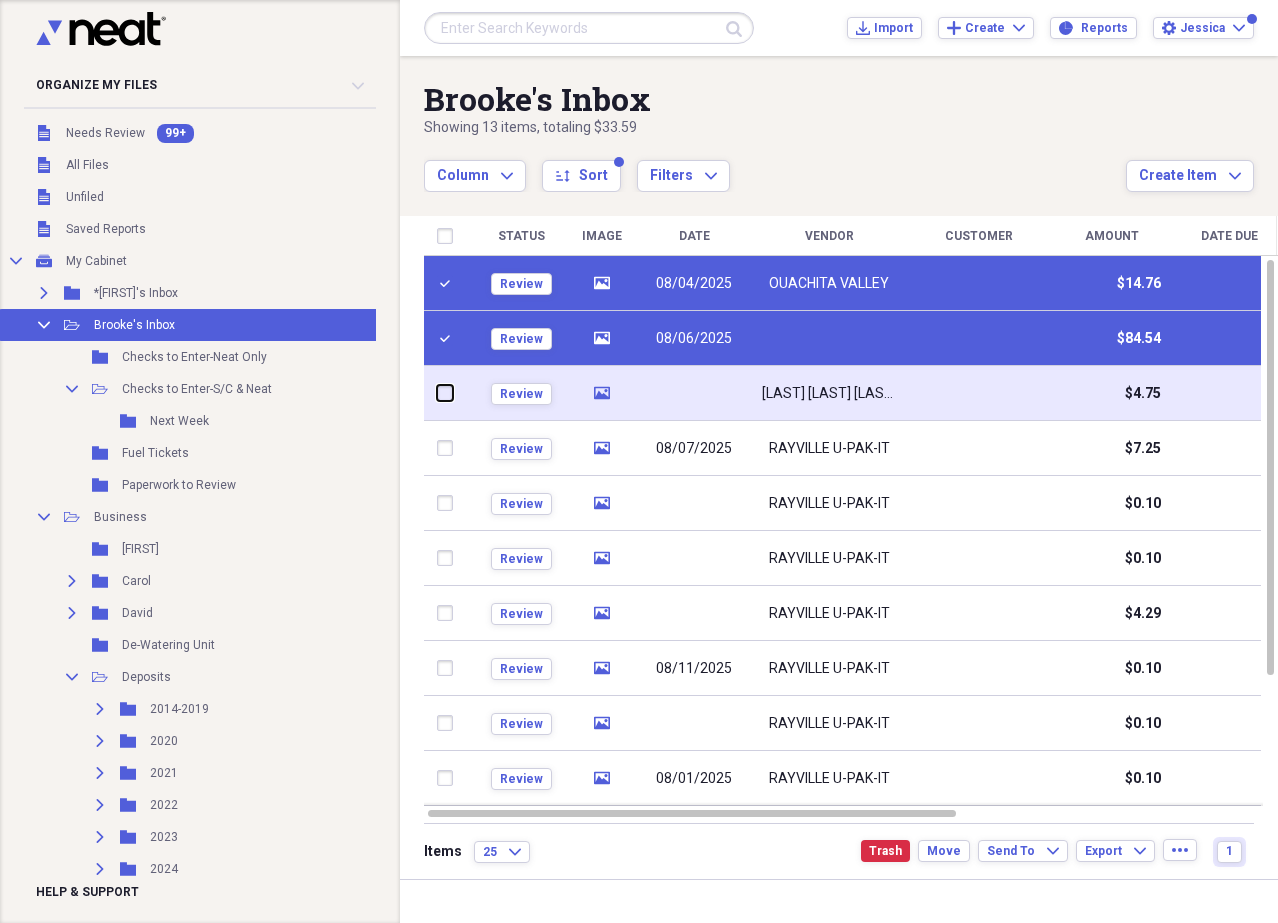 click at bounding box center (437, 393) 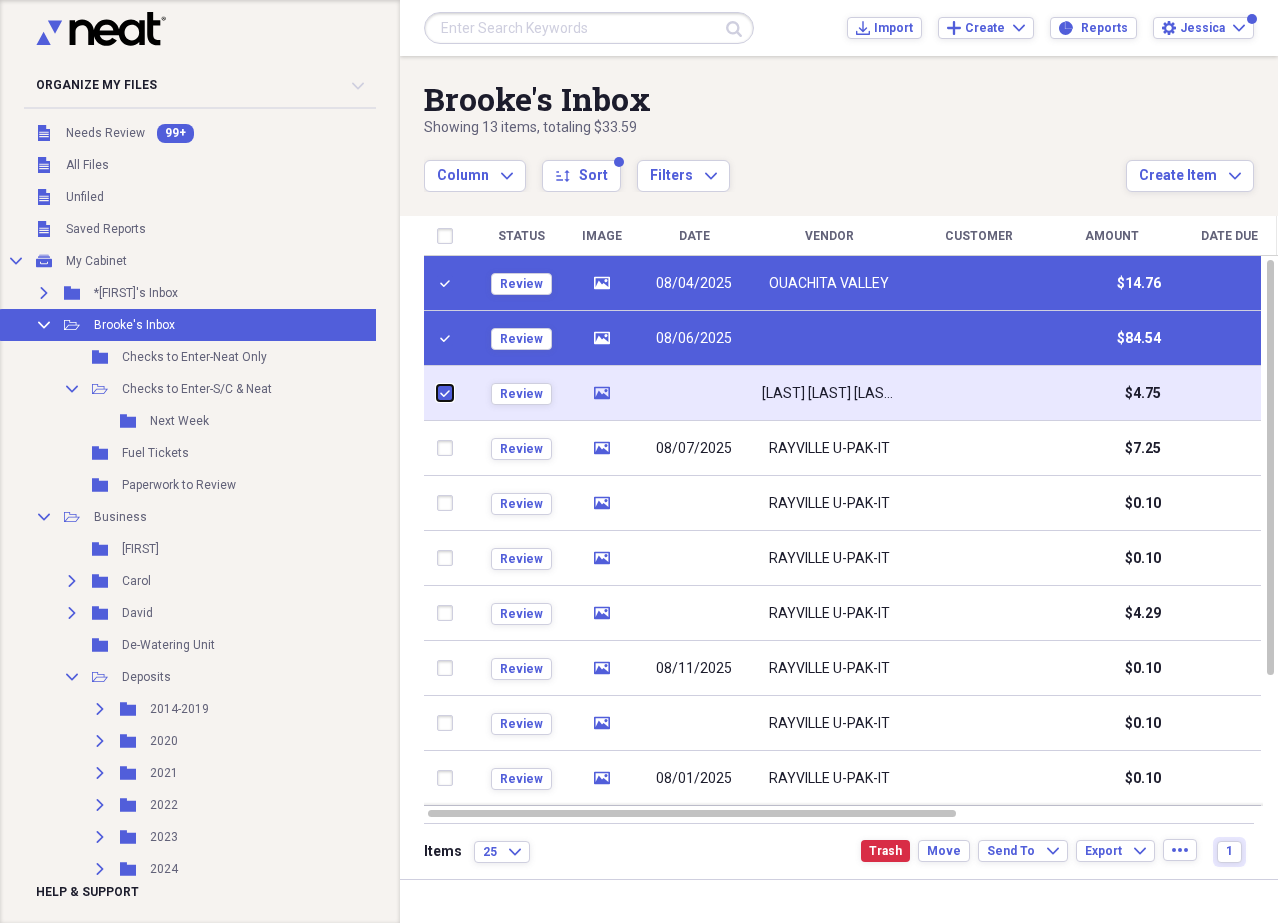 checkbox on "true" 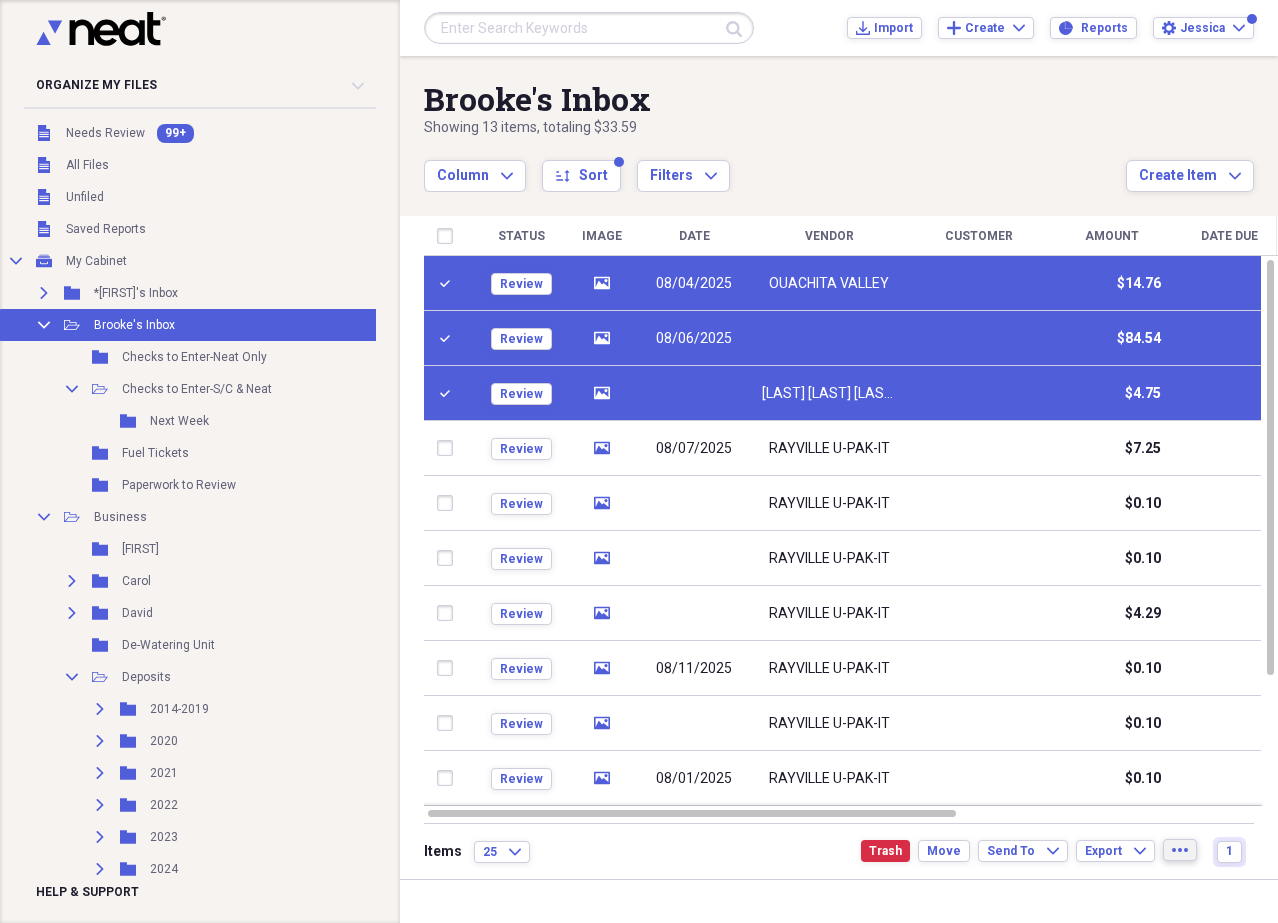 click on "more" 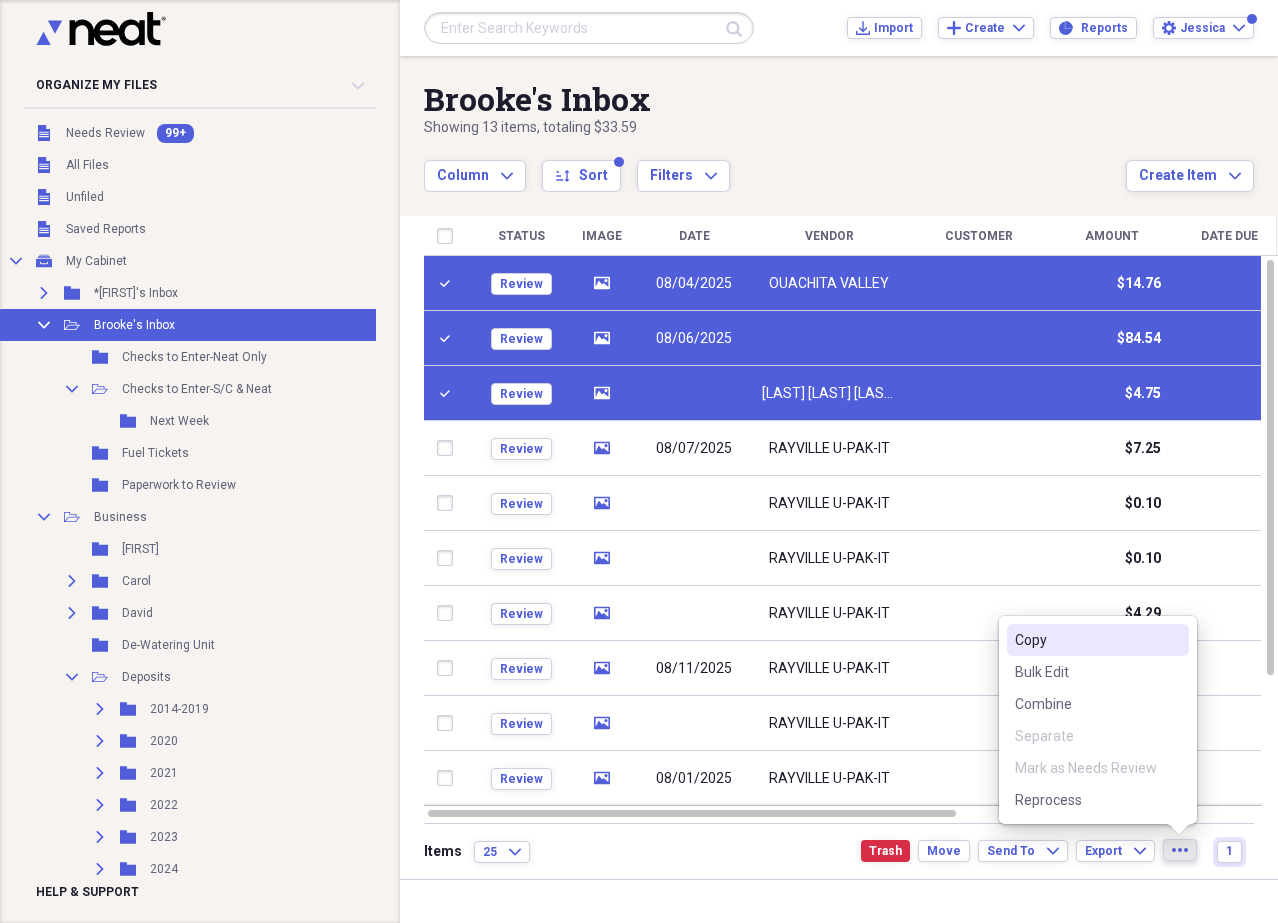 click on "[FIRST]'s Inbox Showing 13 items , totaling $33.59 Column Expand sort Sort Filters  Expand Create Item Expand Status Image Date Vendor Customer Amount Date Due Product Source Invoice # chevron-up Review media [DATE] [LAST] [LAST] $14.76 Scan Review media [DATE] $84.54 Scan Review media [LAST] [LAST] [LAST] $4.75 Scan Review media [DATE] [LAST] [LAST] $7.25 Scan Review media [LAST] [LAST] $0.10 Scan Review media [LAST] [LAST] $0.10 Scan Review media [LAST] [LAST] $4.29 Scan Review media [DATE] [LAST] [LAST] $0.10 Scan Review media [LAST] [LAST] $0.10 Scan Review media [DATE] [LAST] [LAST] $0.10 Scan Review media [DATE] [LAST] [LAST] $0.10 Scan Review media [LAST] [LAST] $0.10 Scan Review media [LAST] [LAST] $33.39 Scan Items 25 Expand Trash Move Send To Expand Export Expand more 1" at bounding box center [839, 467] 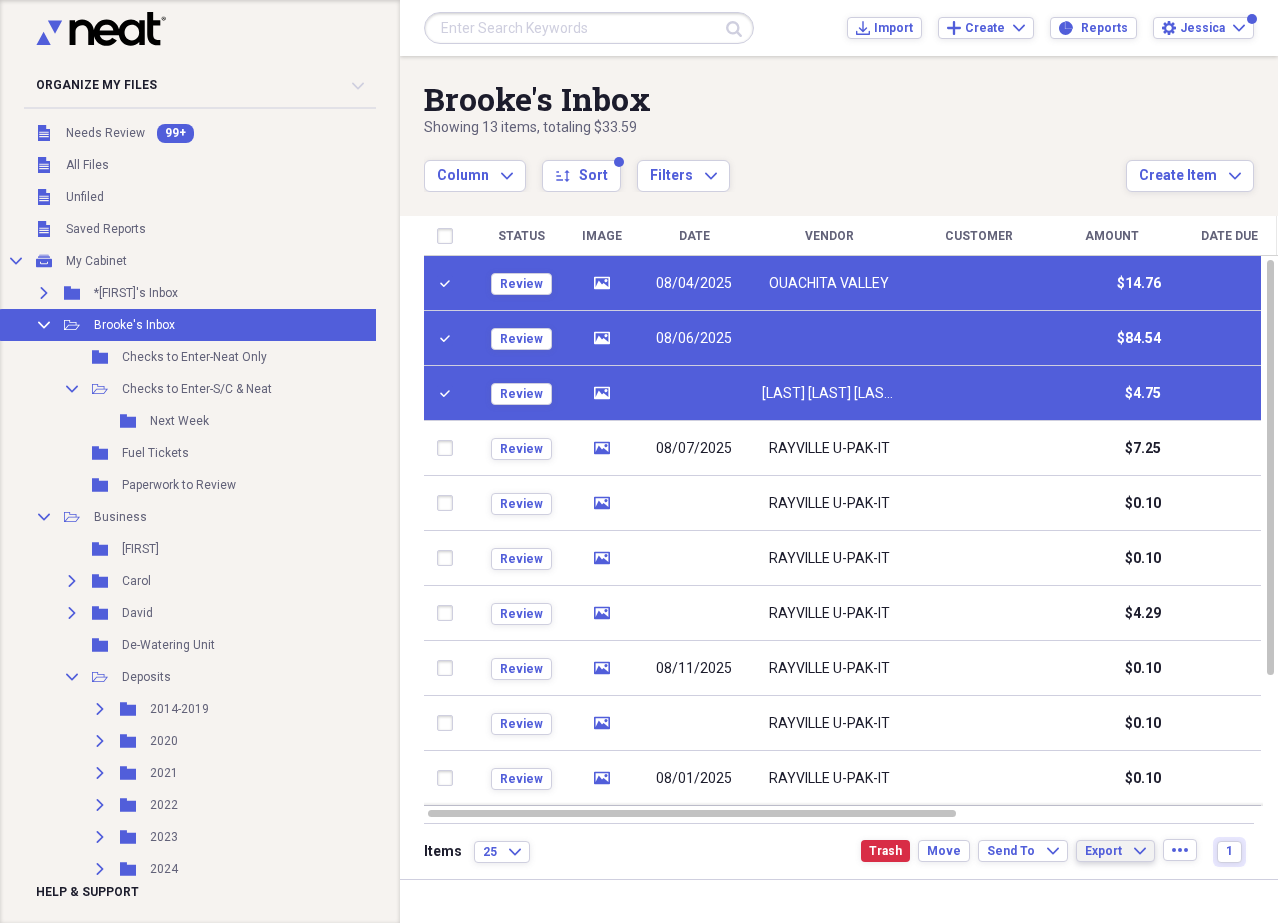 click on "Expand" 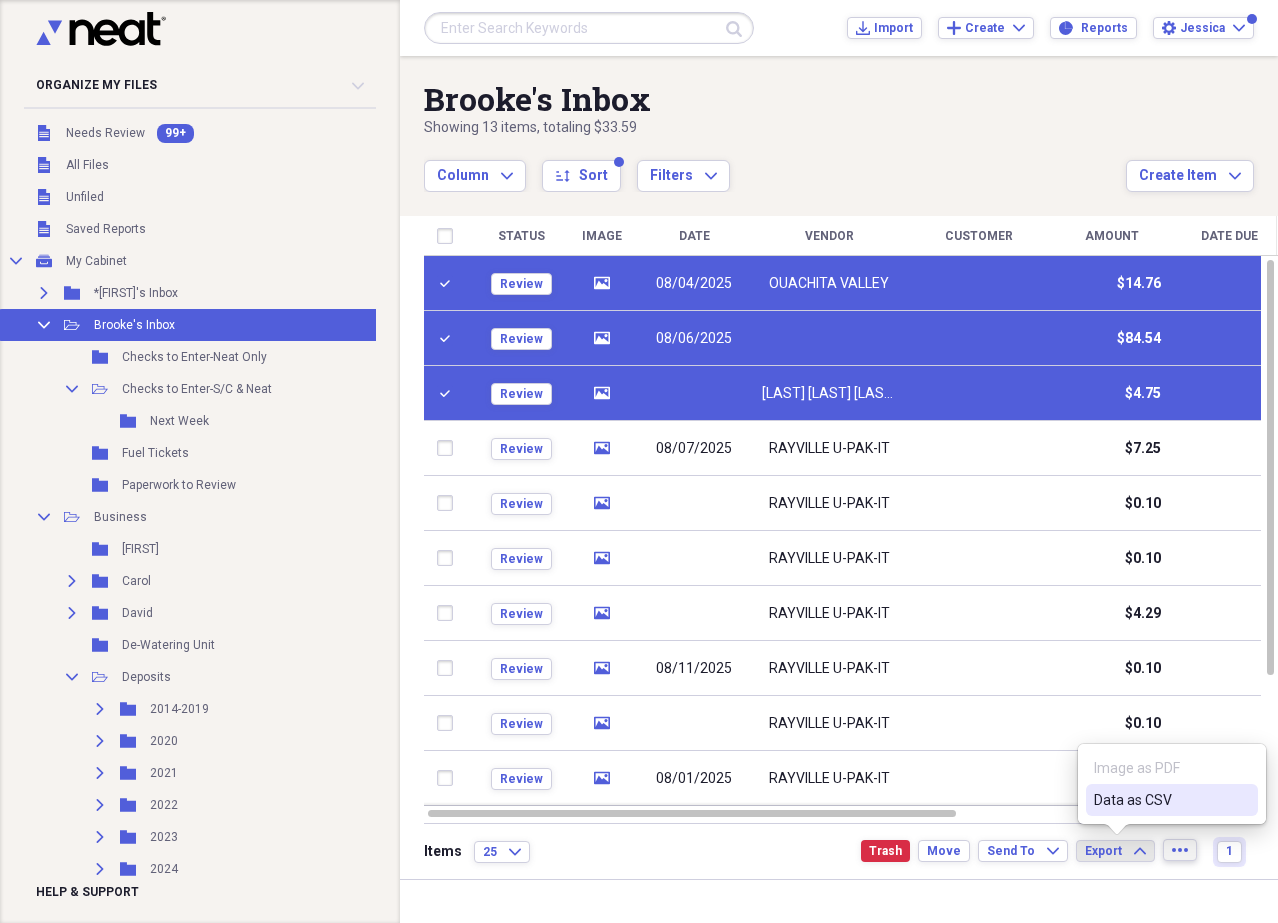 click on "more" 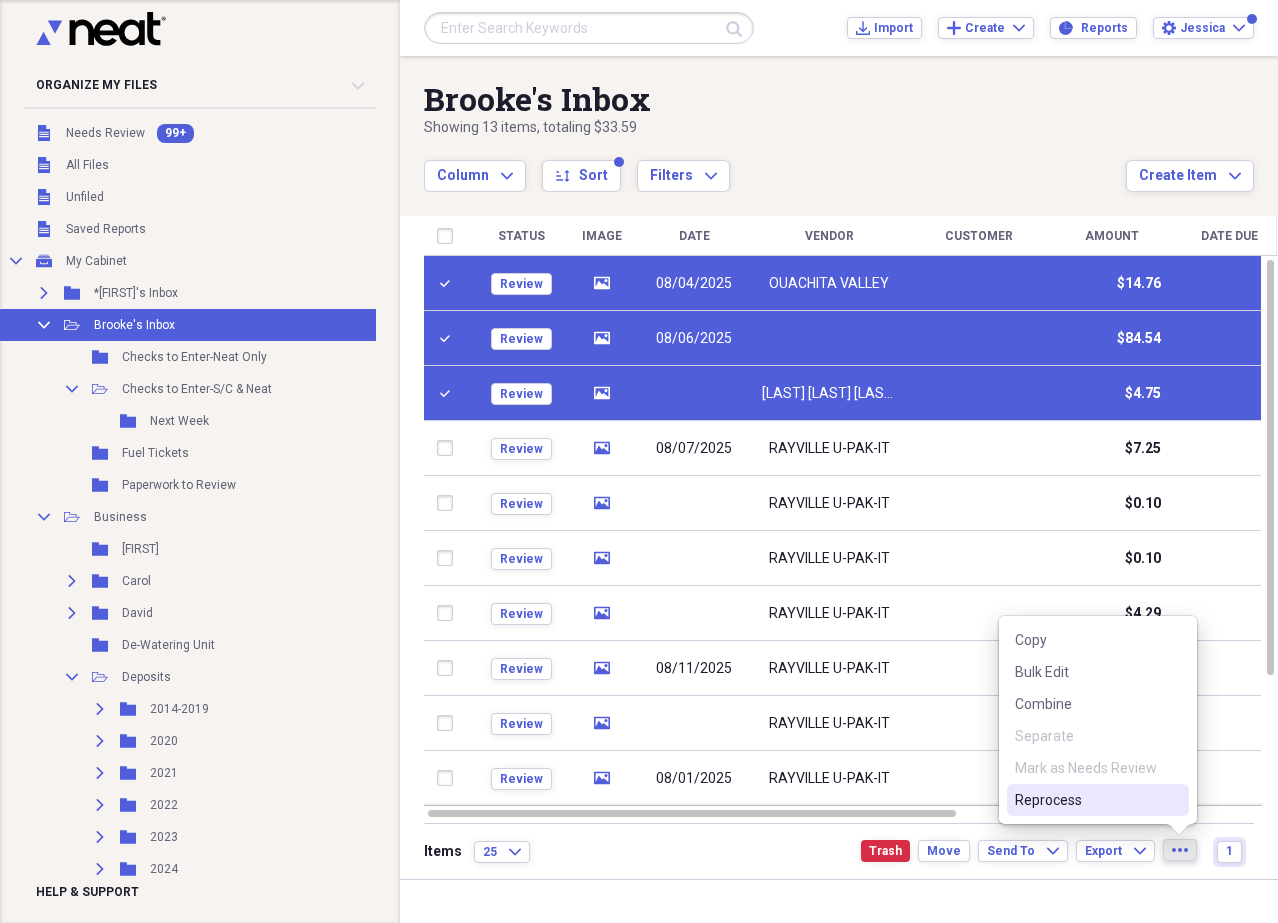 click on "Reprocess" at bounding box center (1086, 800) 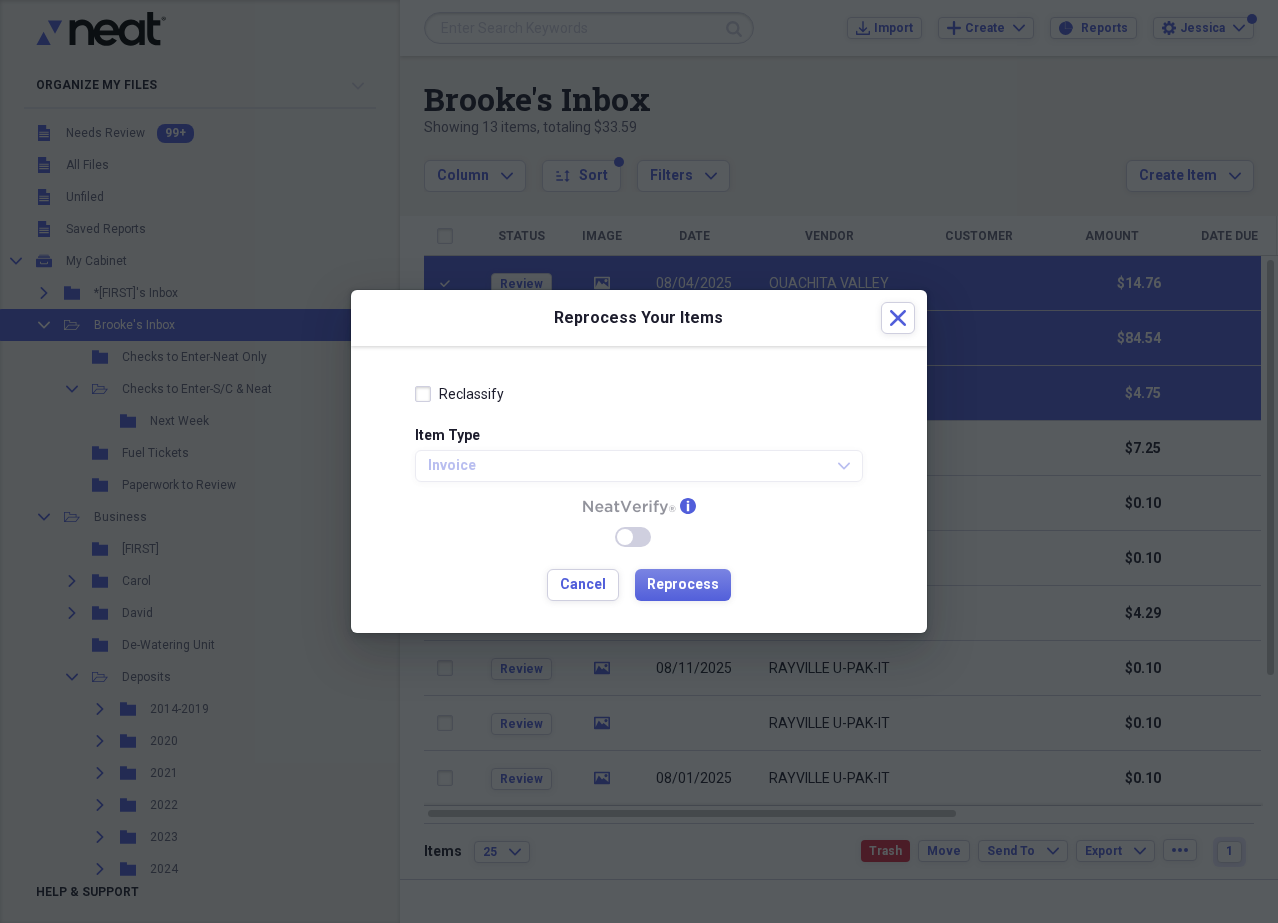 drag, startPoint x: 437, startPoint y: 392, endPoint x: 452, endPoint y: 438, distance: 48.38388 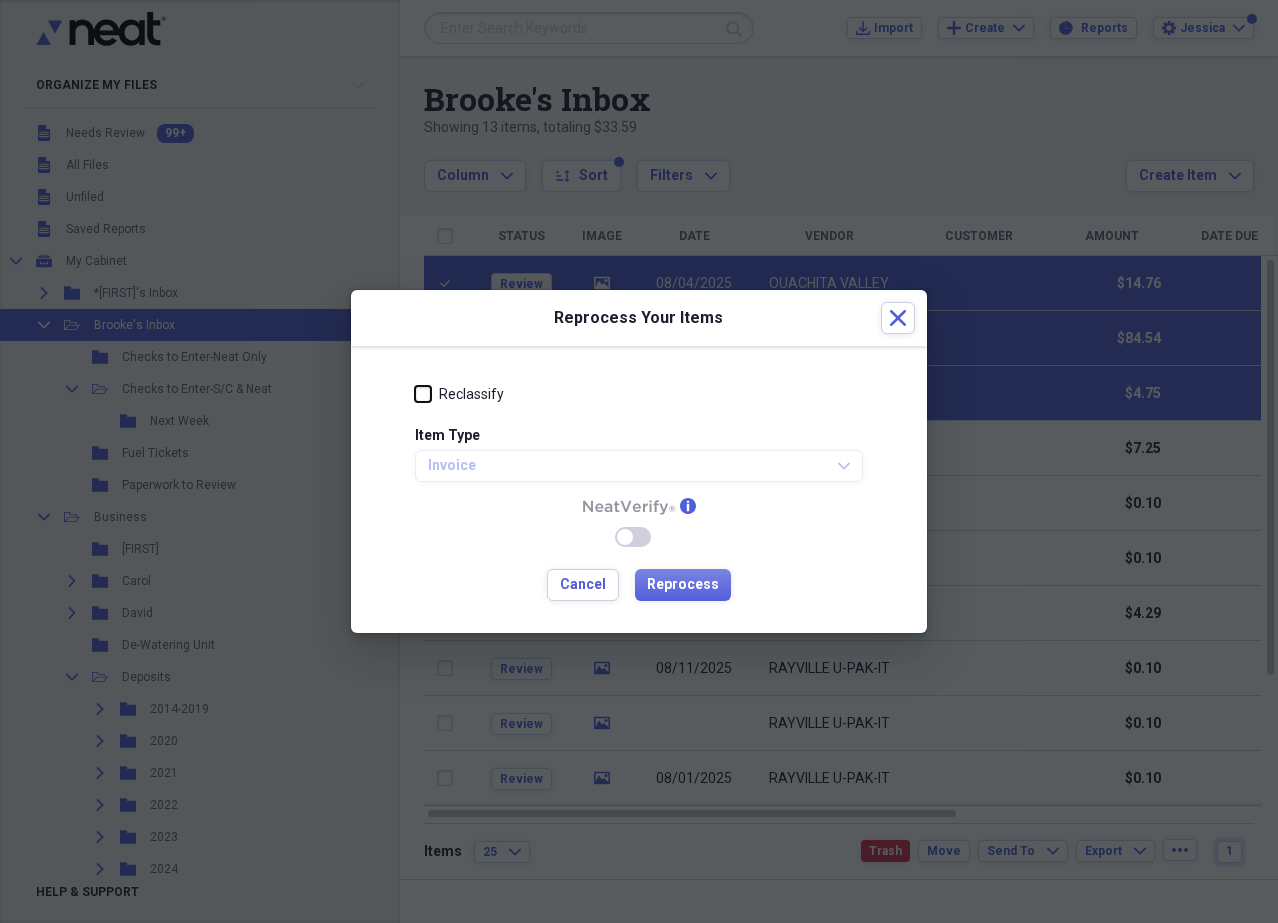 click on "Reclassify" at bounding box center [415, 394] 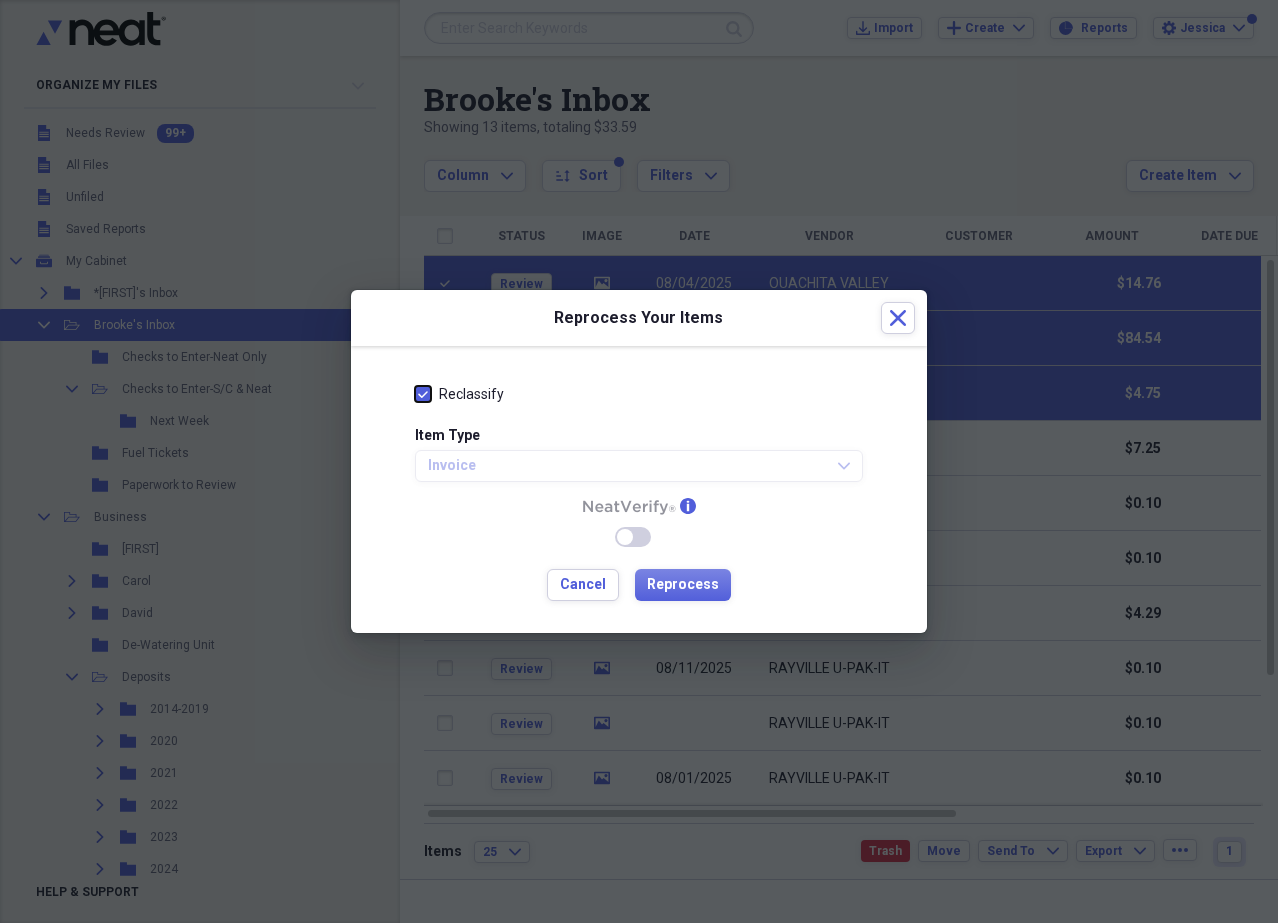 checkbox on "true" 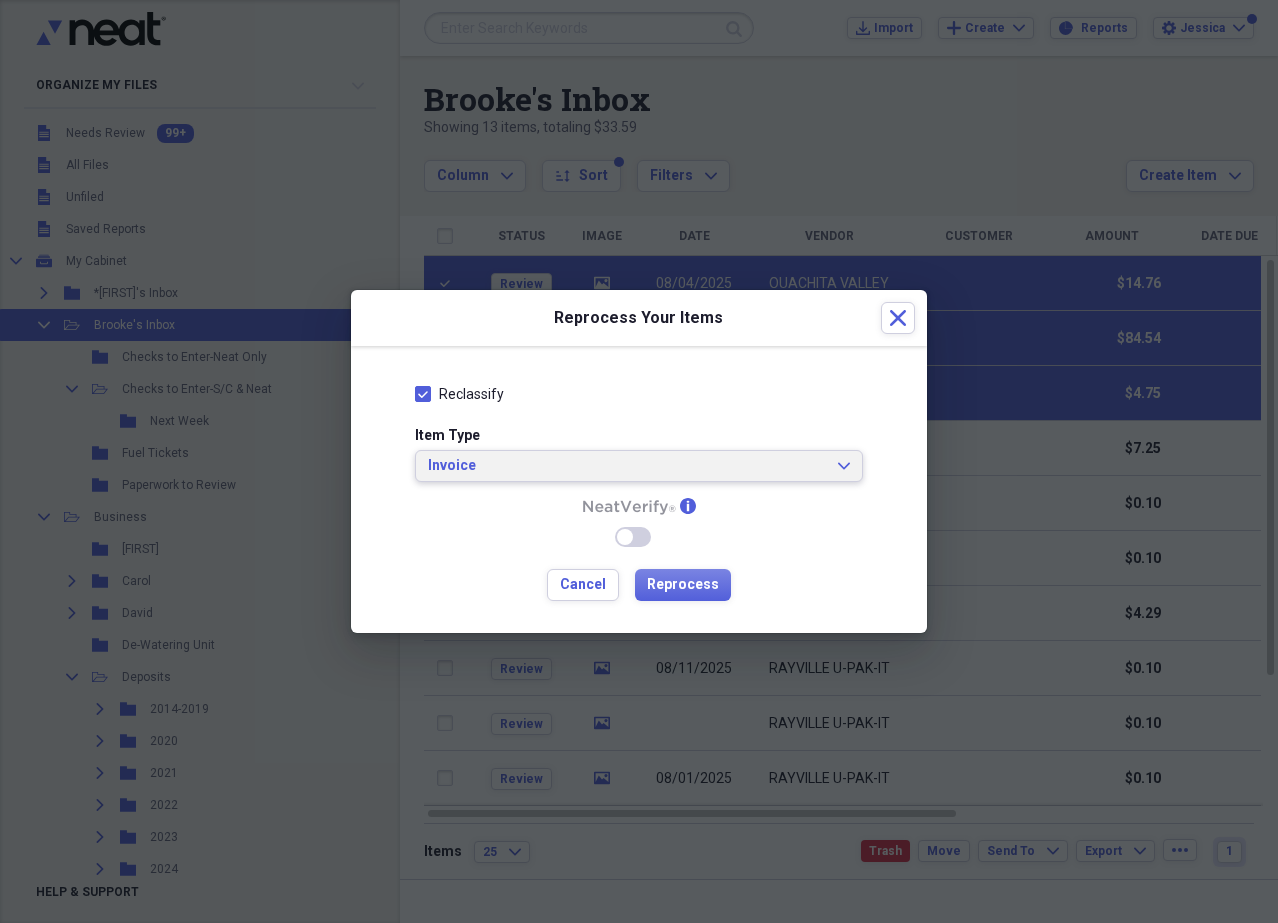click on "Invoice Expand" at bounding box center [639, 466] 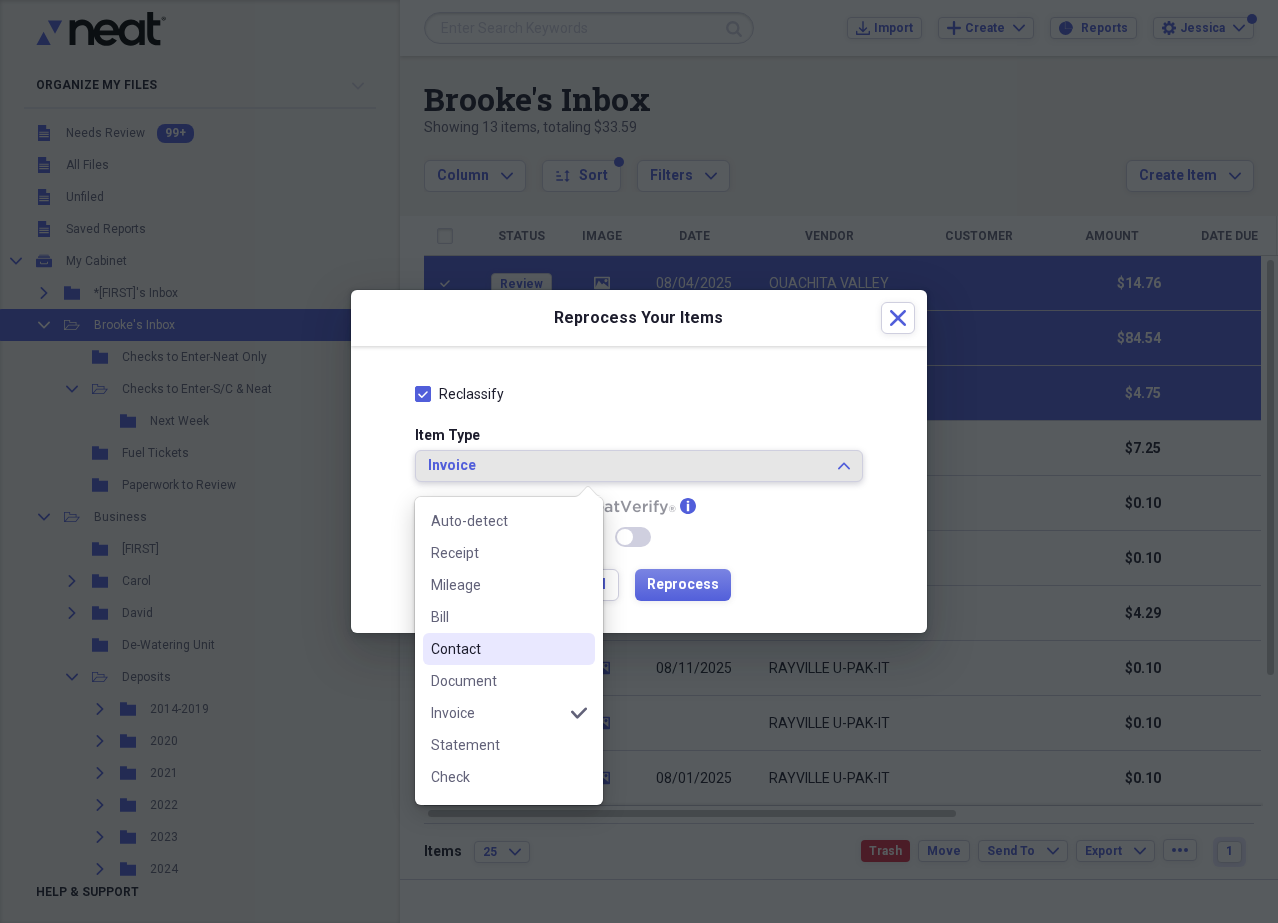 click on "Contact" at bounding box center [497, 649] 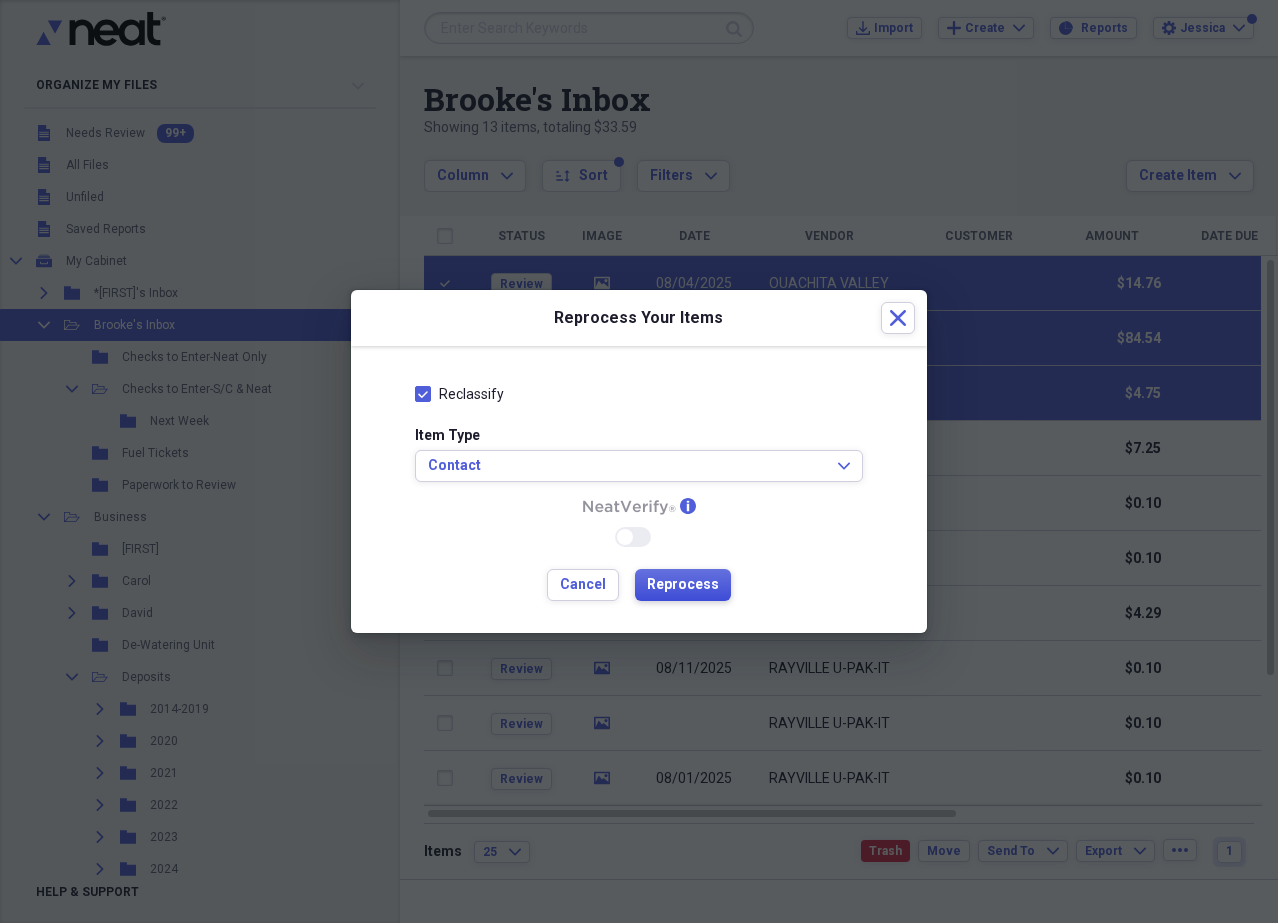 click on "Reprocess" at bounding box center (683, 585) 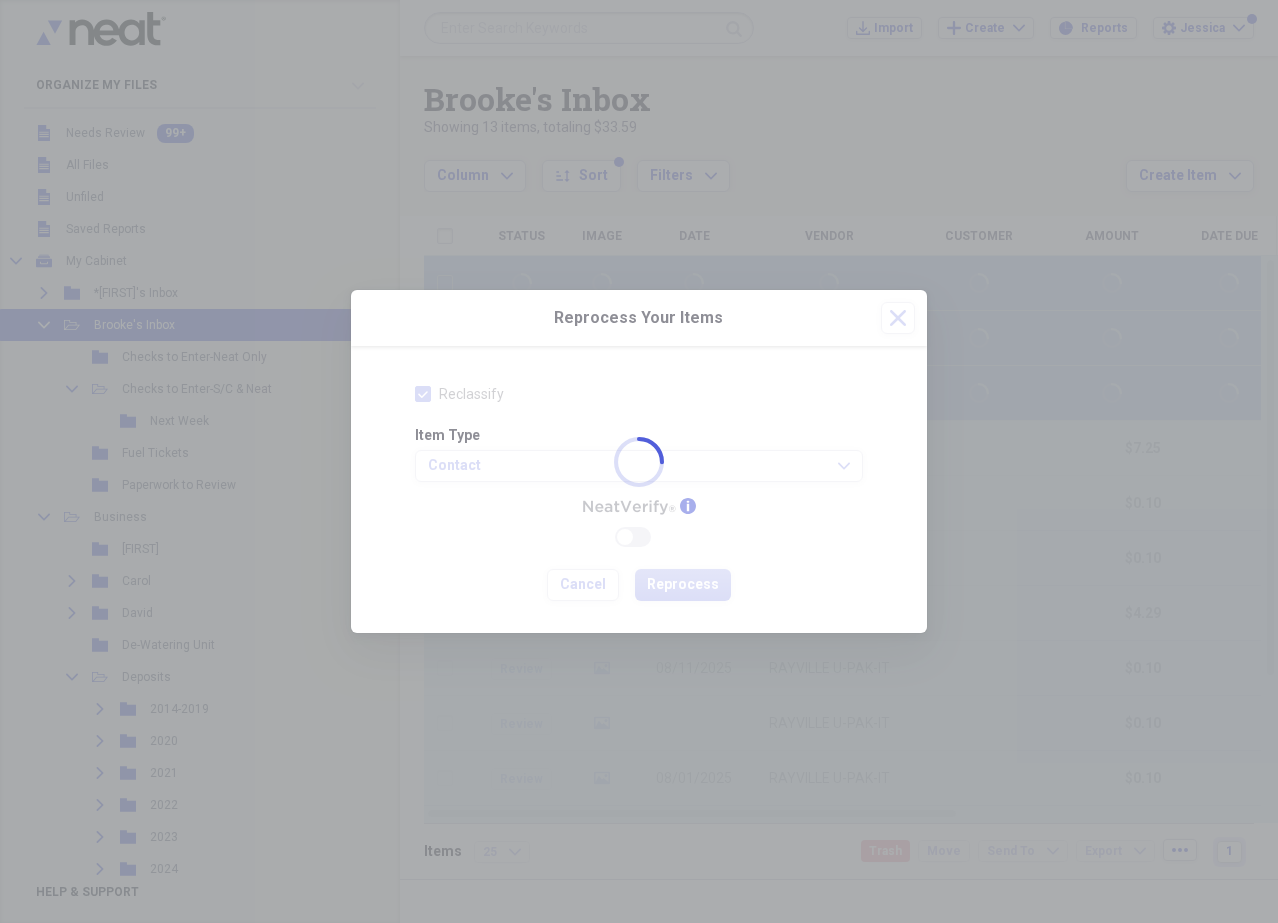 checkbox on "false" 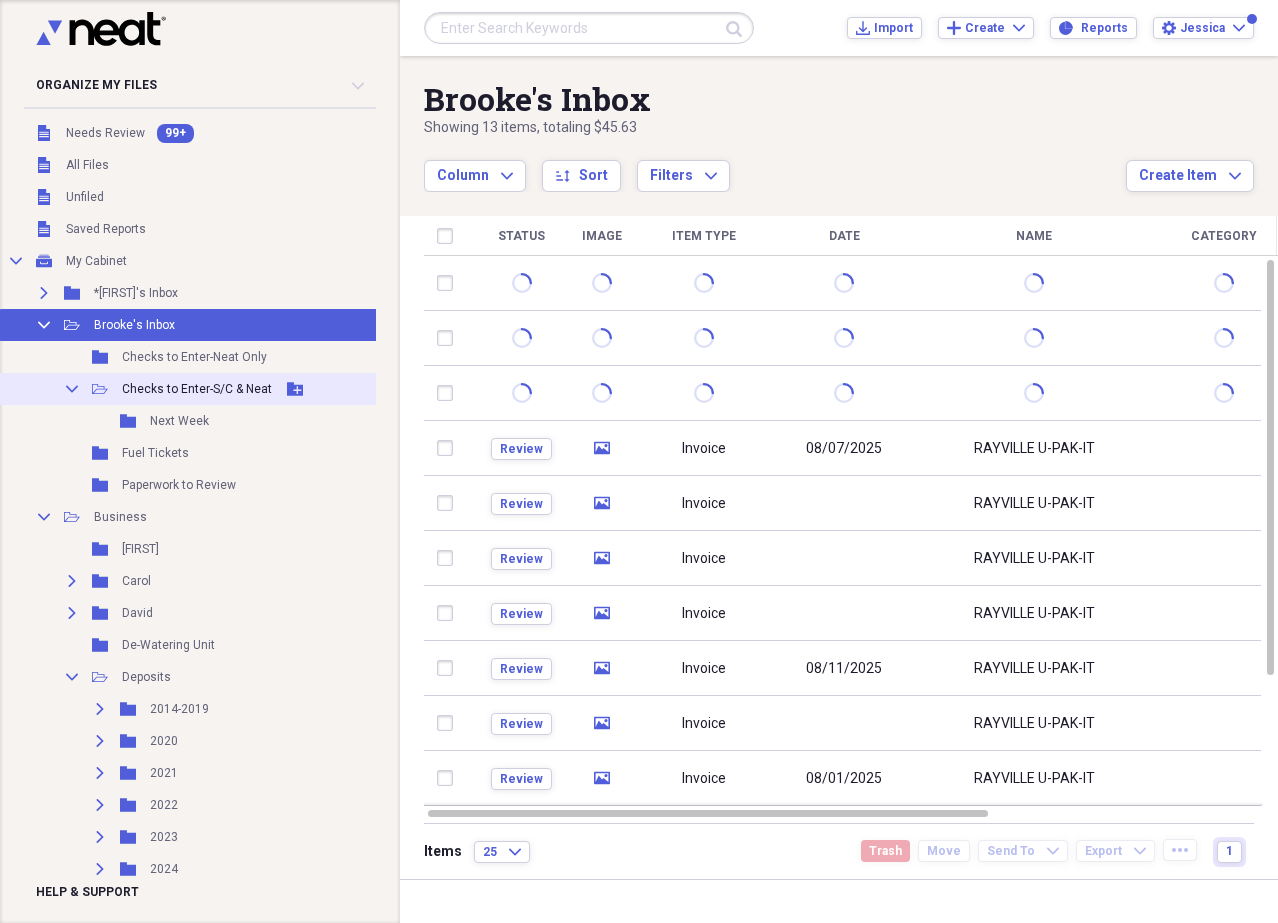 click on "Collapse" at bounding box center [72, 389] 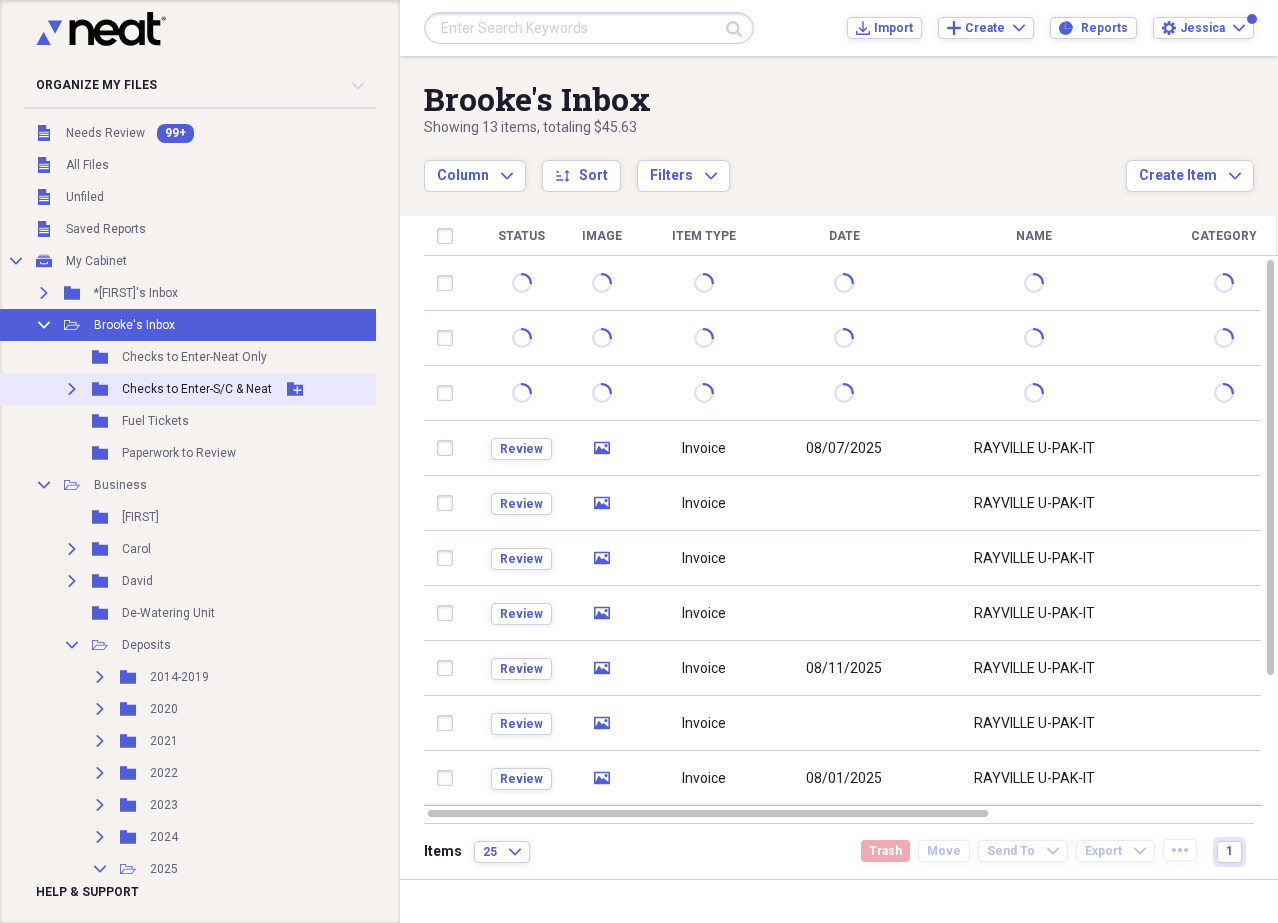 click on "Expand Folder Checks to Enter-S/C & Neat Add Folder" at bounding box center (204, 389) 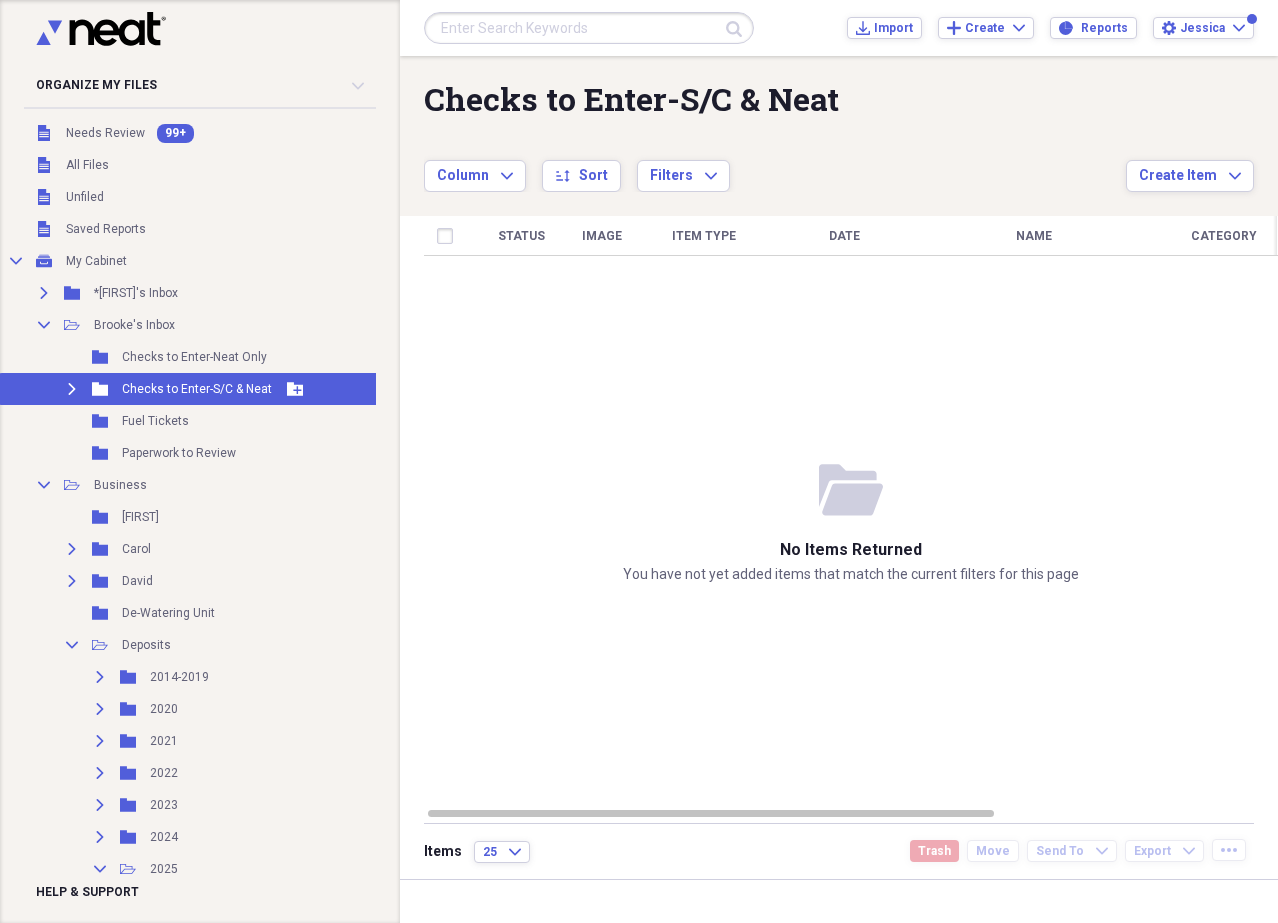 drag, startPoint x: 76, startPoint y: 389, endPoint x: 103, endPoint y: 400, distance: 29.15476 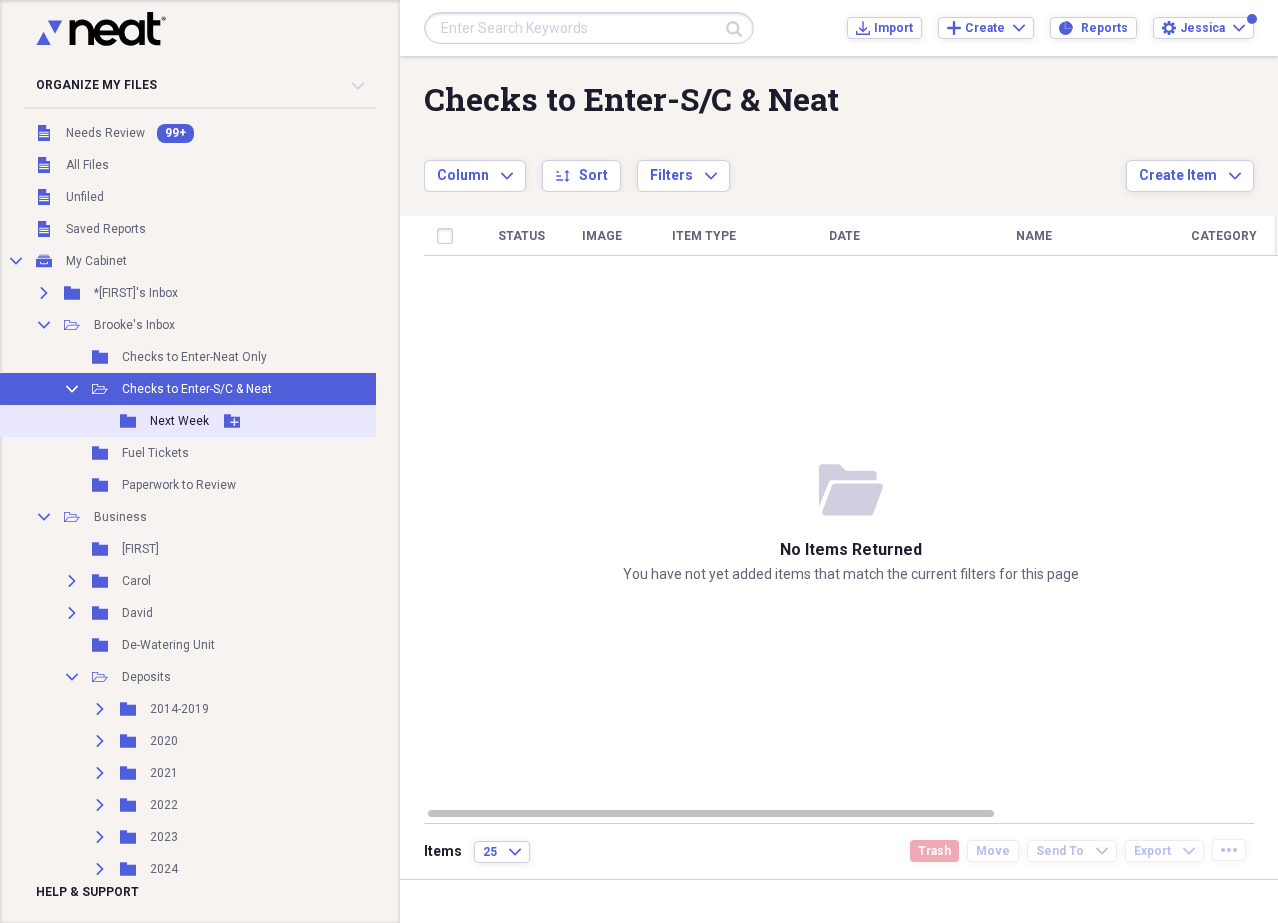 click on "Next Week" at bounding box center (179, 421) 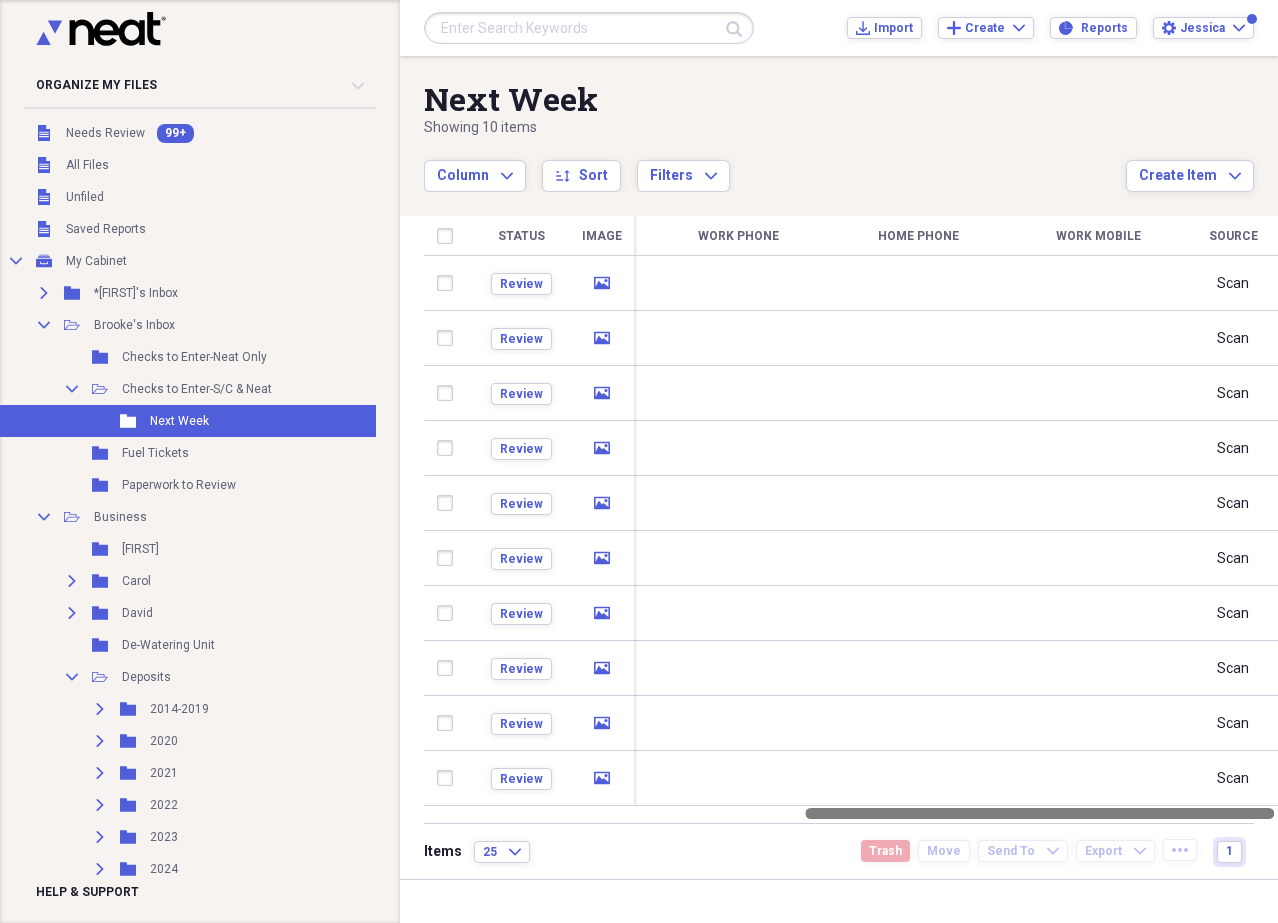 drag, startPoint x: 887, startPoint y: 816, endPoint x: 1320, endPoint y: 834, distance: 433.37396 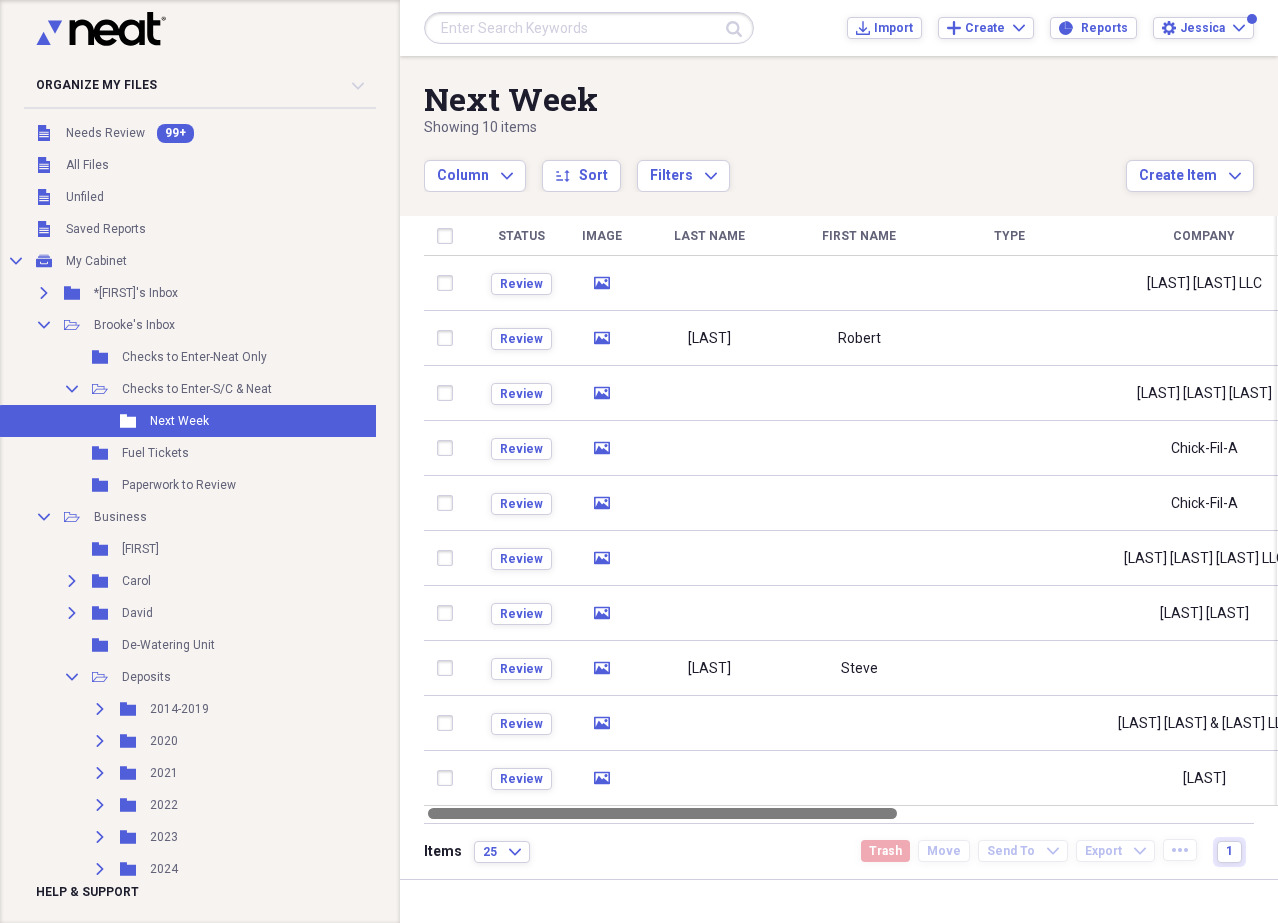 drag, startPoint x: 1039, startPoint y: 818, endPoint x: 574, endPoint y: 812, distance: 465.0387 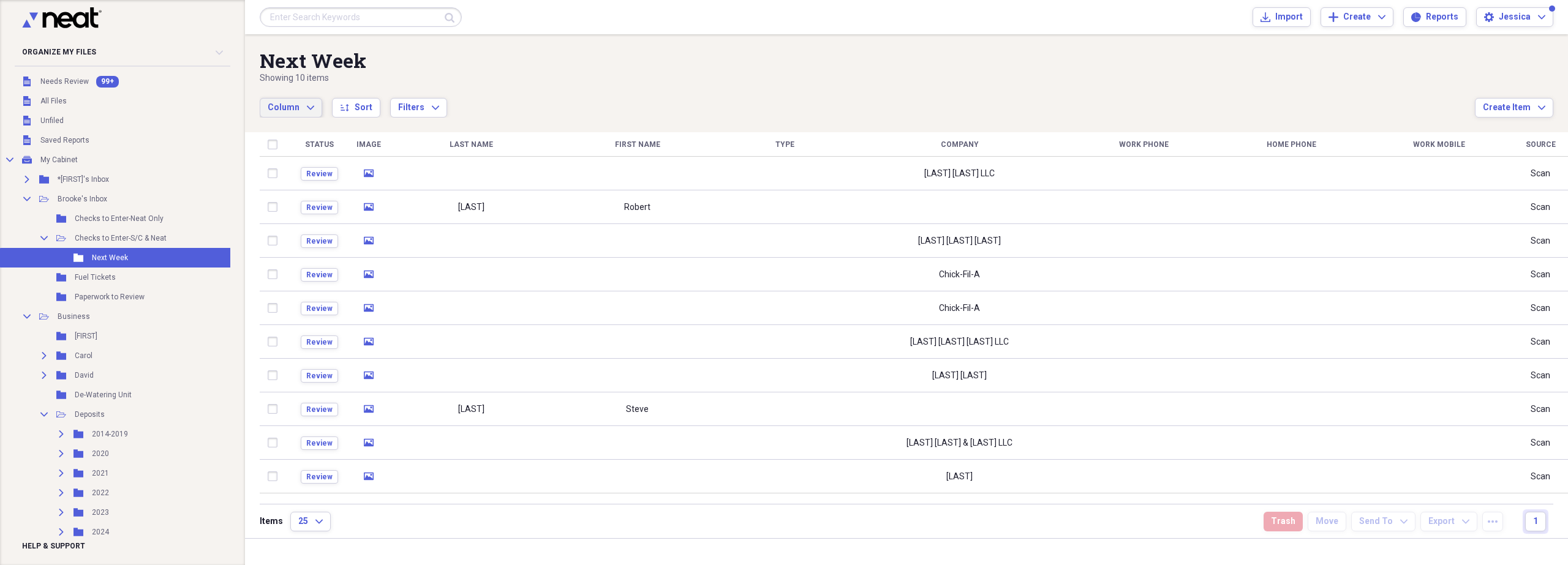 click on "Column Expand" at bounding box center (291, 108) 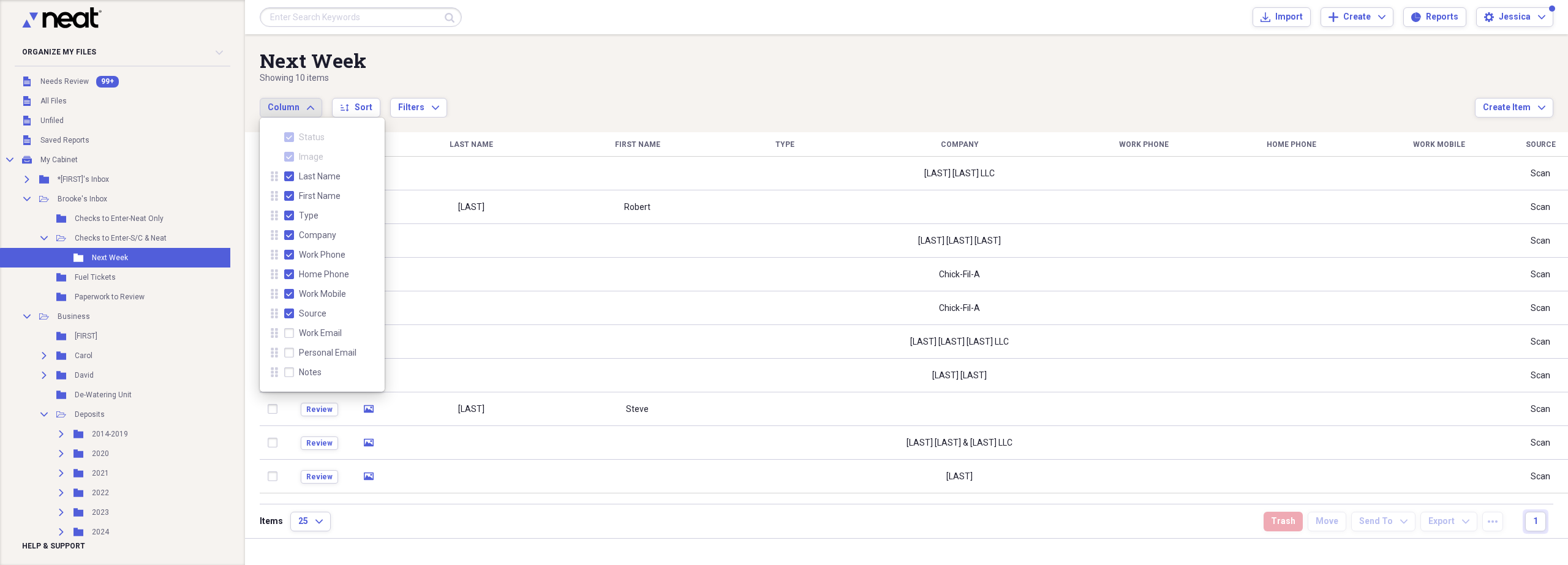 click on "Type" at bounding box center [301, 215] 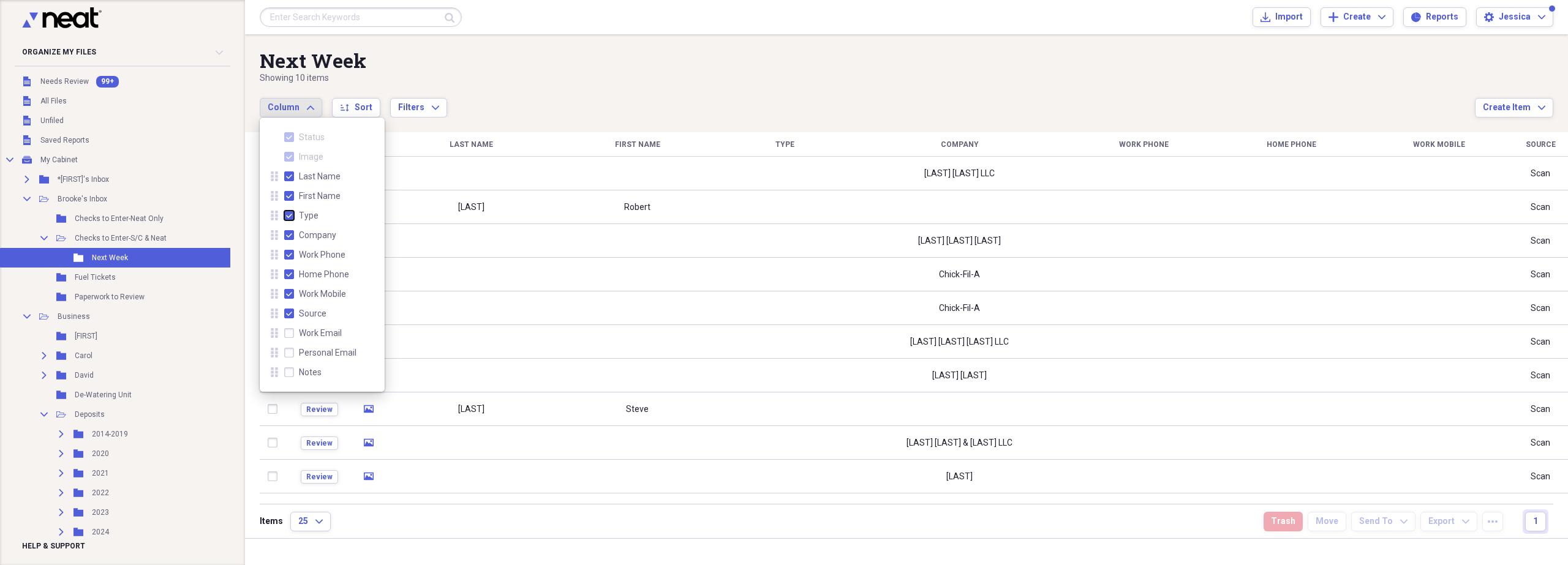 click on "Type" at bounding box center (284, 215) 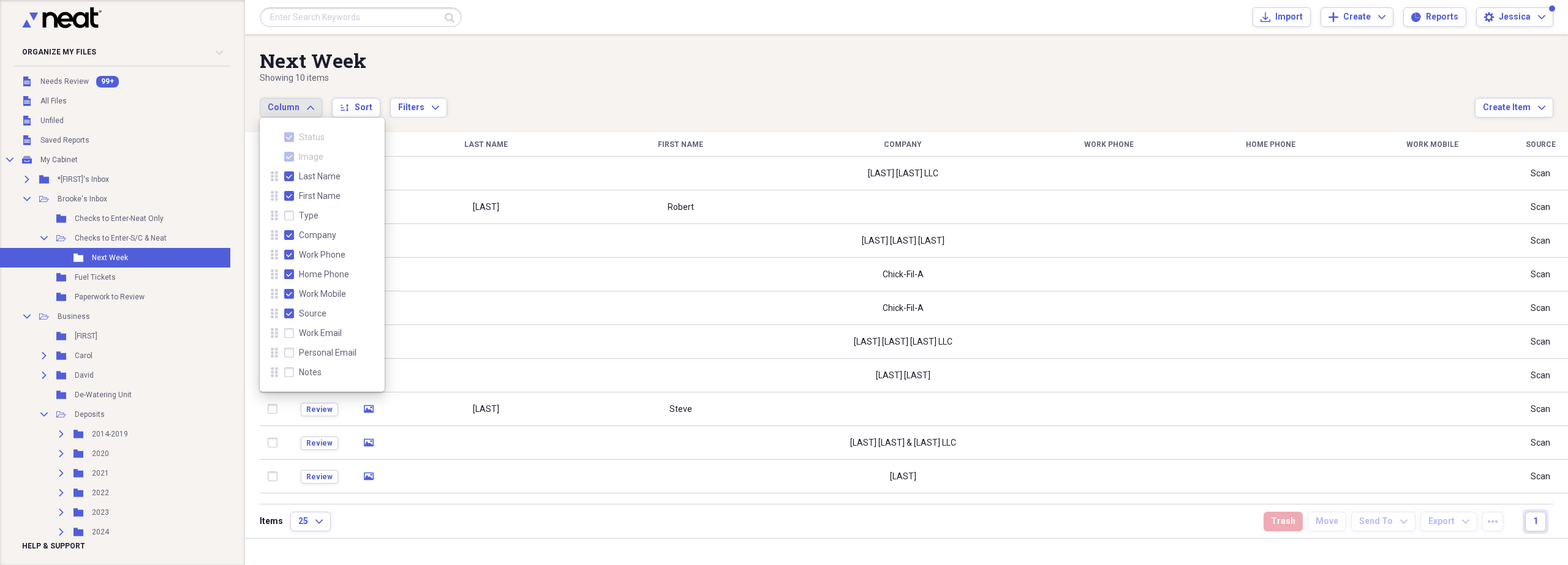 click on "Work Phone" at bounding box center [315, 255] 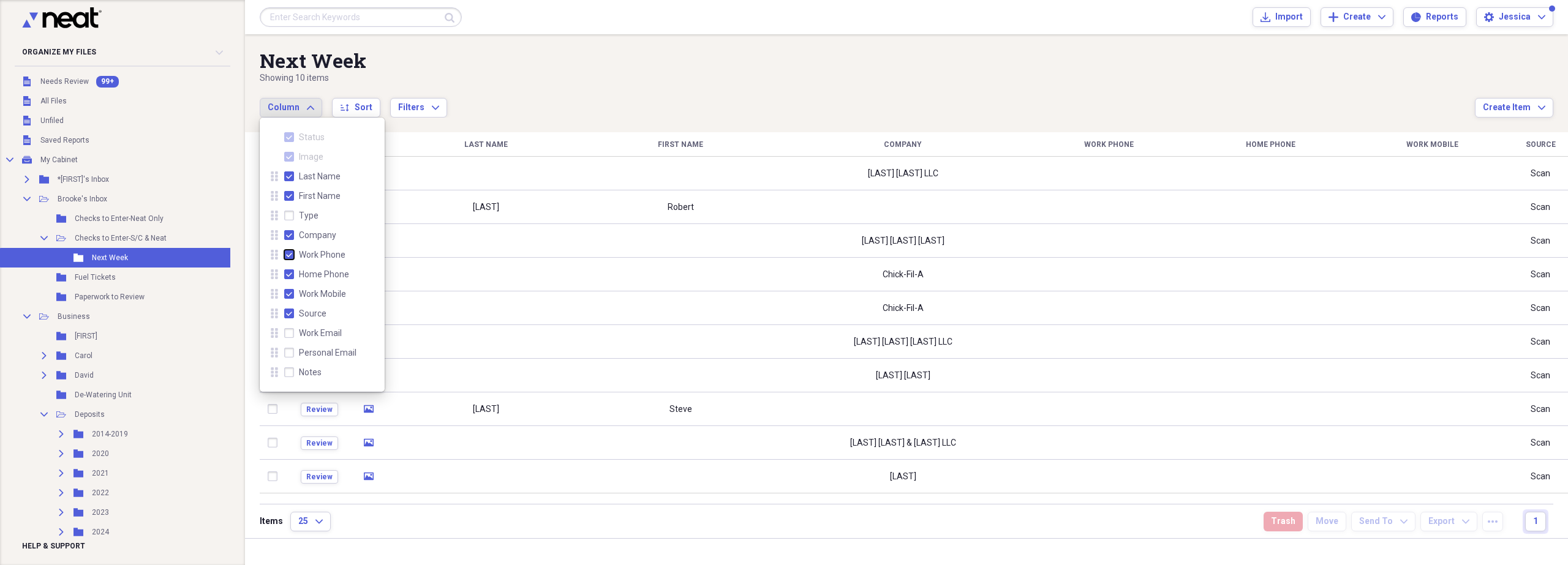click on "Work Phone" at bounding box center (284, 255) 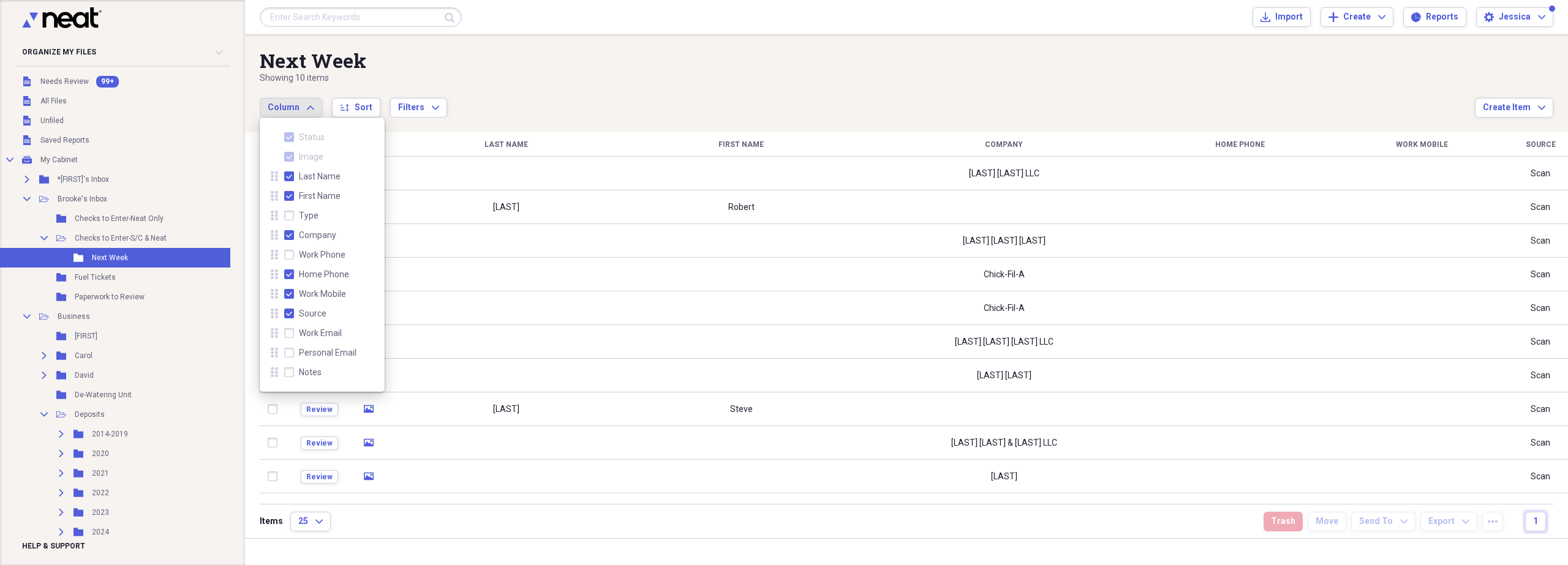 click on "Home Phone" at bounding box center (317, 274) 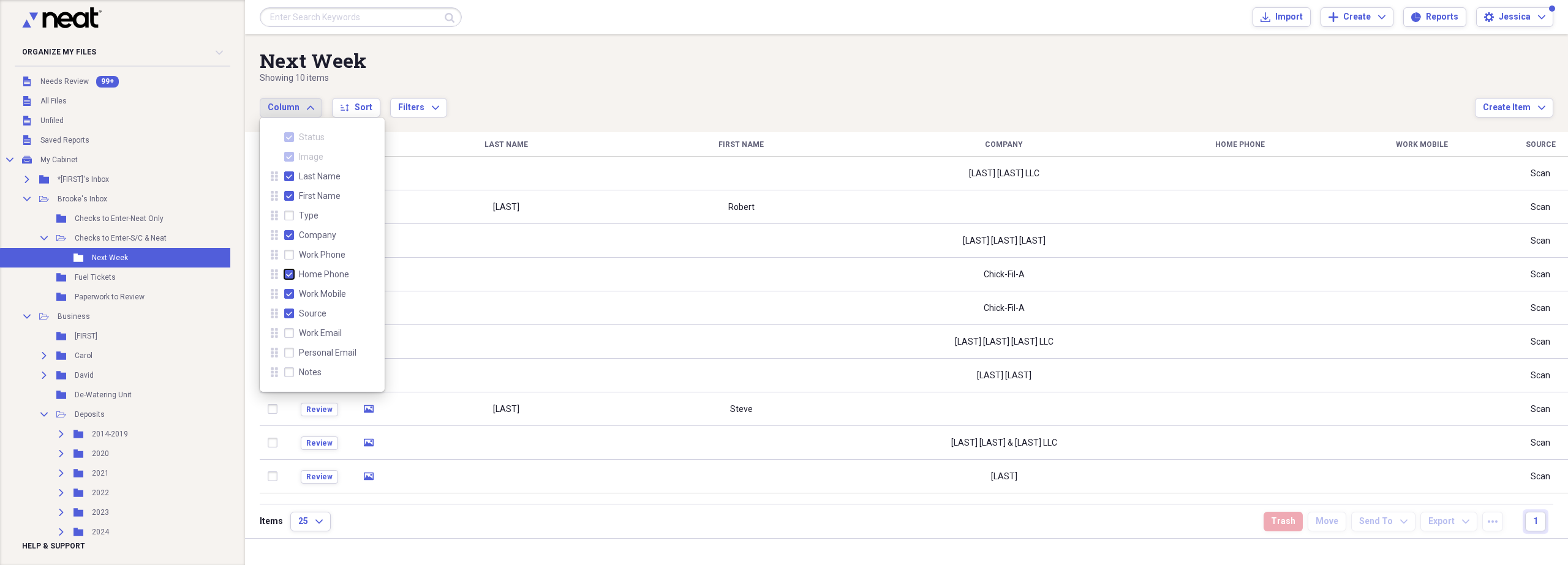 click on "Home Phone" at bounding box center (284, 274) 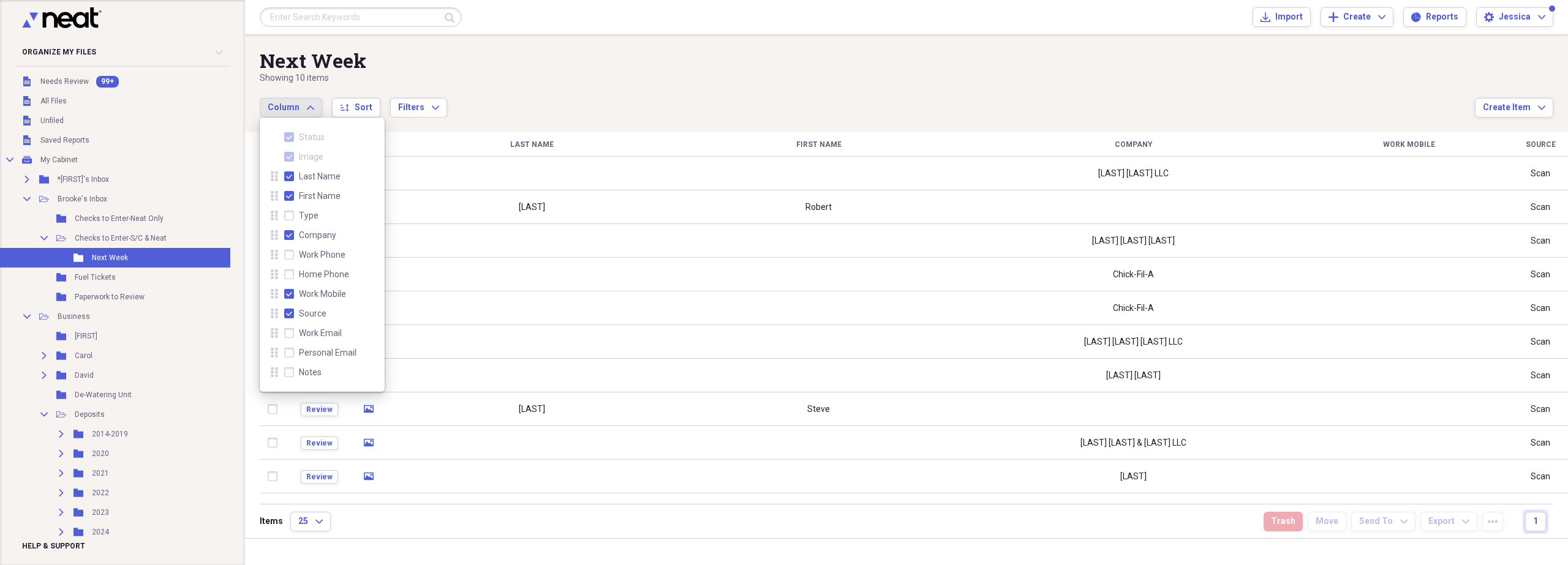 click on "Work Mobile" at bounding box center (315, 294) 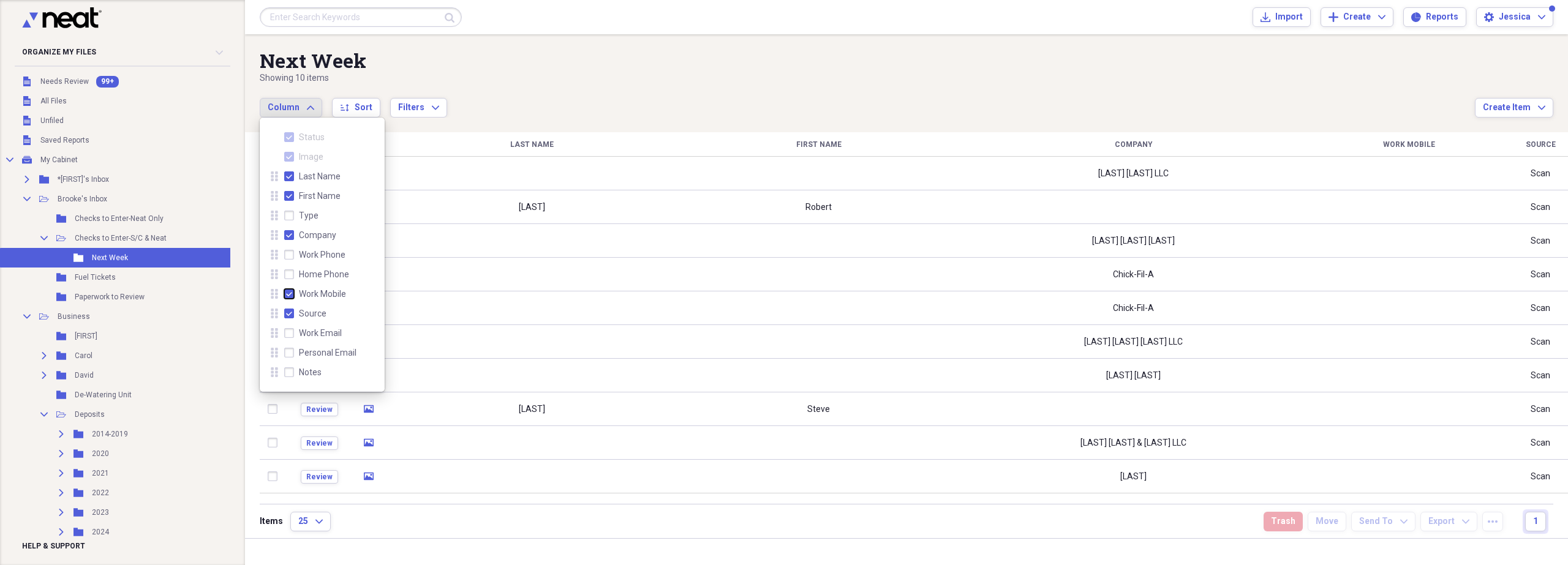 click on "Work Mobile" at bounding box center (284, 294) 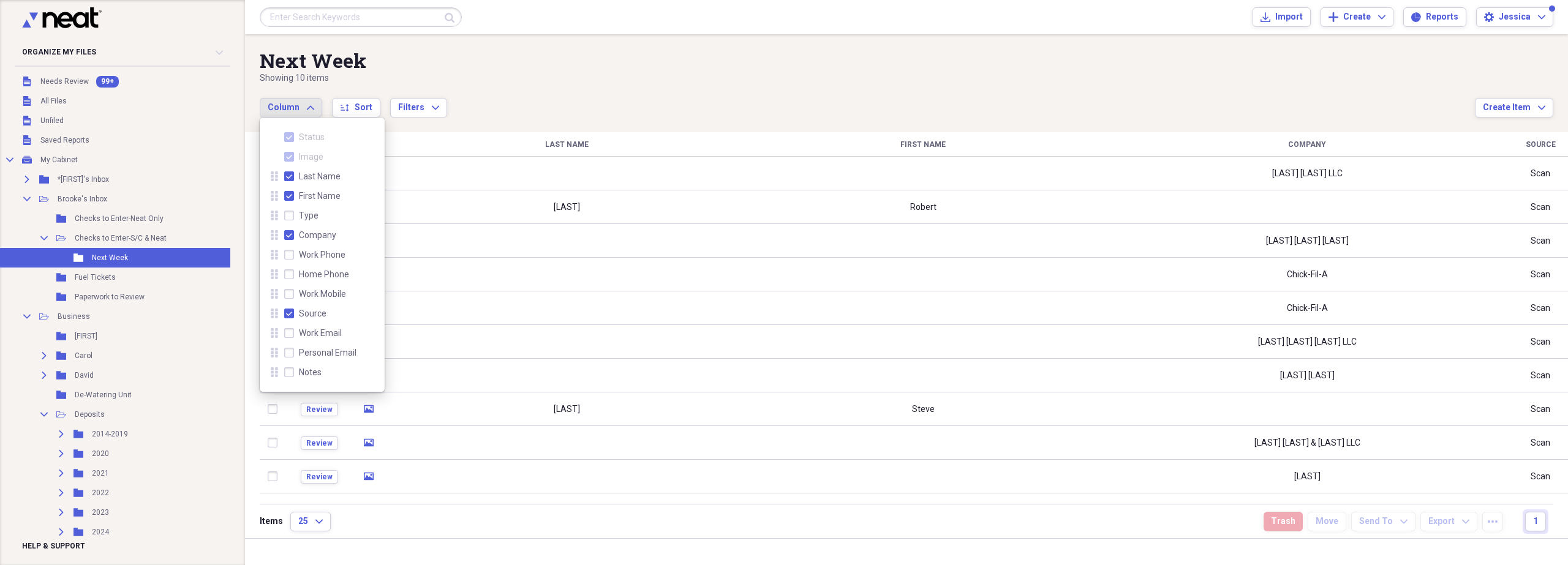 click on "Source" at bounding box center [305, 313] 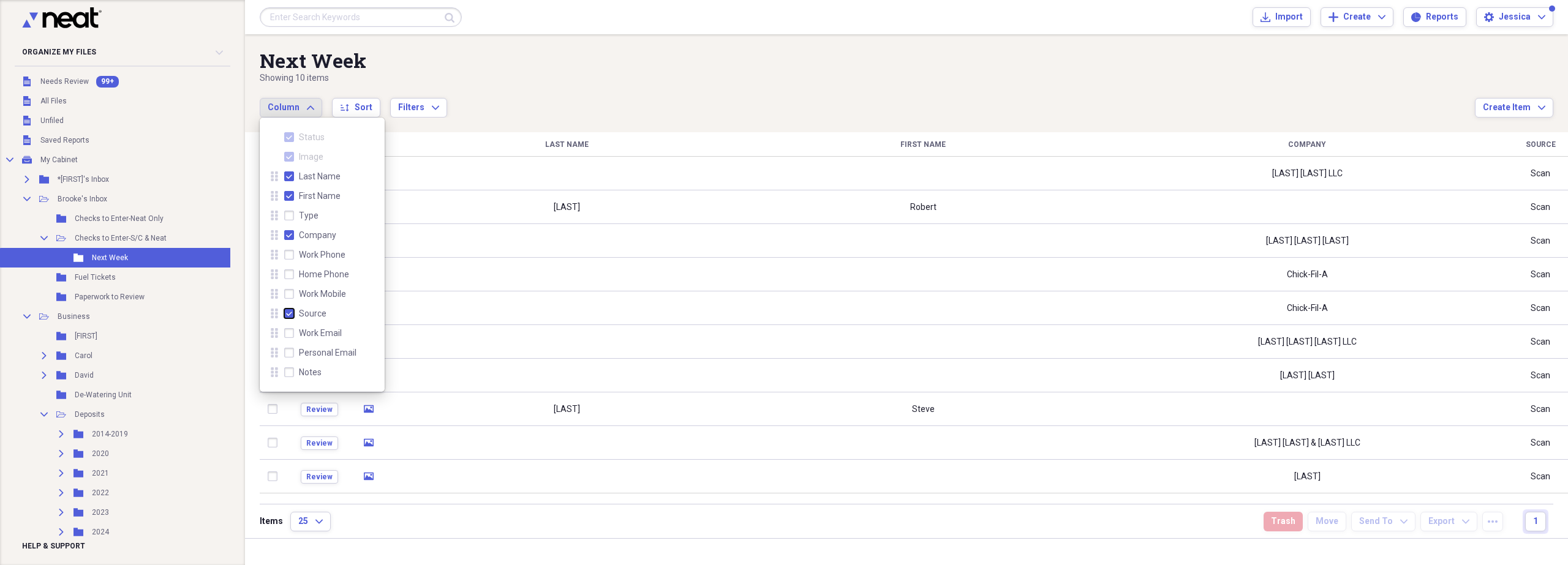click on "Source" at bounding box center [284, 313] 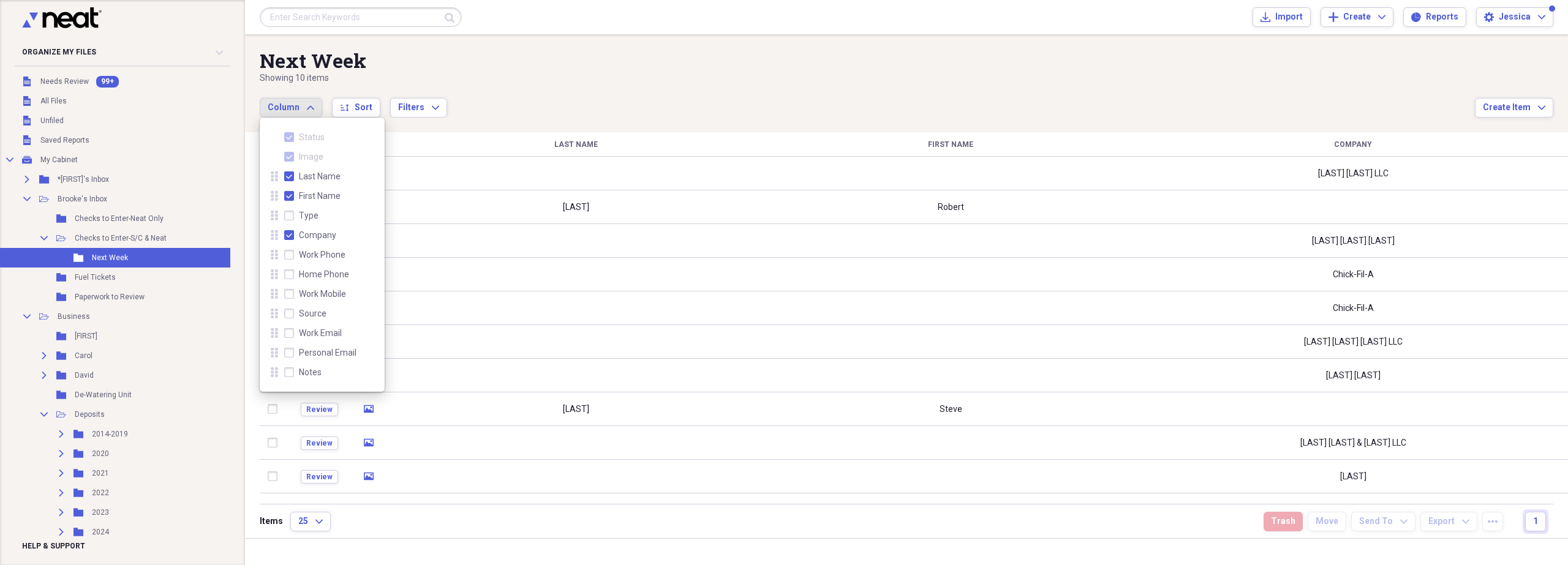 click on "Notes" at bounding box center (303, 372) 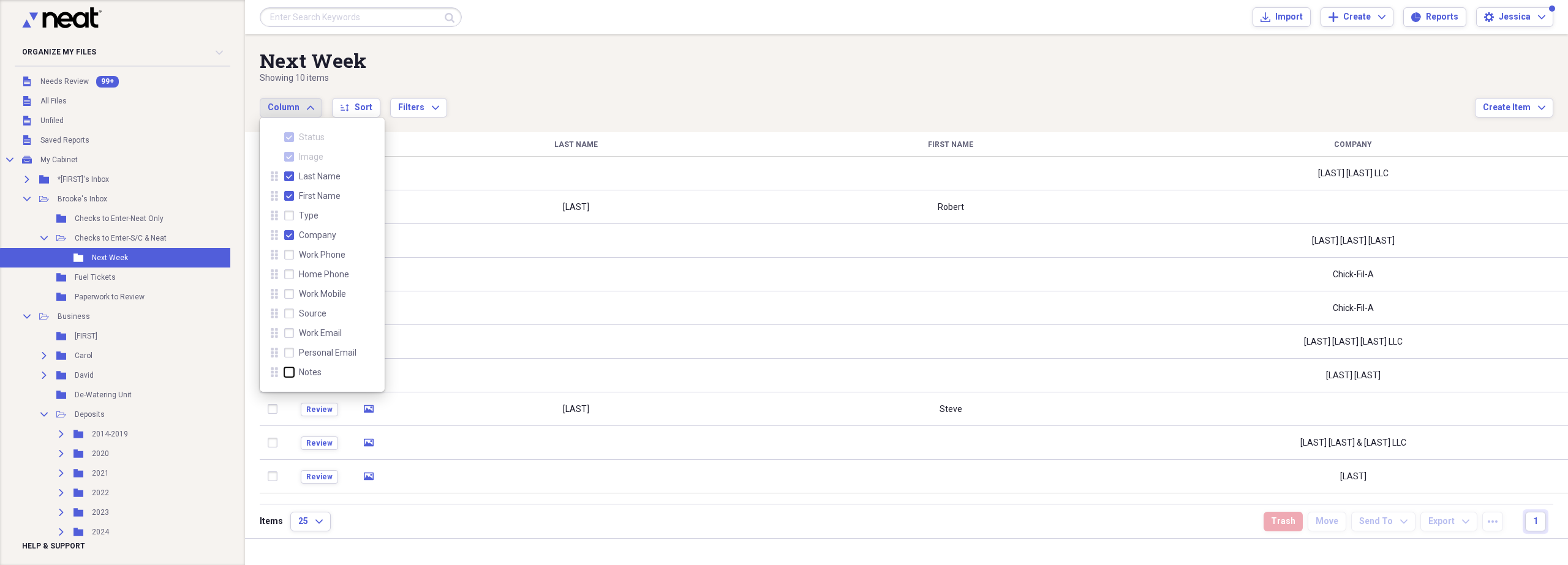 click on "Notes" at bounding box center (284, 372) 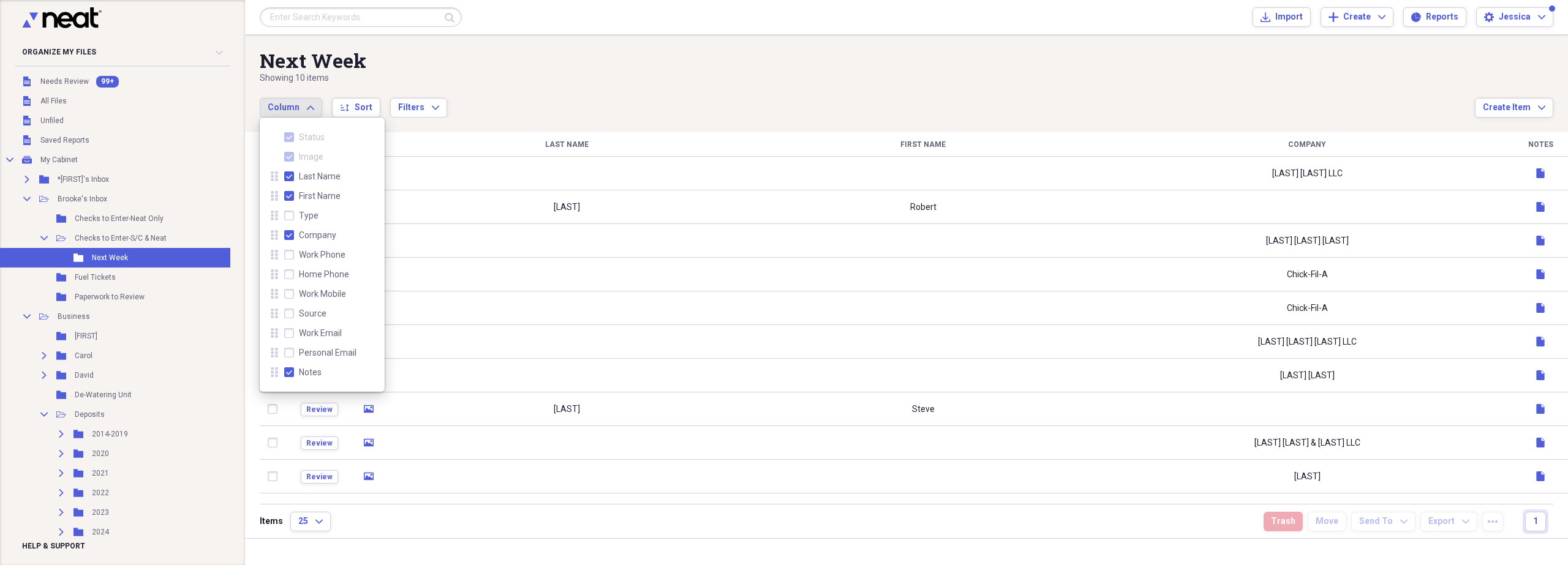 click on "Notes" at bounding box center [303, 372] 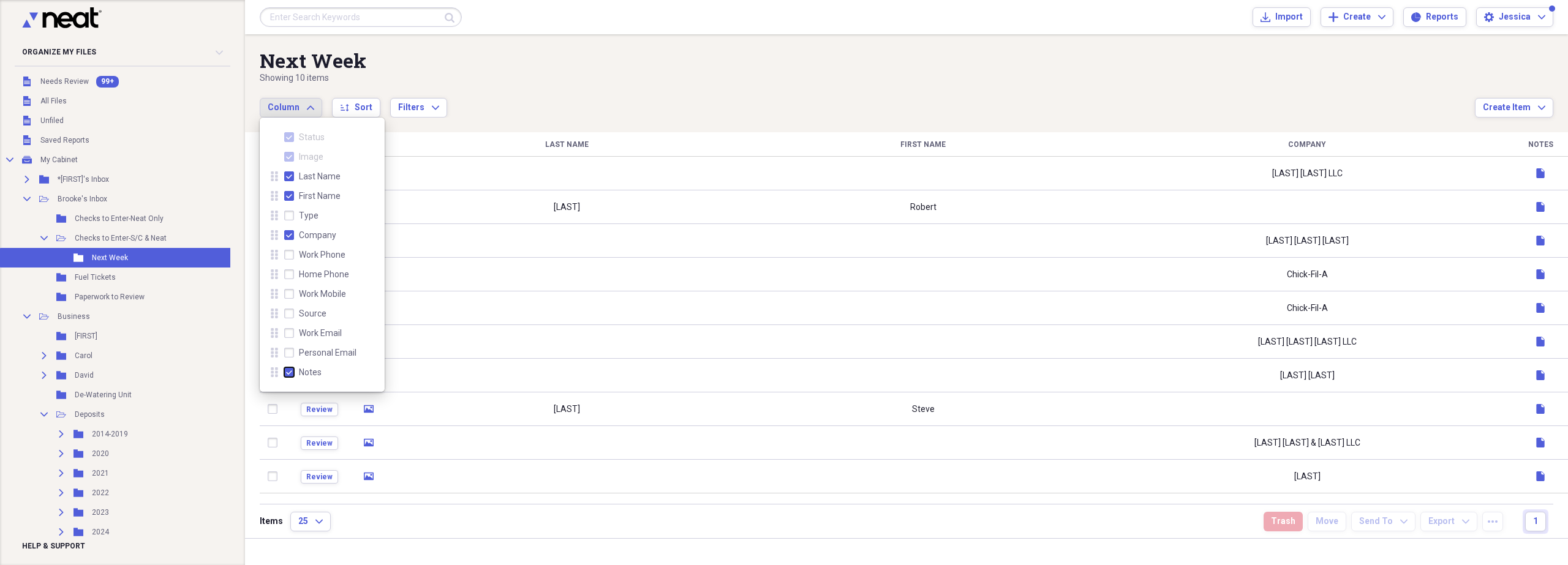 click on "Notes" at bounding box center (284, 372) 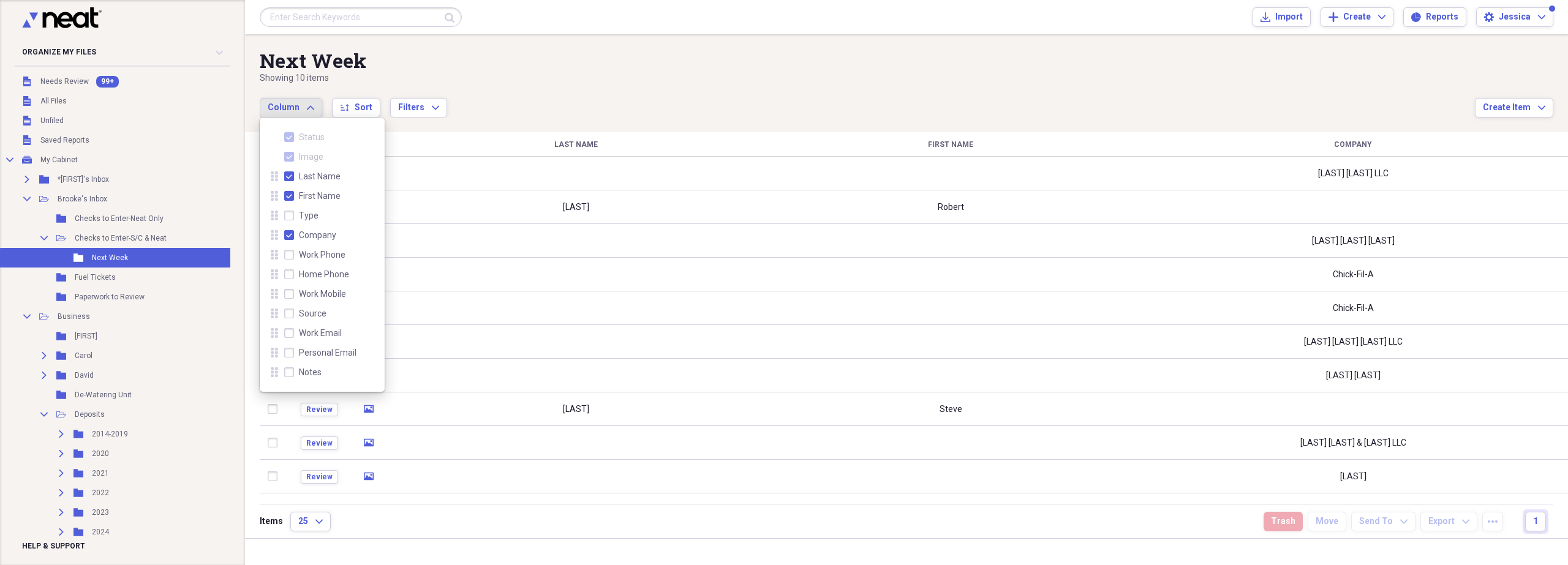 click on "Next Week" at bounding box center [867, 61] 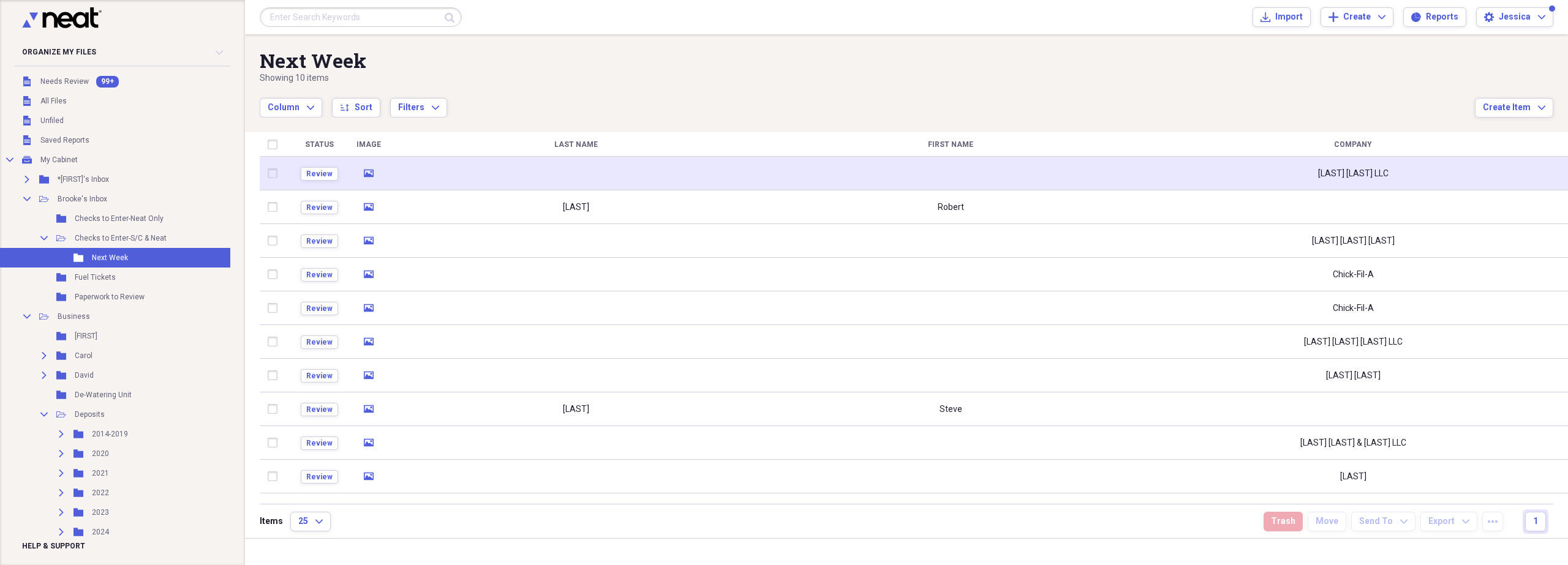 click at bounding box center (275, 173) 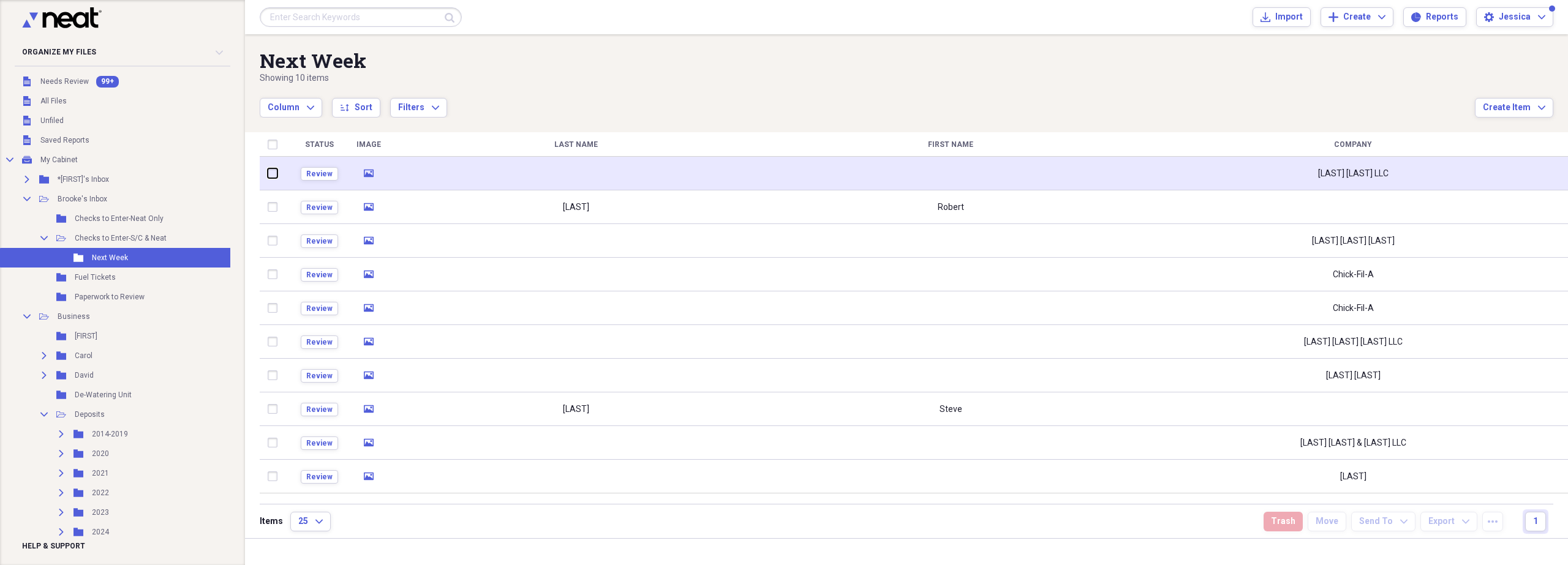 click at bounding box center (268, 173) 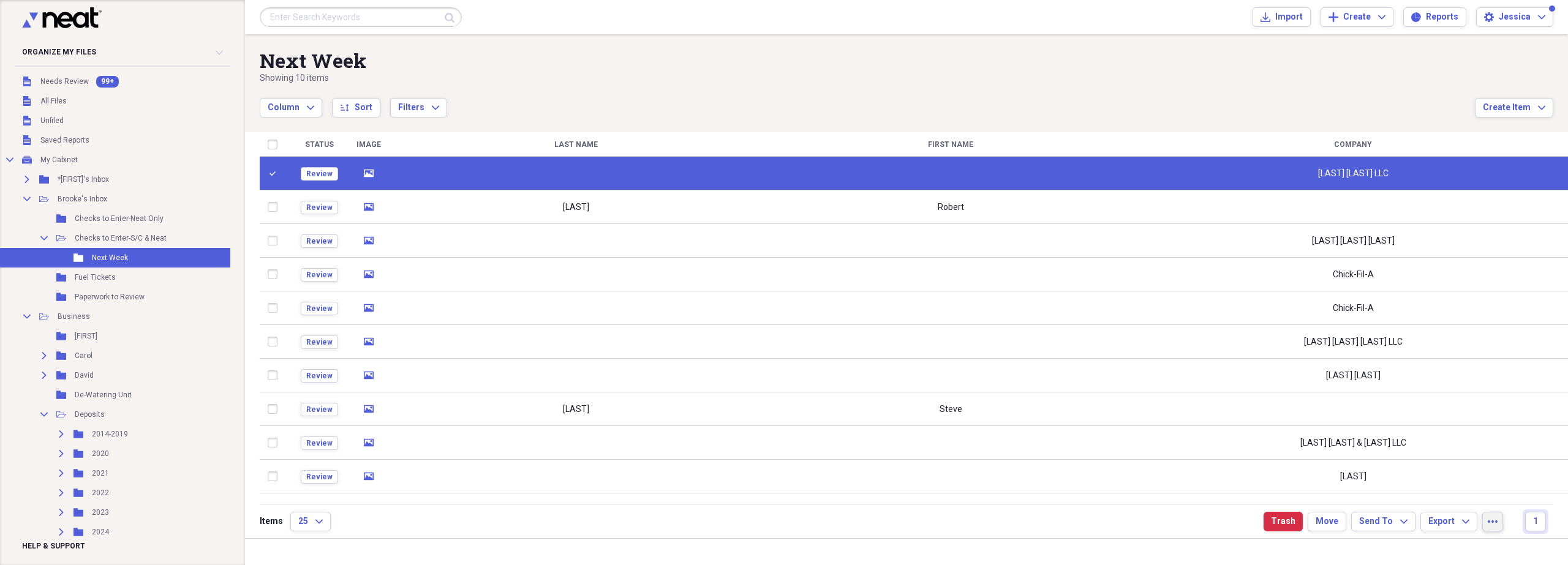 click on "more" at bounding box center [1493, 522] 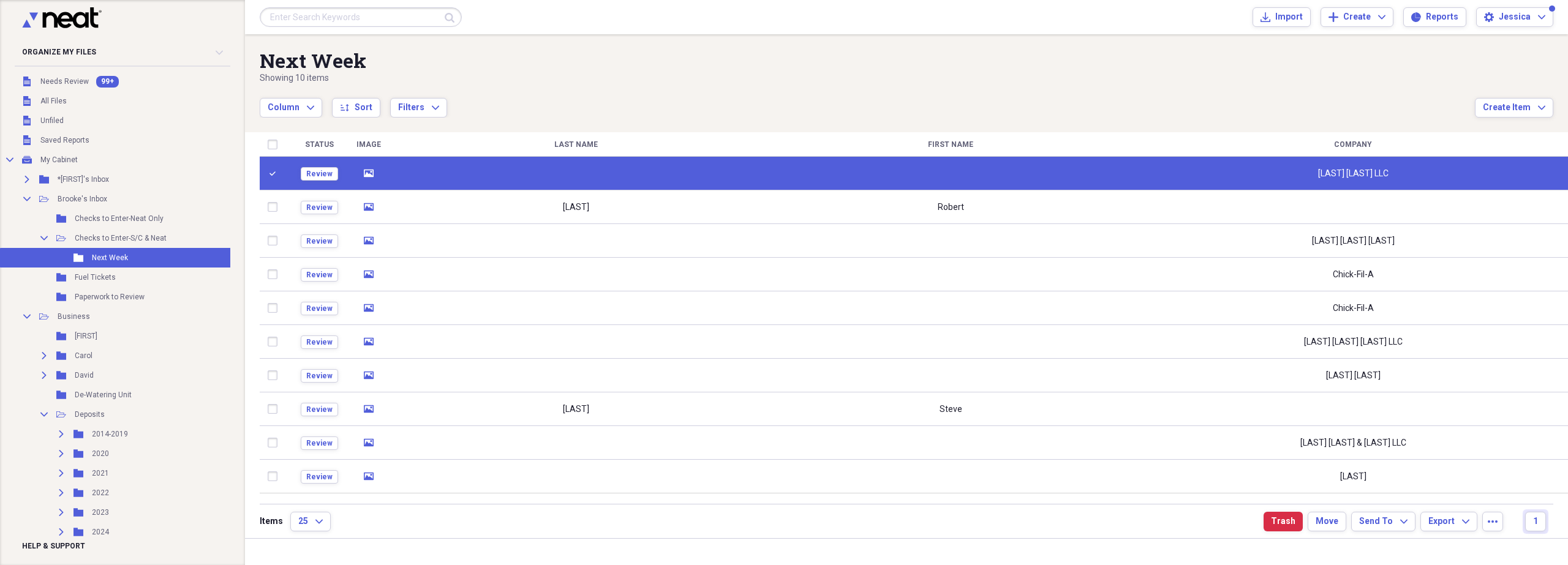 click on "Column Expand sort Sort Filters  Expand" at bounding box center [867, 101] 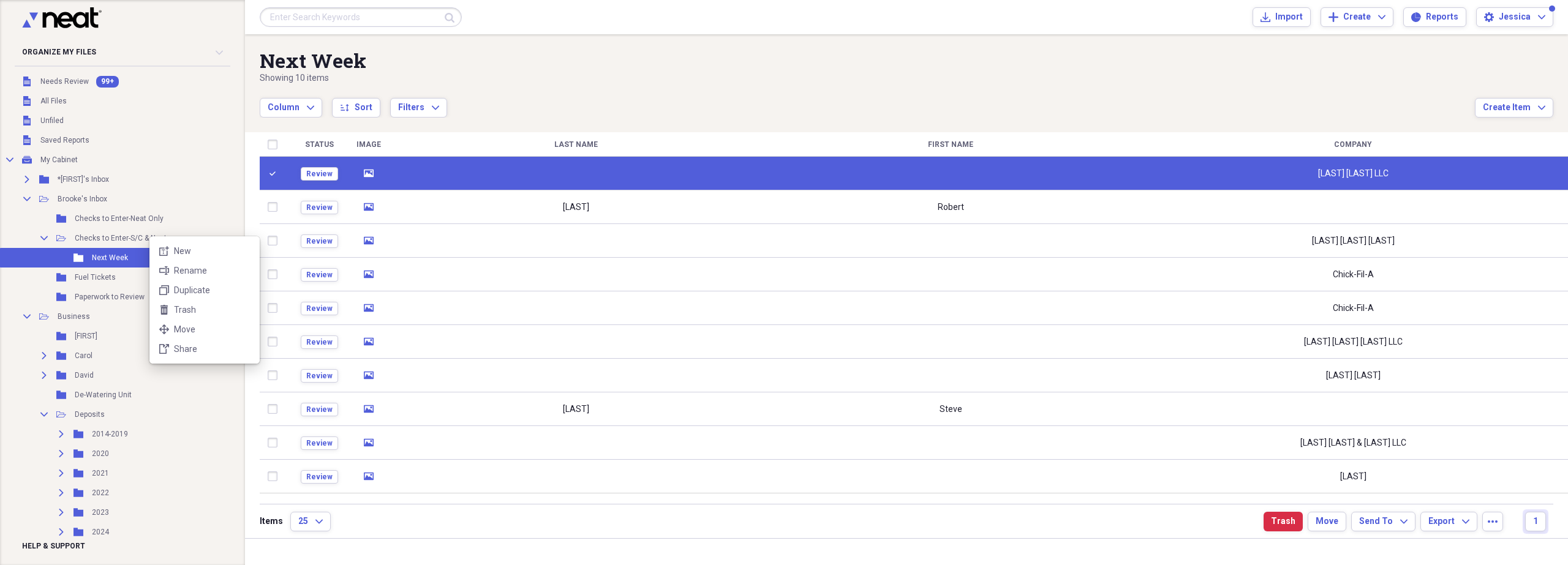 click on "Organize My Files 99+ Collapse Unfiled Needs Review 99+ Unfiled All Files Unfiled Unfiled Unfiled Saved Reports Collapse My Cabinet My Cabinet Add Folder Expand Folder *[FIRST]'s Inbox Add Folder Collapse Open Folder [FIRST]'s Inbox Add Folder Folder Checks to Enter-Neat Only Add Folder Collapse Open Folder Checks to Enter-S/C & Neat Add Folder Folder Next Week Add Folder Folder Fuel Tickets Add Folder Folder Paperwork to Review Add Folder Collapse Open Folder Business Add Folder Folder [FIRST] Add Folder Expand Folder [FIRST] Add Folder Expand Folder [FIRST] Add Folder Folder De-Watering Unit Add Folder Collapse Open Folder Deposits Add Folder Expand Folder 2014-2019 Add Folder Expand Folder 2020 Add Folder Expand Folder 2021 Add Folder Expand Folder 2022 Add Folder Expand Folder 2023 Add Folder Expand Folder 2024 Add Folder Collapse Open Folder 2025 Add Folder Expand Folder 01/25 Add Folder Expand Folder 02/25 Add Folder Expand Folder 03/25 Add Folder Expand Folder 04/25 Add Folder Collapse Open Folder 05/25 Expand" at bounding box center [784, 282] 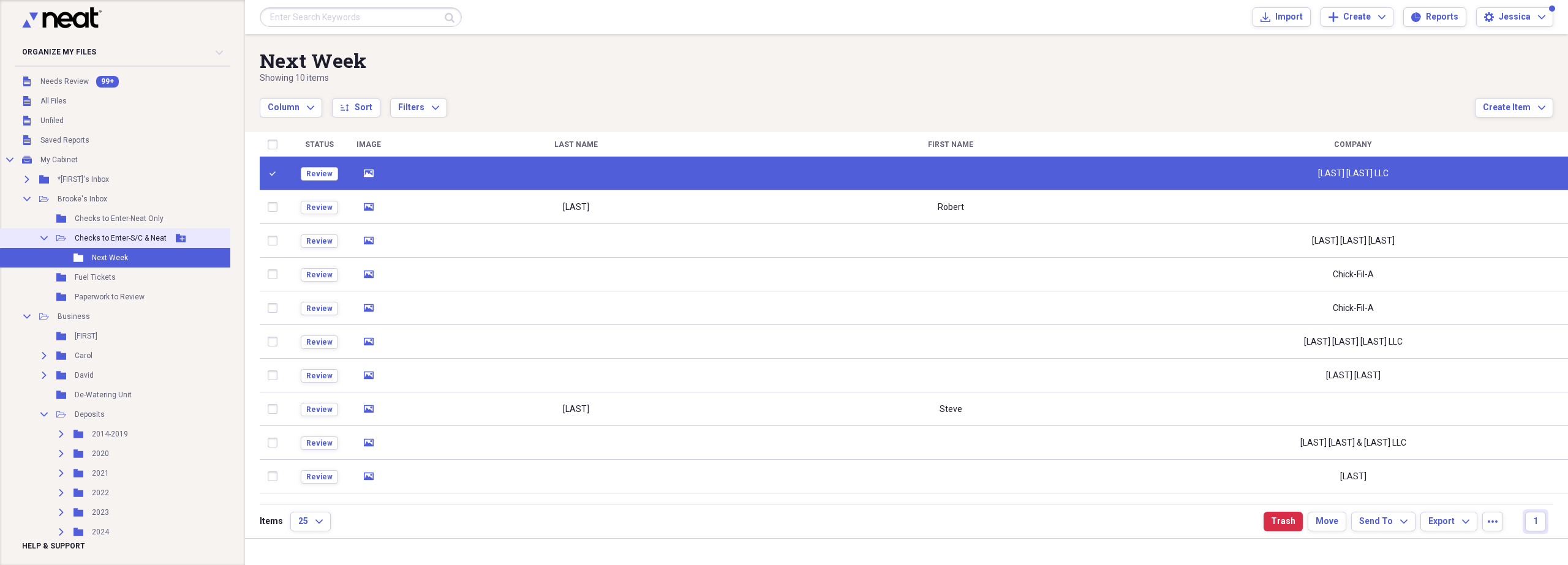 click on "Checks to Enter-S/C & Neat" at bounding box center [121, 238] 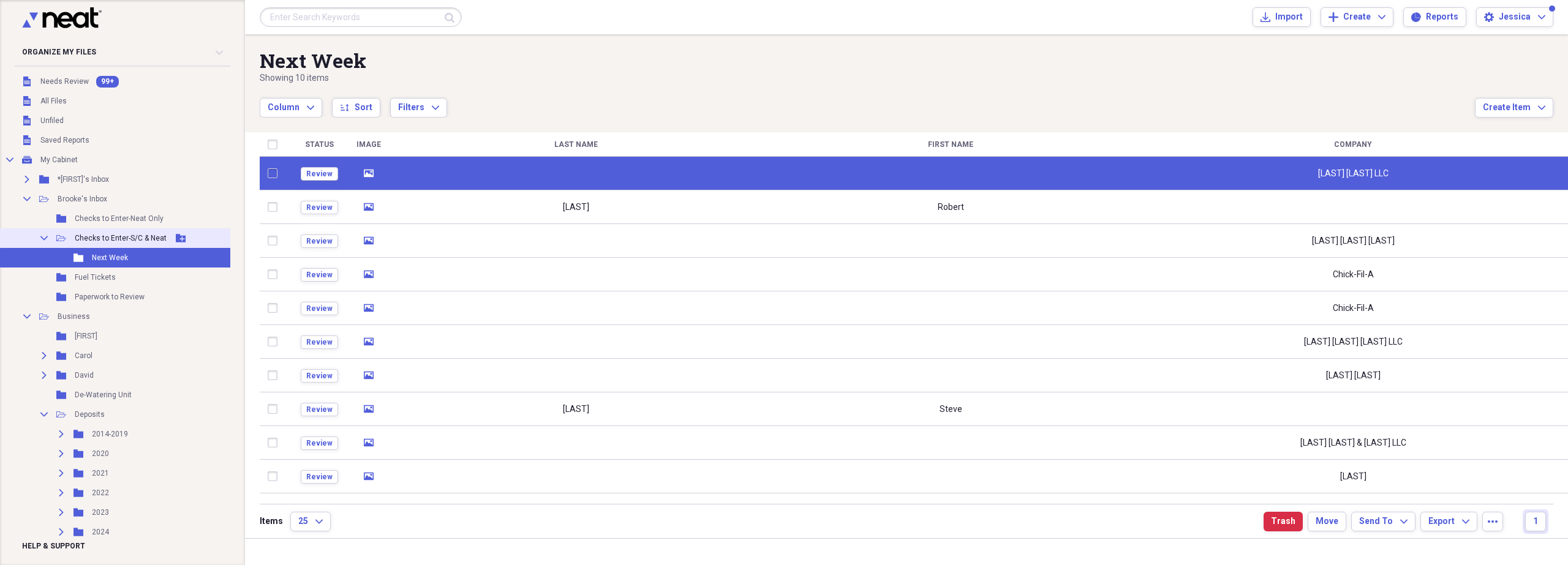 checkbox on "false" 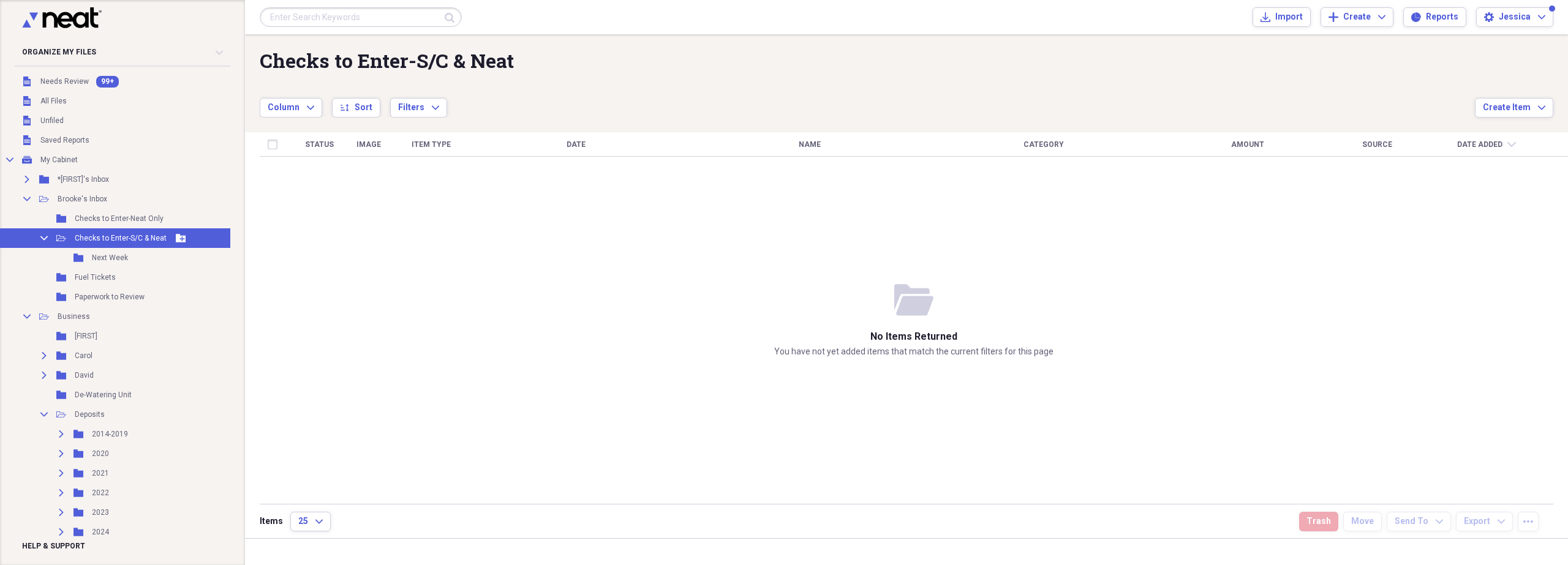 click 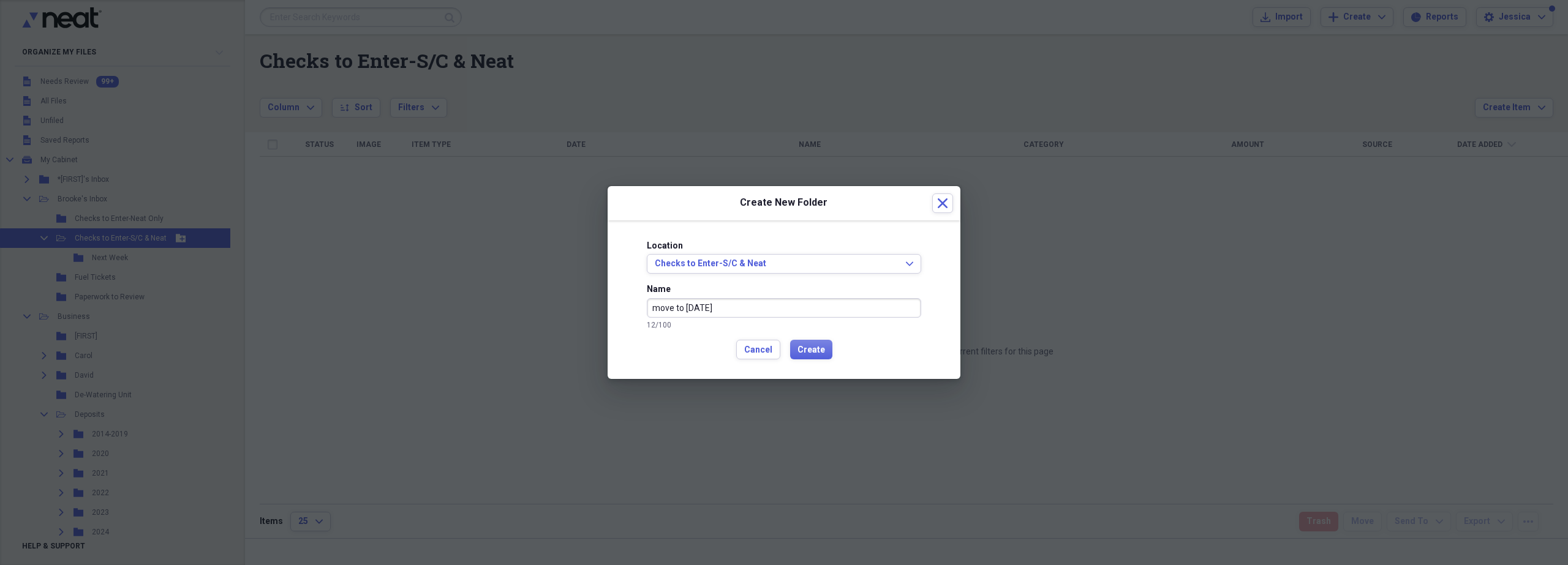 type on "move to [DATE]" 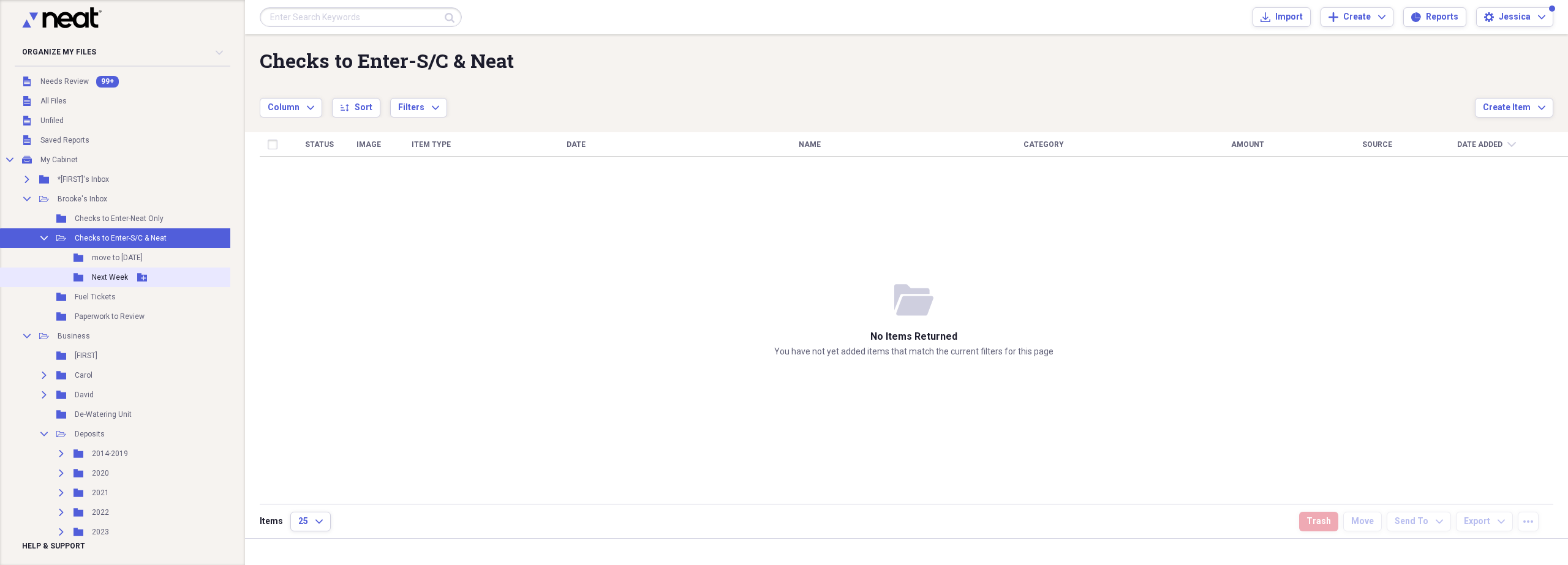 drag, startPoint x: 121, startPoint y: 279, endPoint x: 147, endPoint y: 273, distance: 26.683328 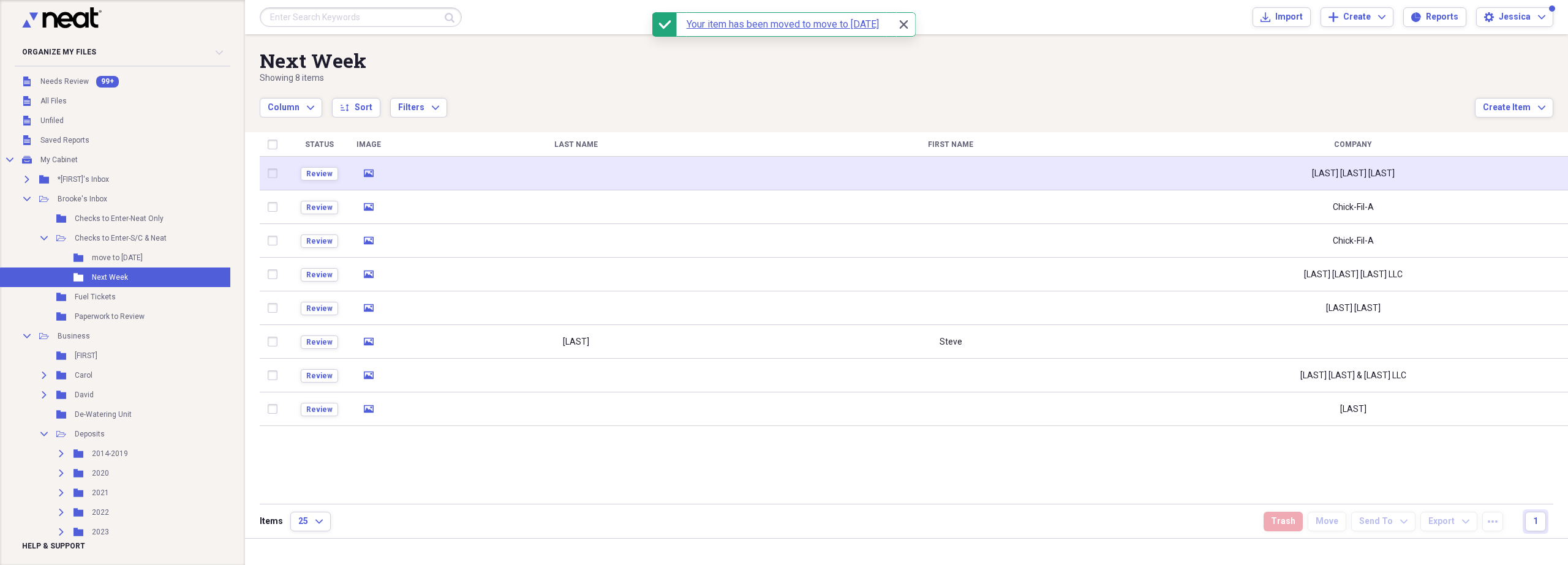click 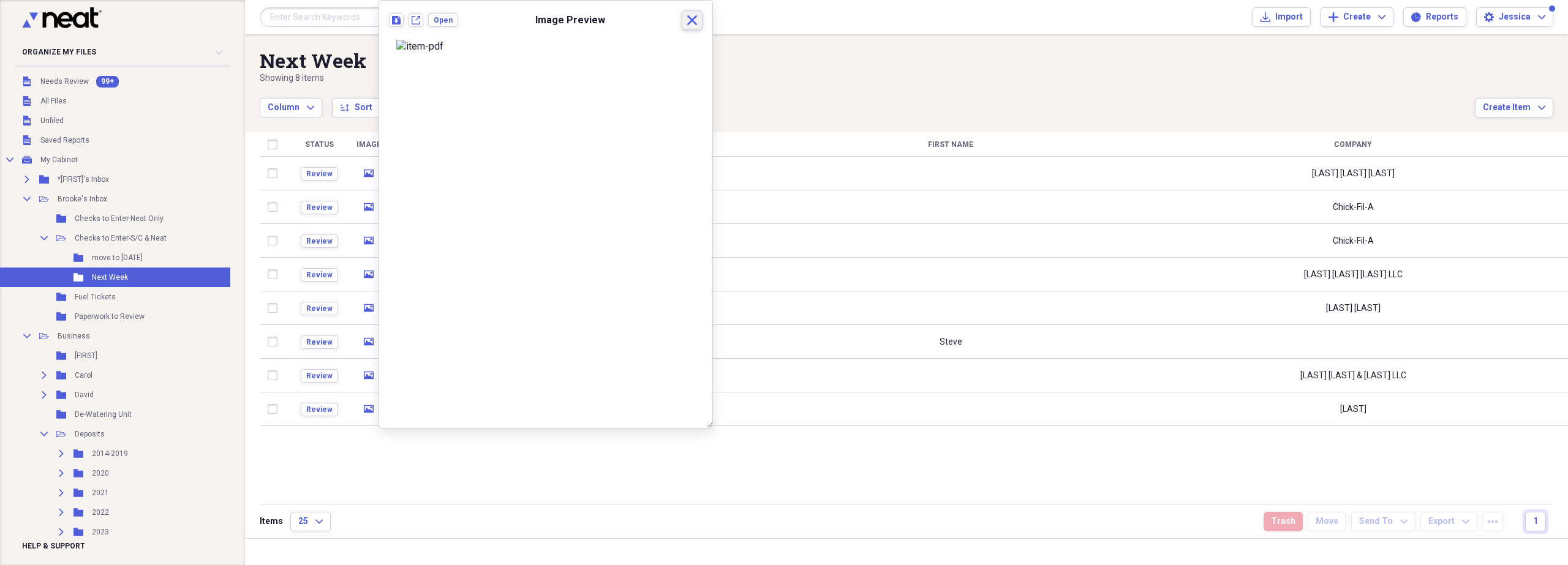 click on "Close" at bounding box center (692, 20) 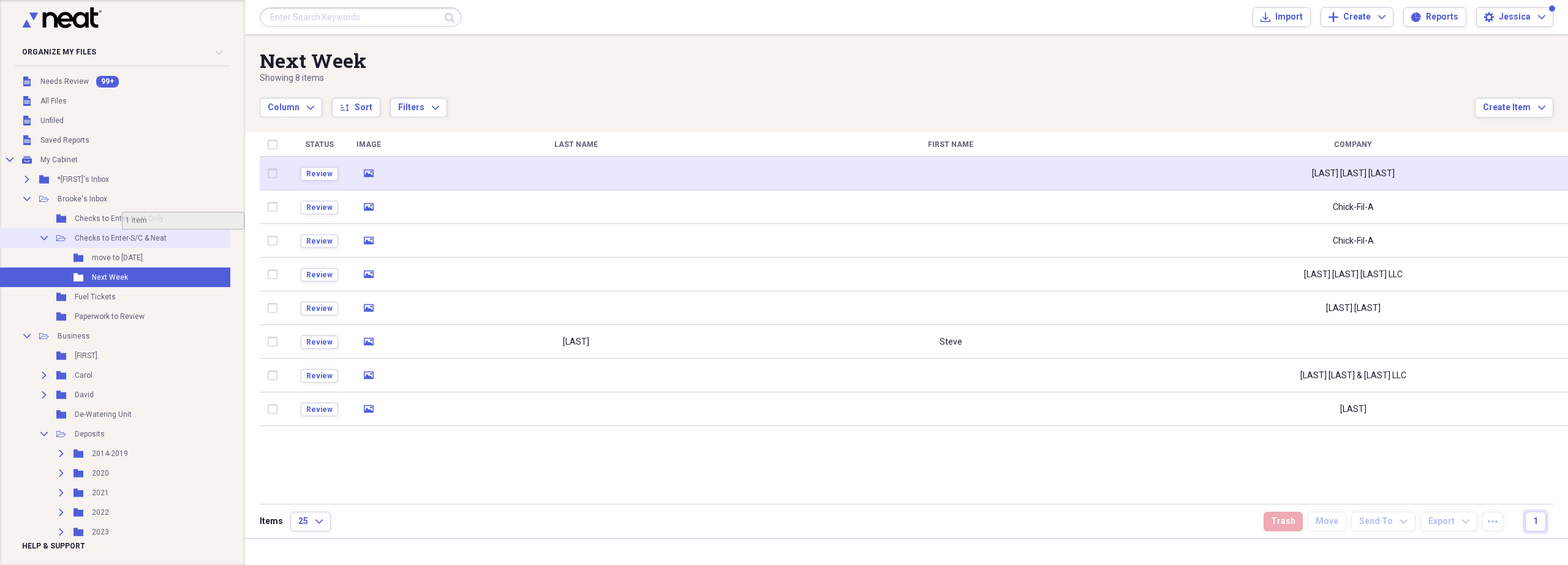 scroll, scrollTop: 0, scrollLeft: 9, axis: horizontal 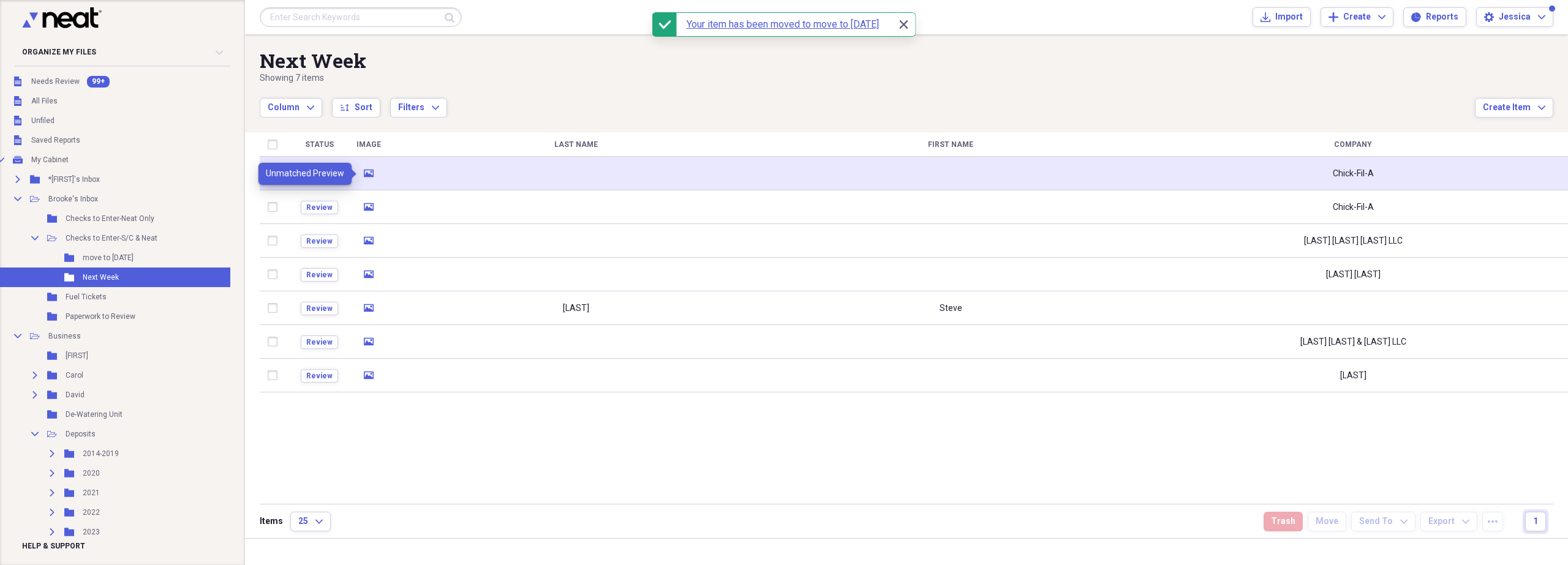click 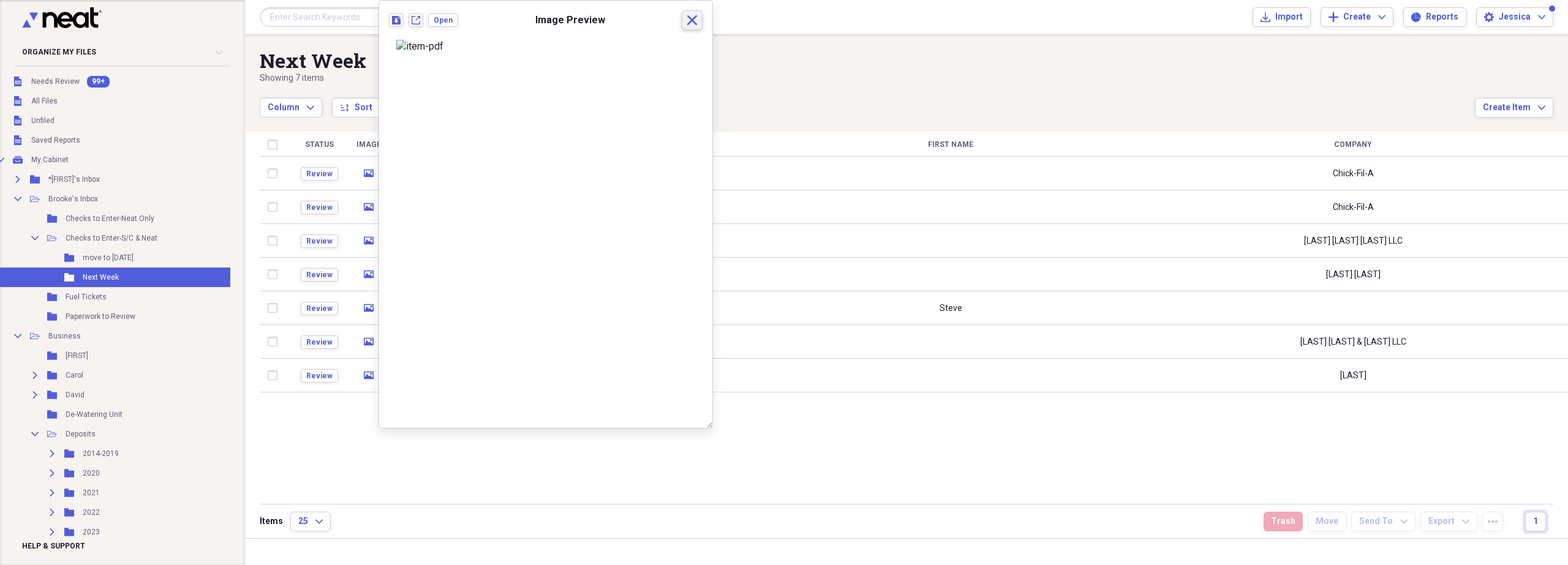 click on "Close" at bounding box center [692, 20] 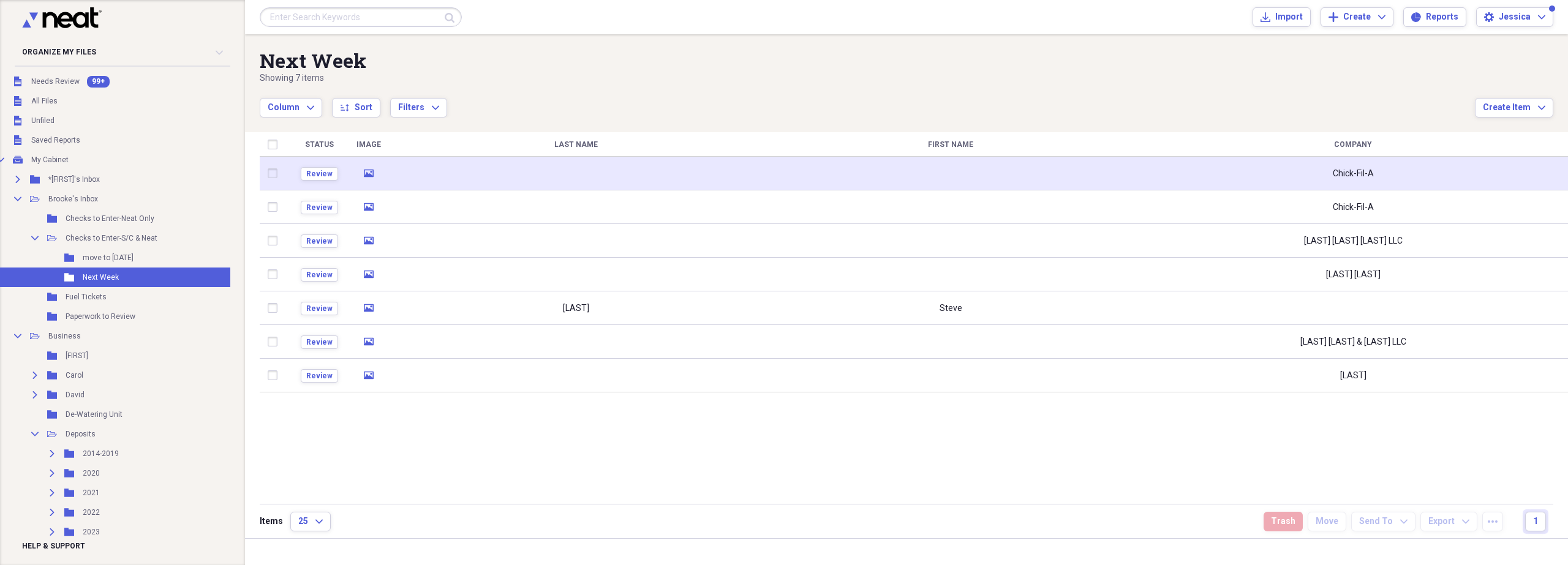 click at bounding box center [275, 173] 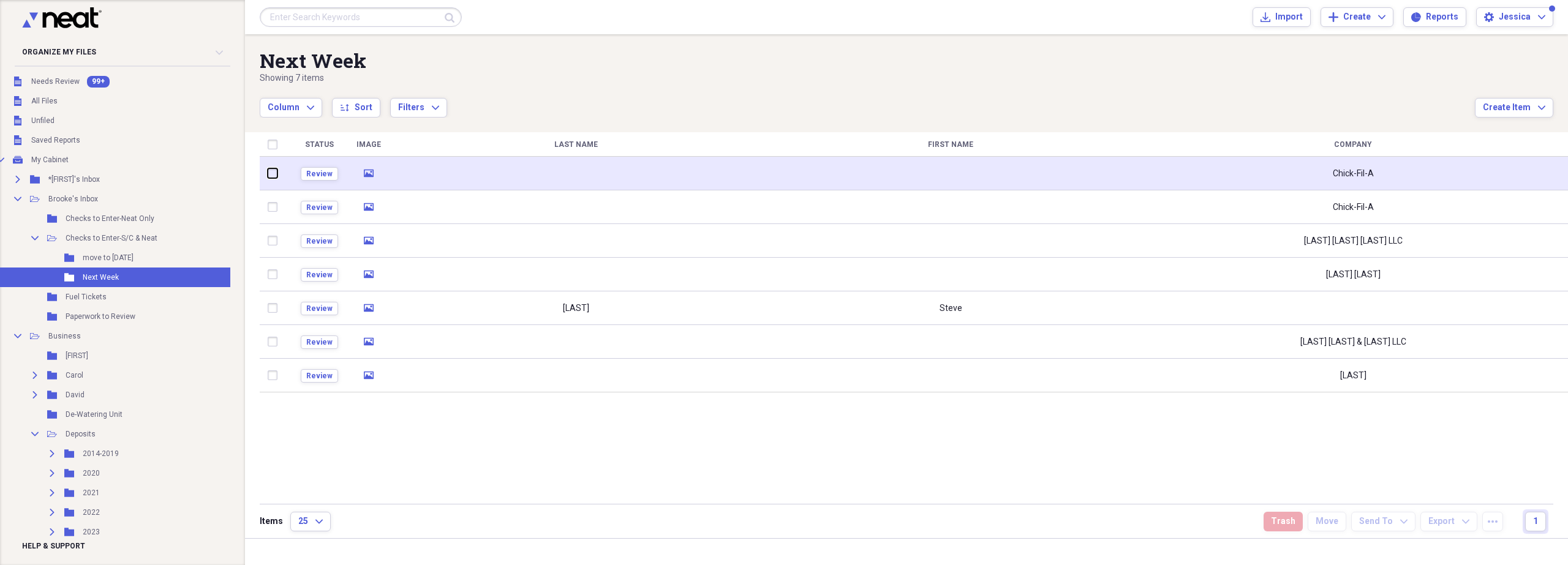 click at bounding box center [268, 173] 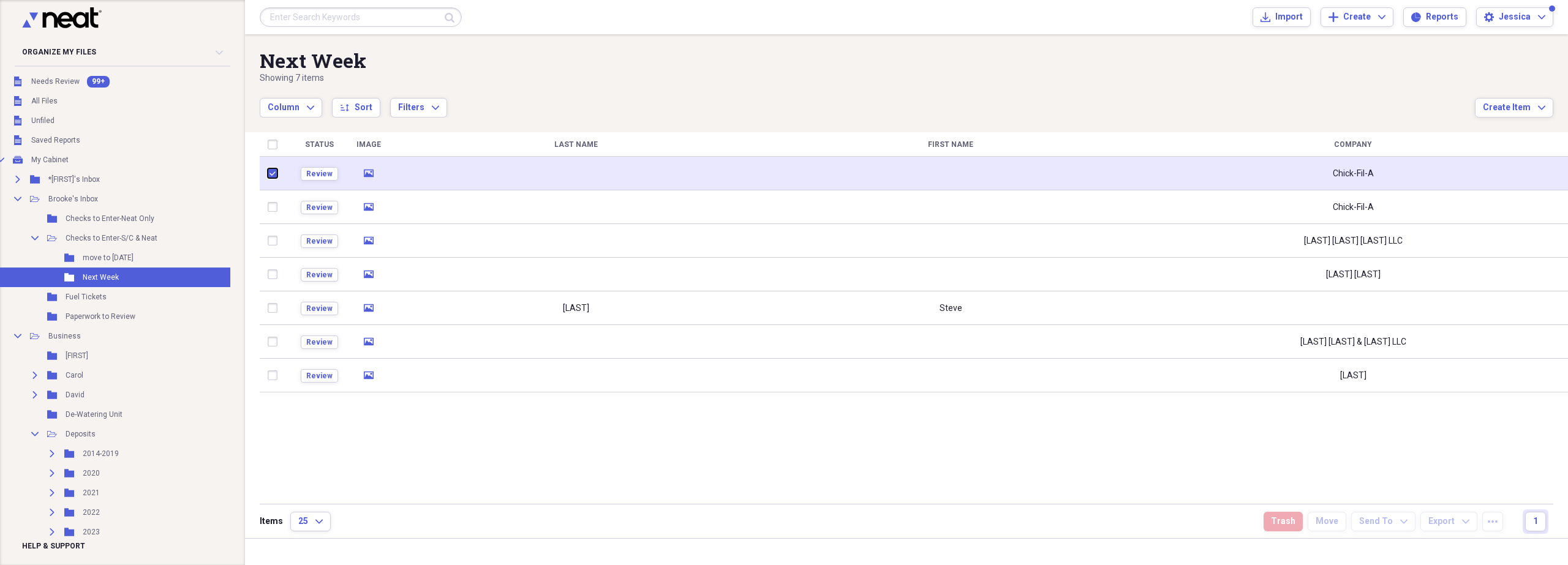 checkbox on "true" 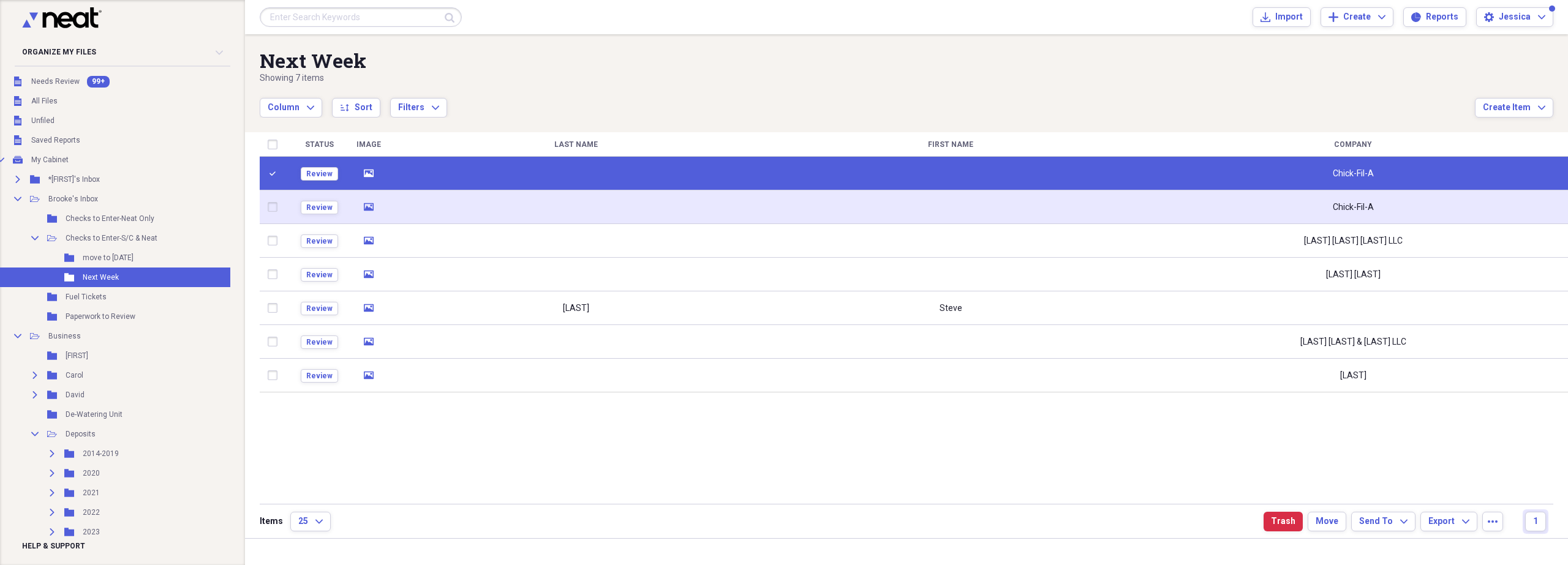 click at bounding box center (275, 207) 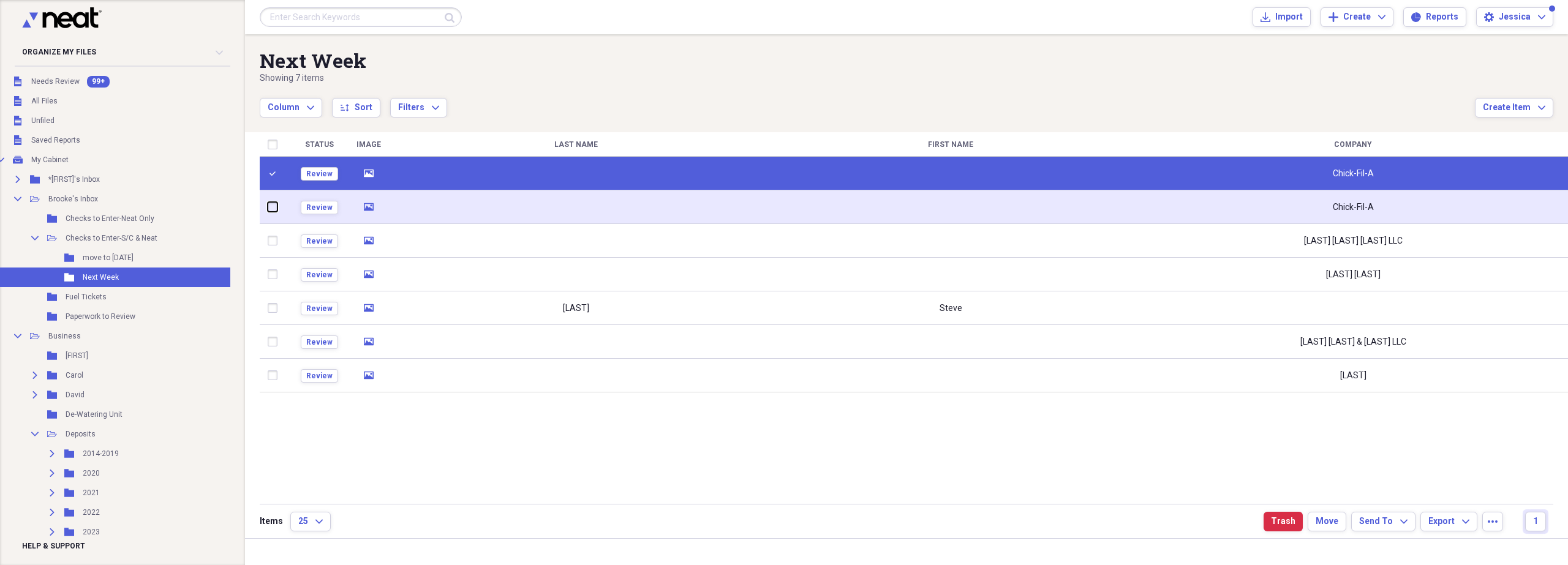 click at bounding box center [268, 207] 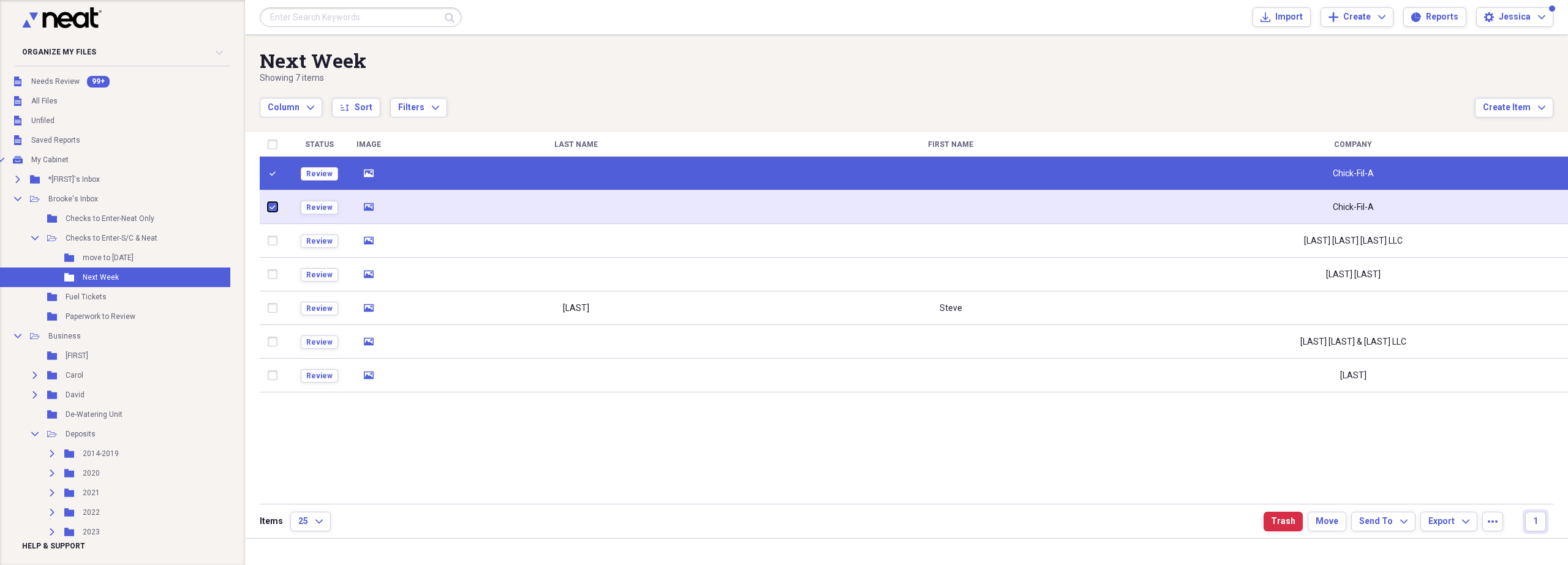checkbox on "true" 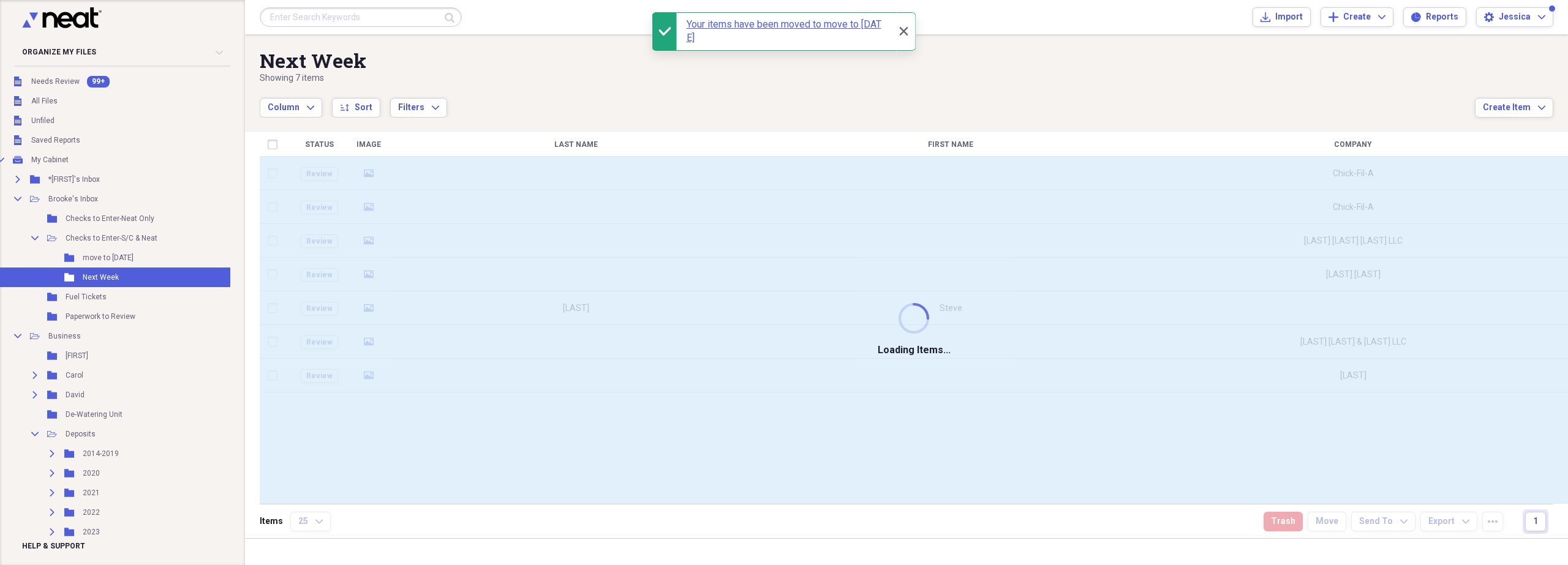 checkbox on "false" 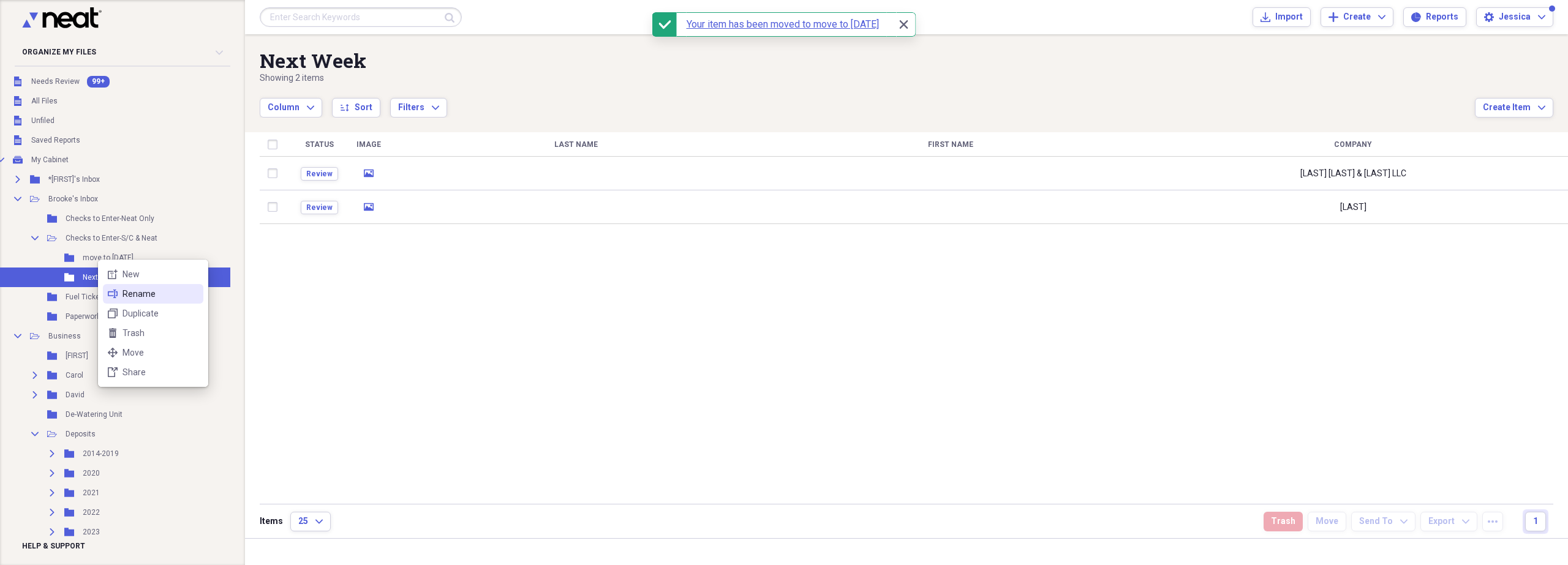 click on "Rename" at bounding box center (160, 294) 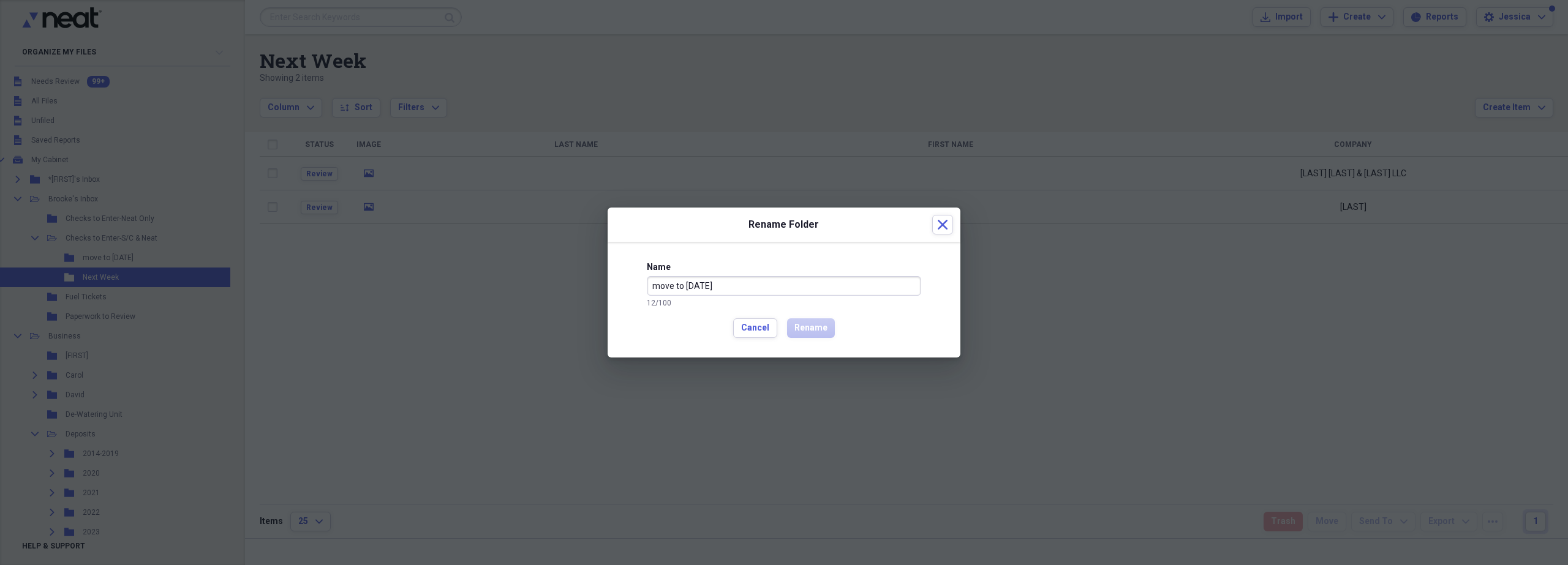 drag, startPoint x: 683, startPoint y: 286, endPoint x: 636, endPoint y: 287, distance: 47.01064 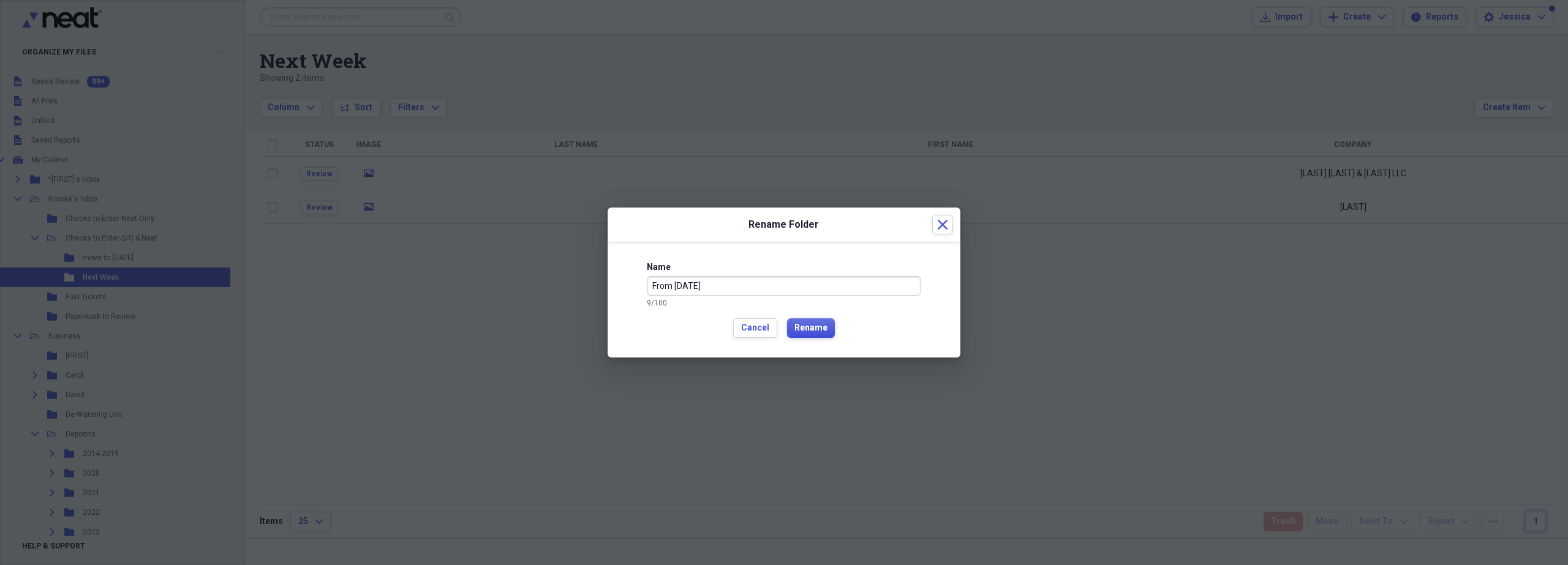 type on "From [DATE]" 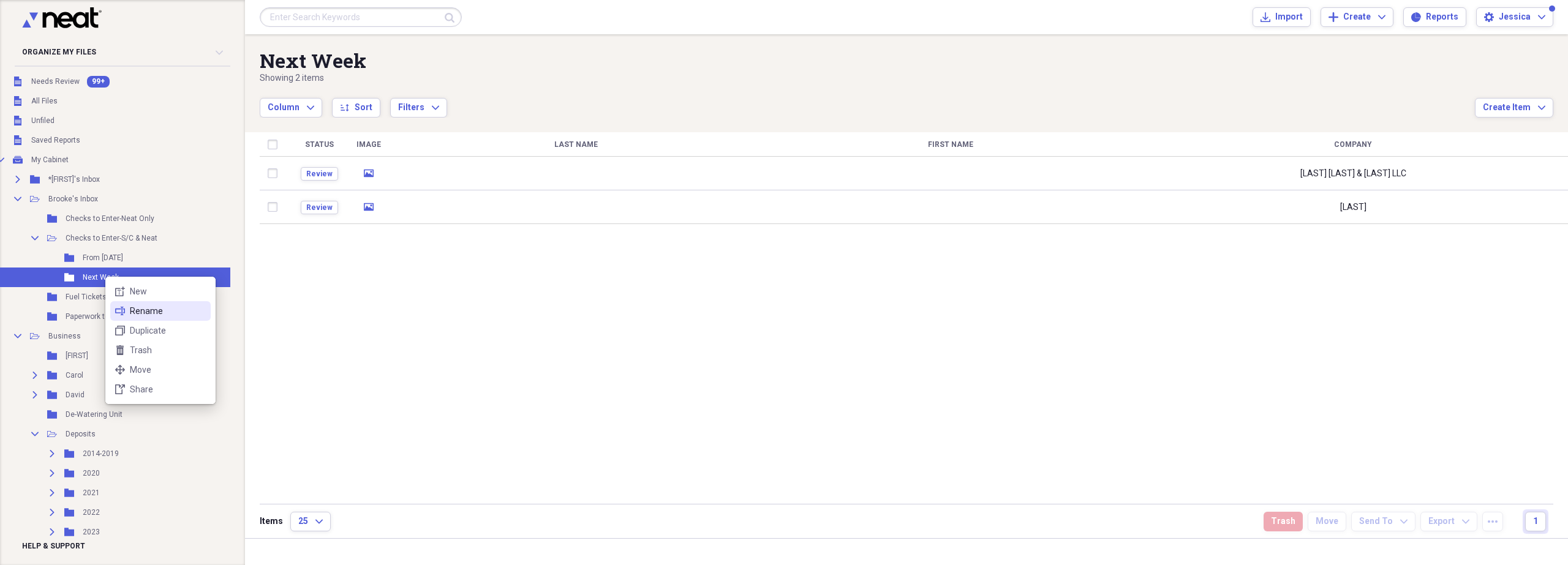click on "Rename" at bounding box center (168, 311) 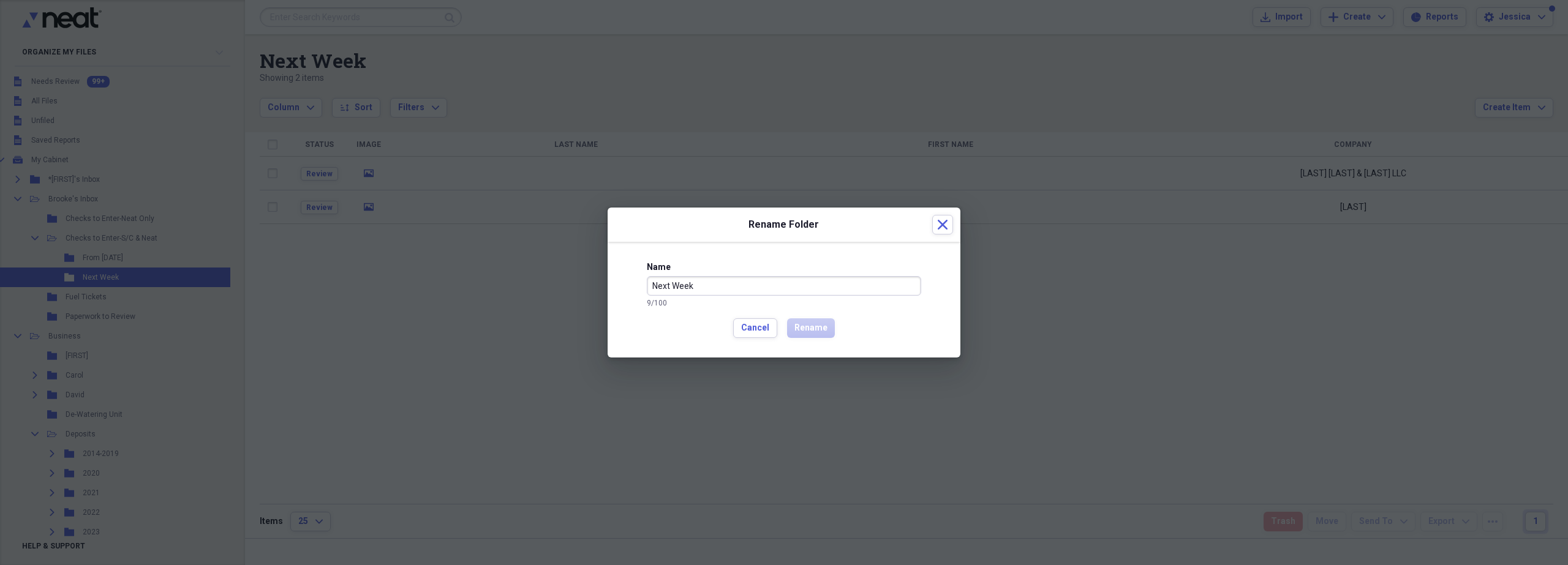 click on "Next Week" at bounding box center (784, 286) 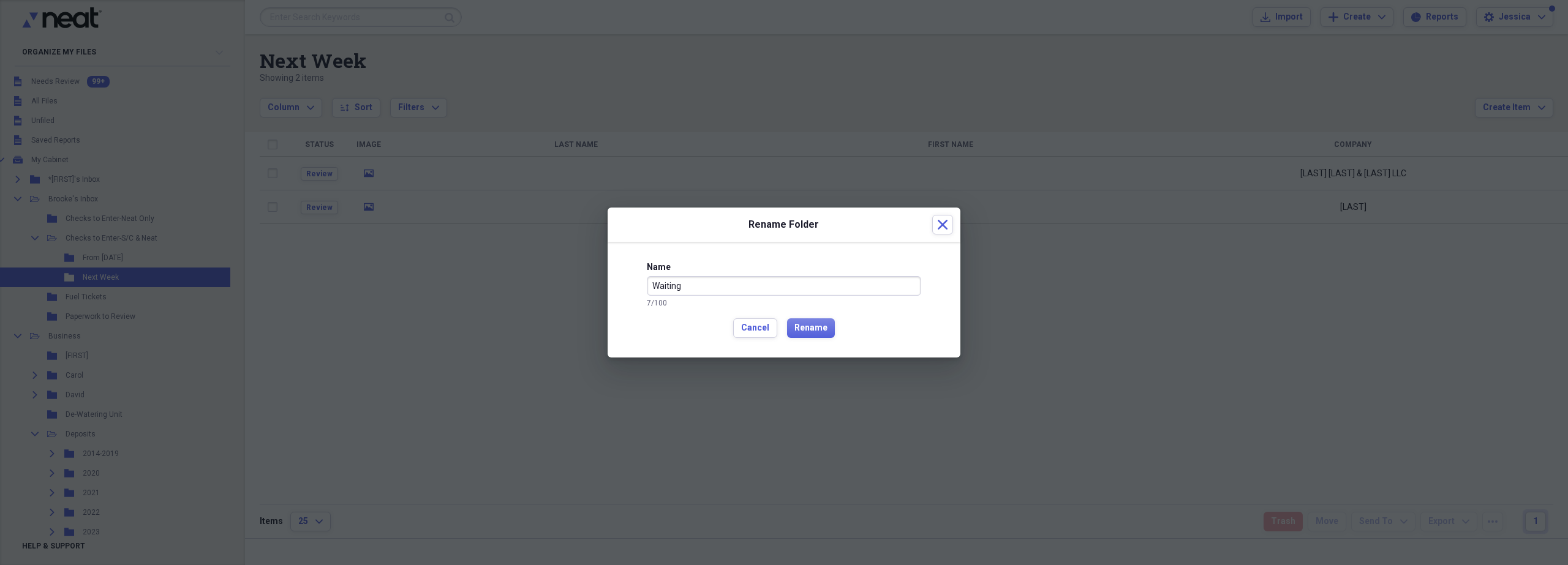 type on "Waiting" 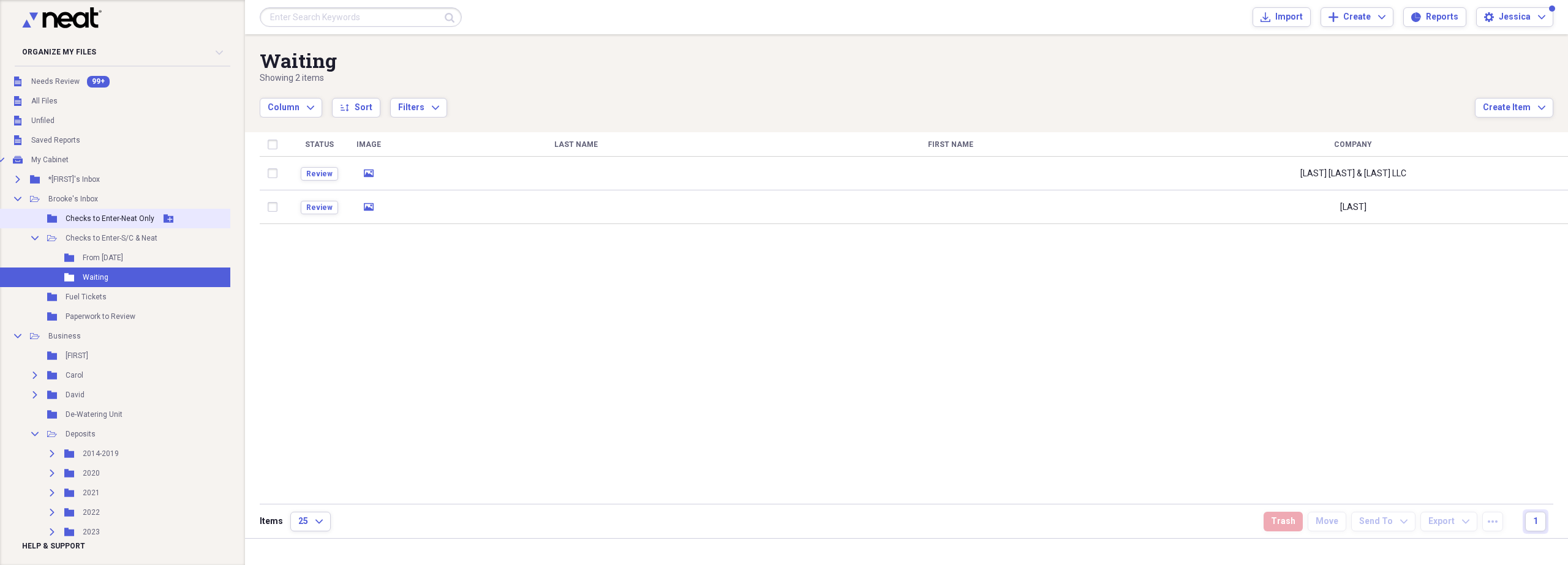 click on "Checks to Enter-Neat Only" at bounding box center [110, 219] 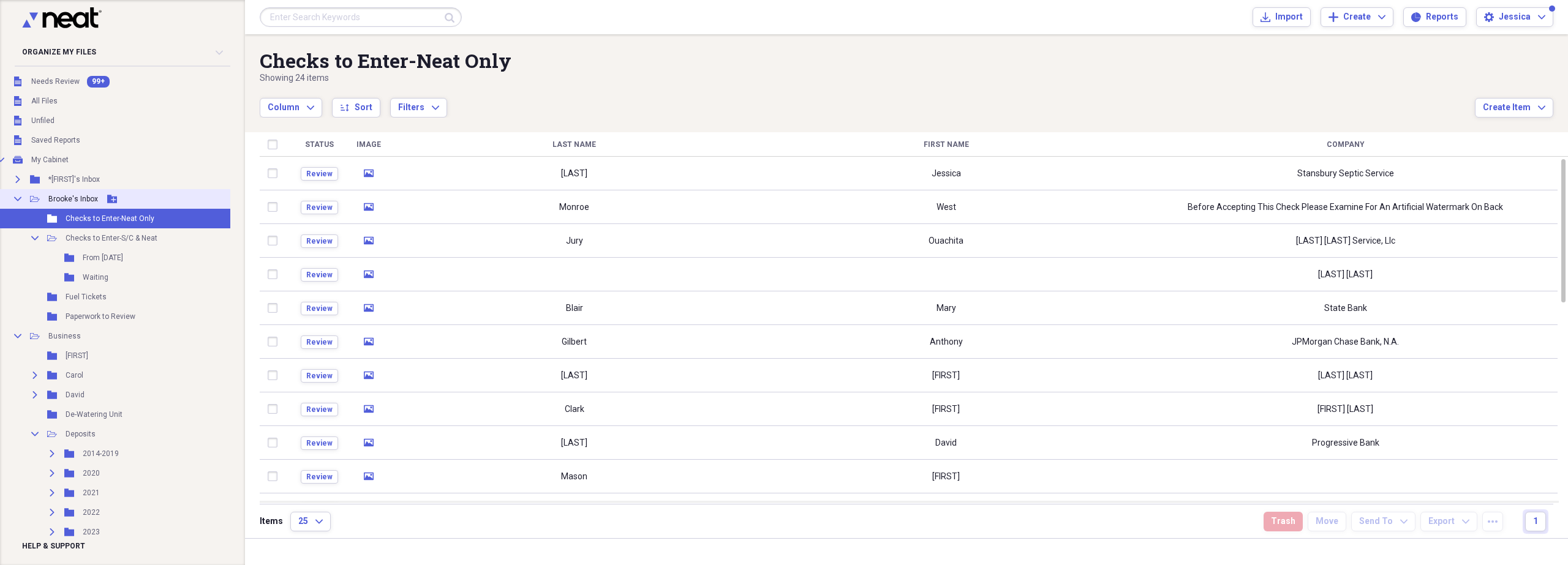 click on "Brooke's Inbox" at bounding box center [73, 199] 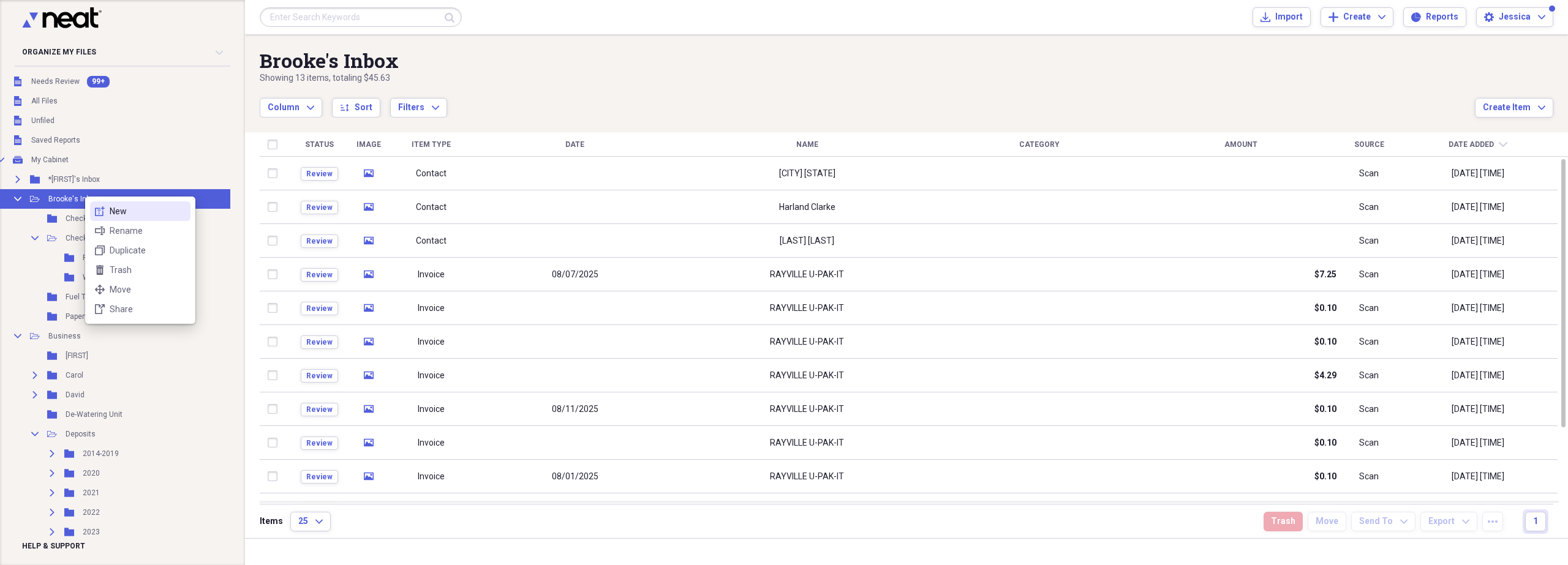 click on "New" at bounding box center [148, 211] 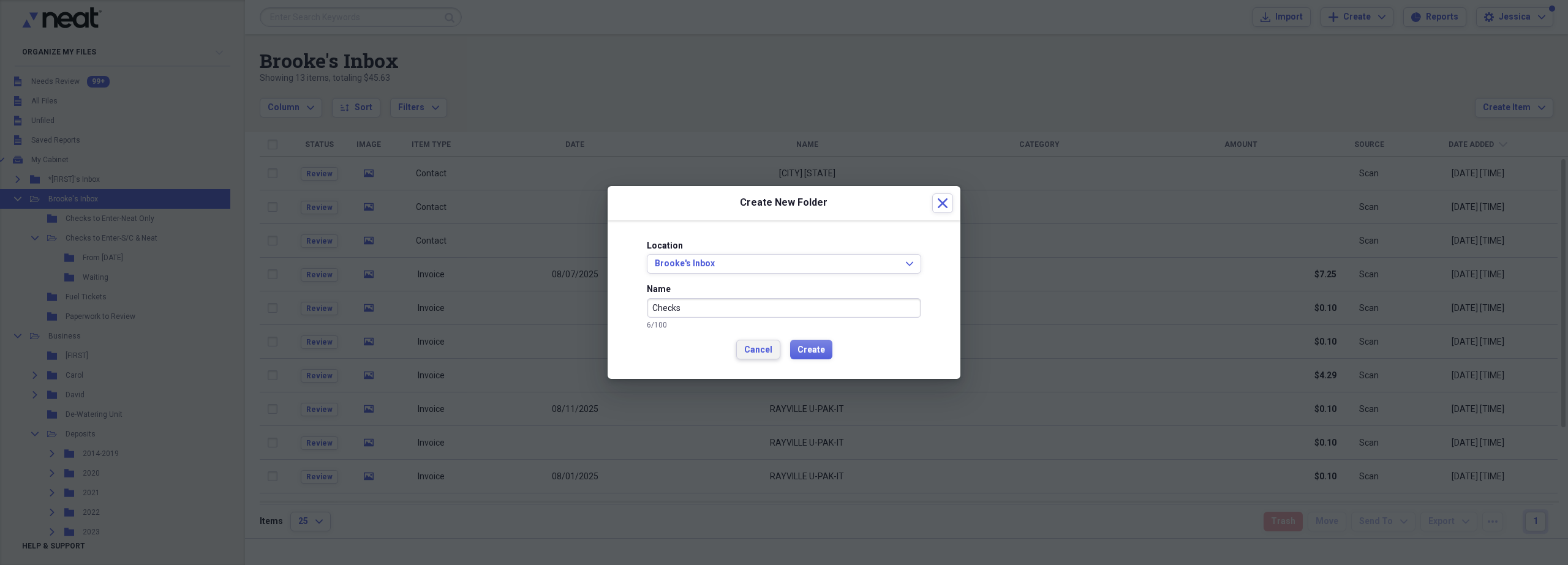 type on "Checks" 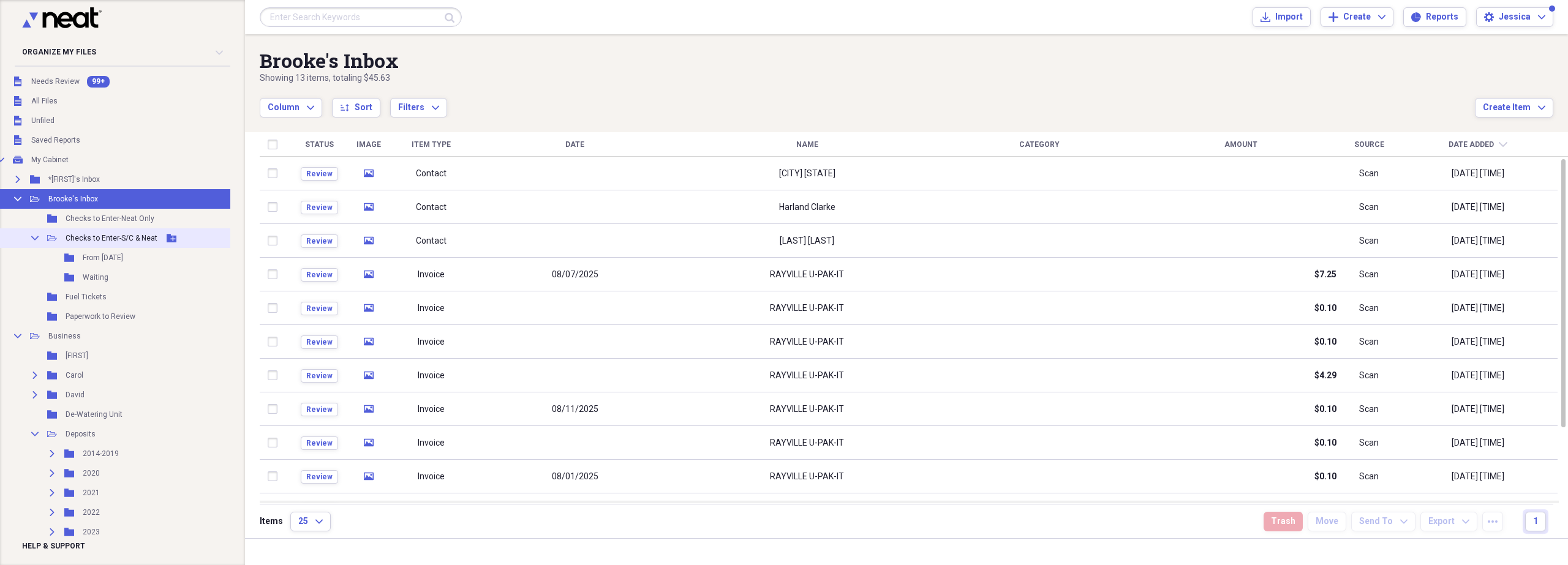 click on "Collapse" 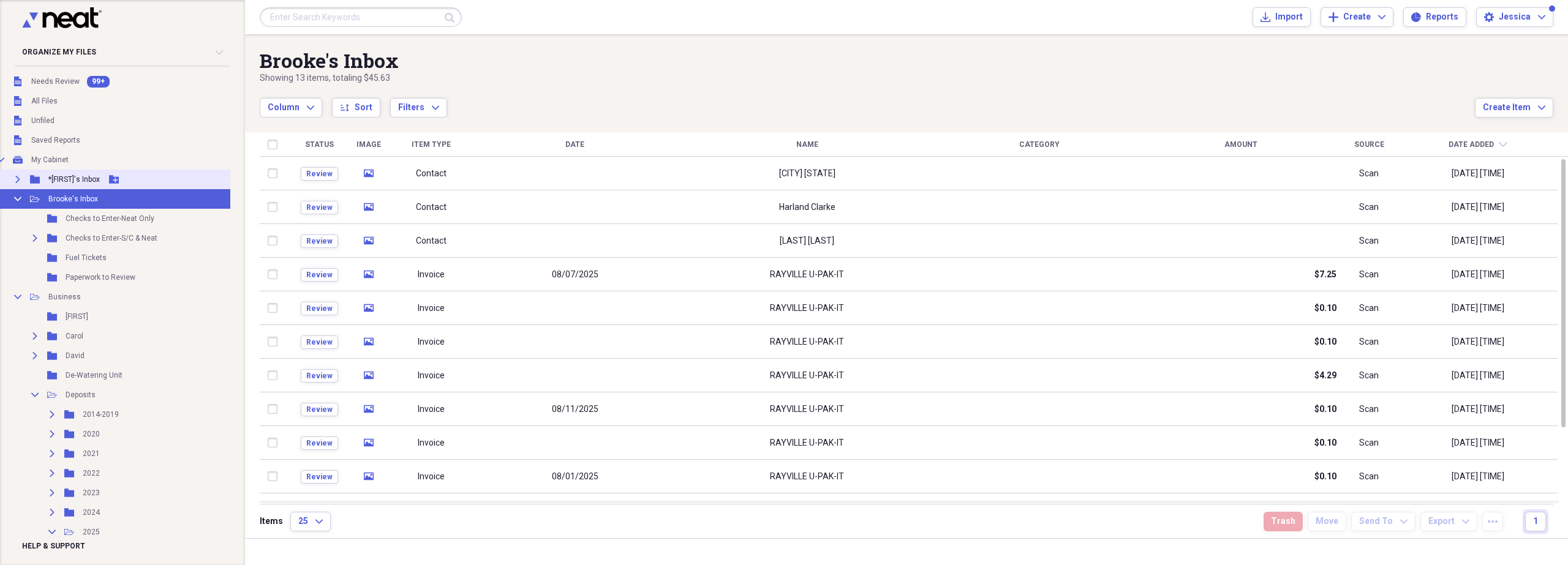 click on "Expand Folder *[FIRST]'s Inbox Add Folder" at bounding box center [116, 179] 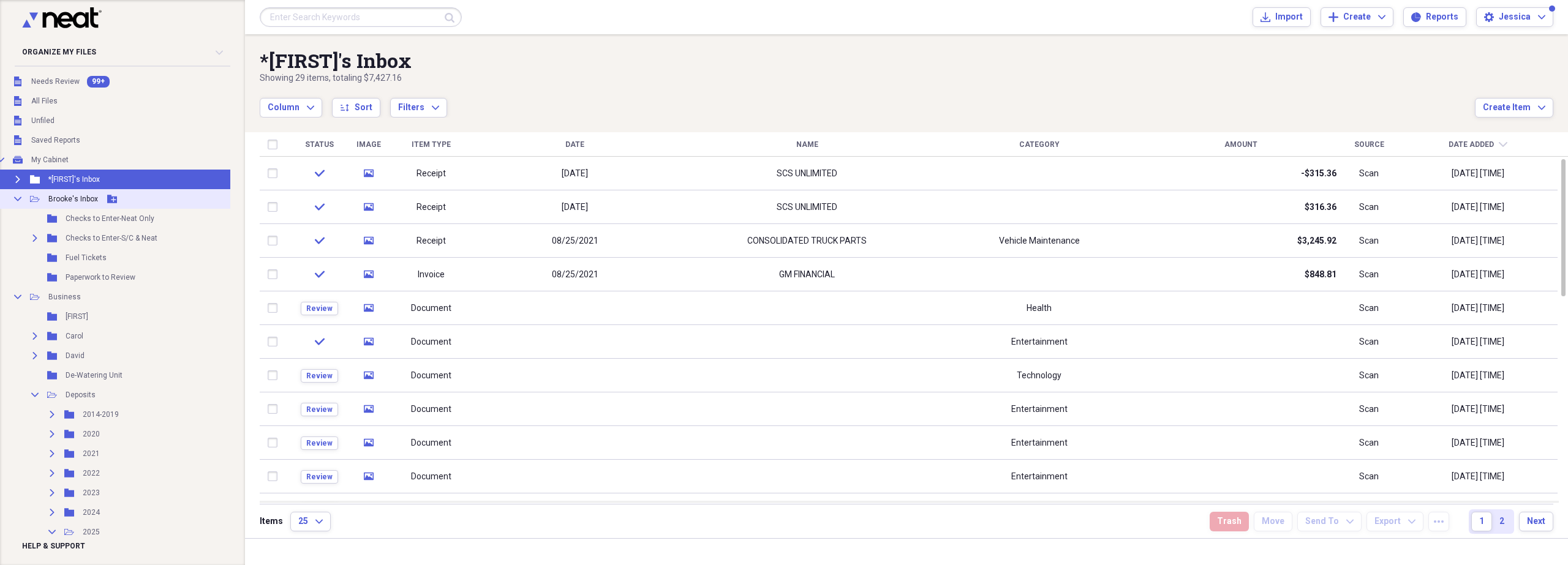 click on "Brooke's Inbox" at bounding box center (73, 199) 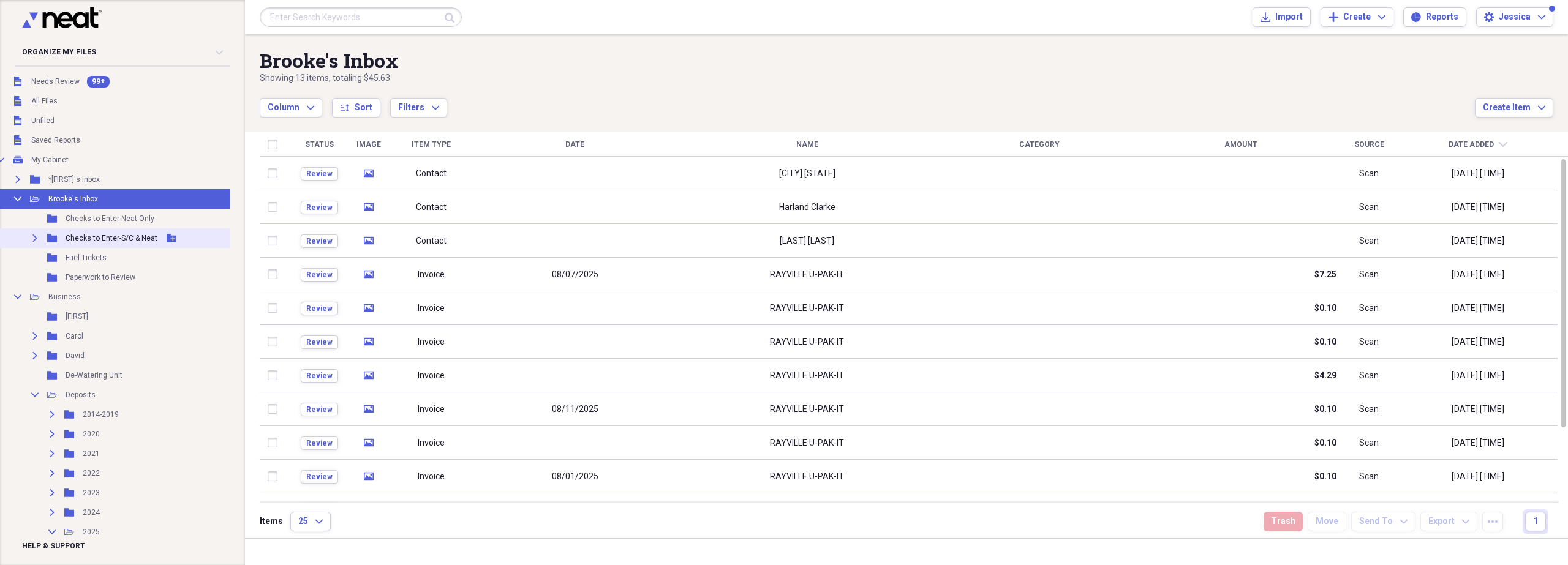 click on "Checks to Enter-S/C & Neat" at bounding box center [111, 238] 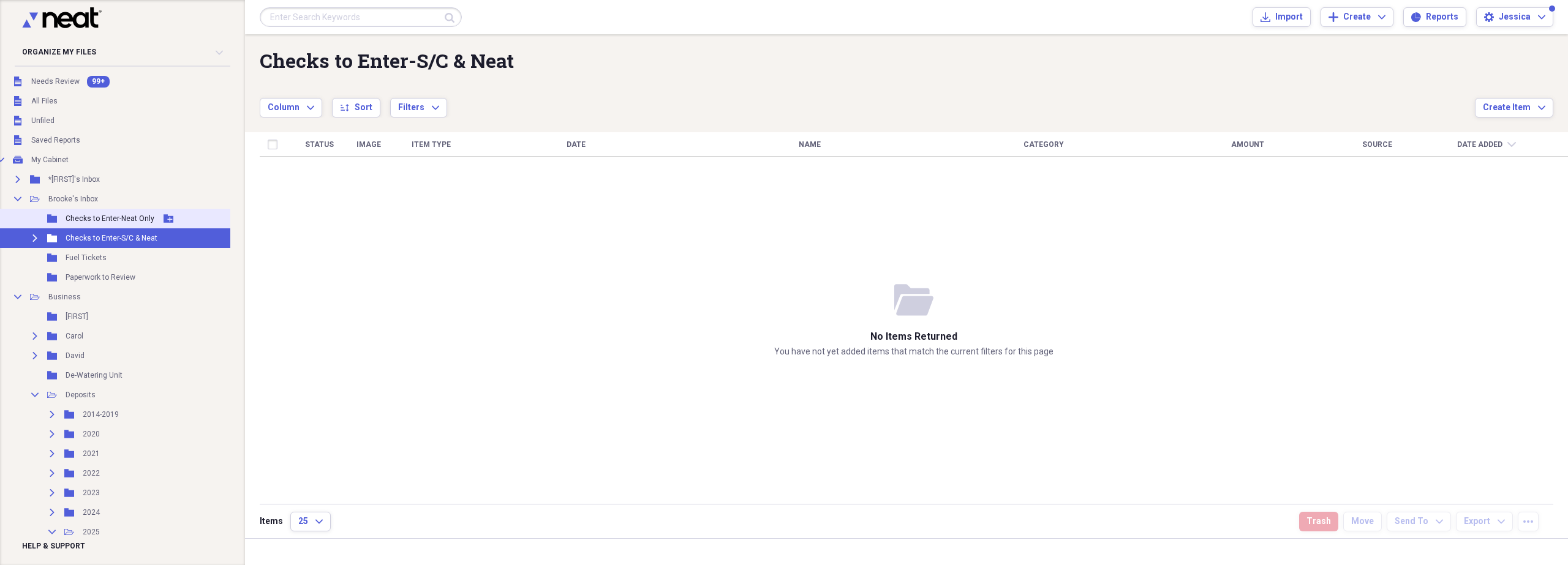 click on "Folder Checks to Enter-Neat Only Add Folder" at bounding box center [116, 219] 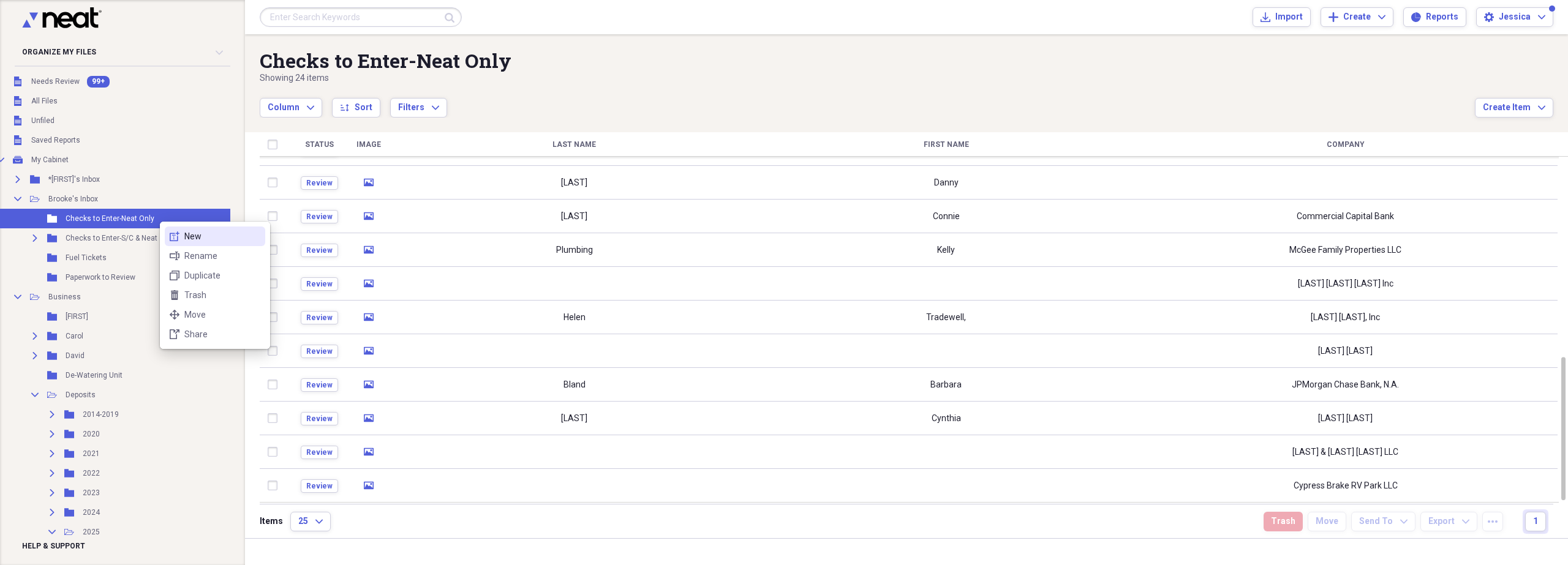 click on "New" at bounding box center (222, 236) 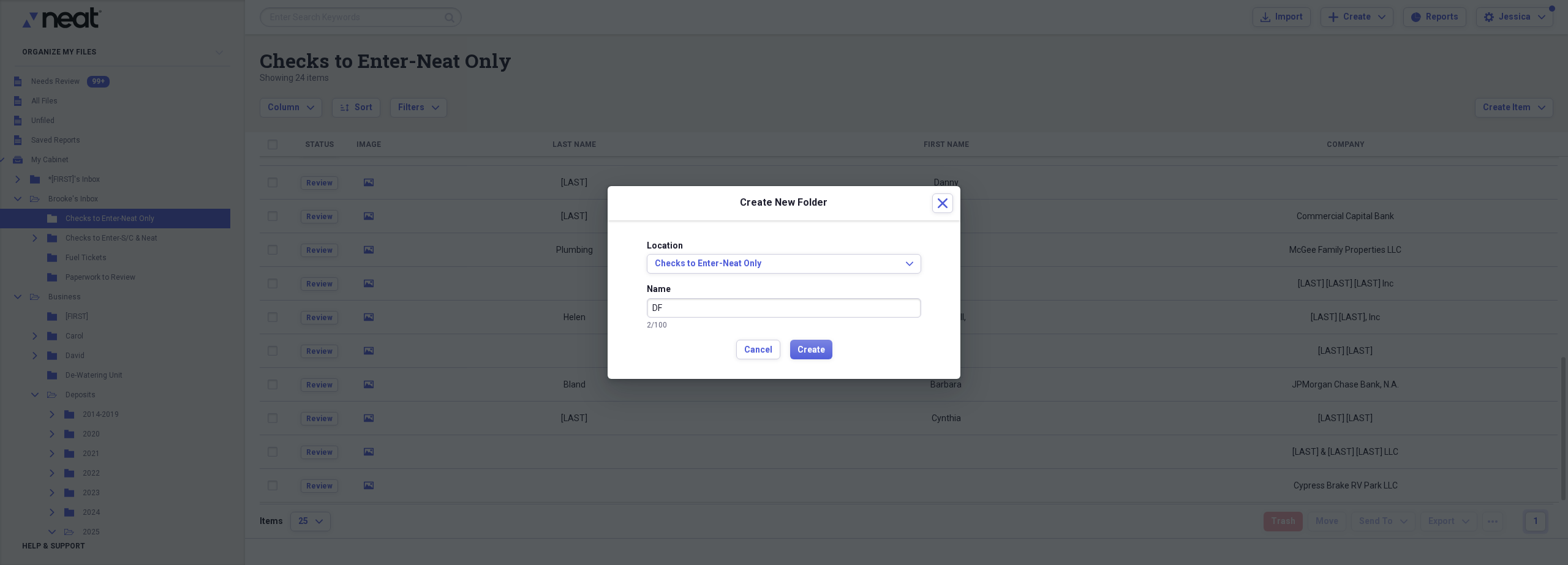 type on "D" 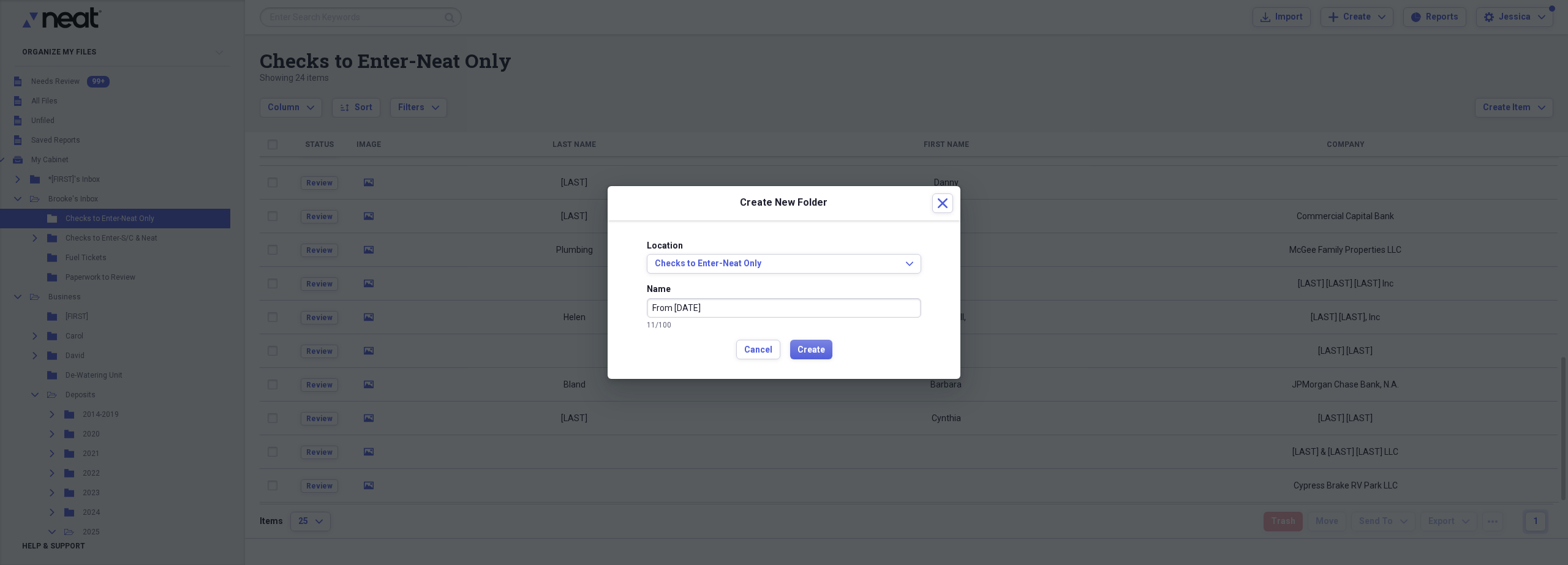 type on "From [DATE]" 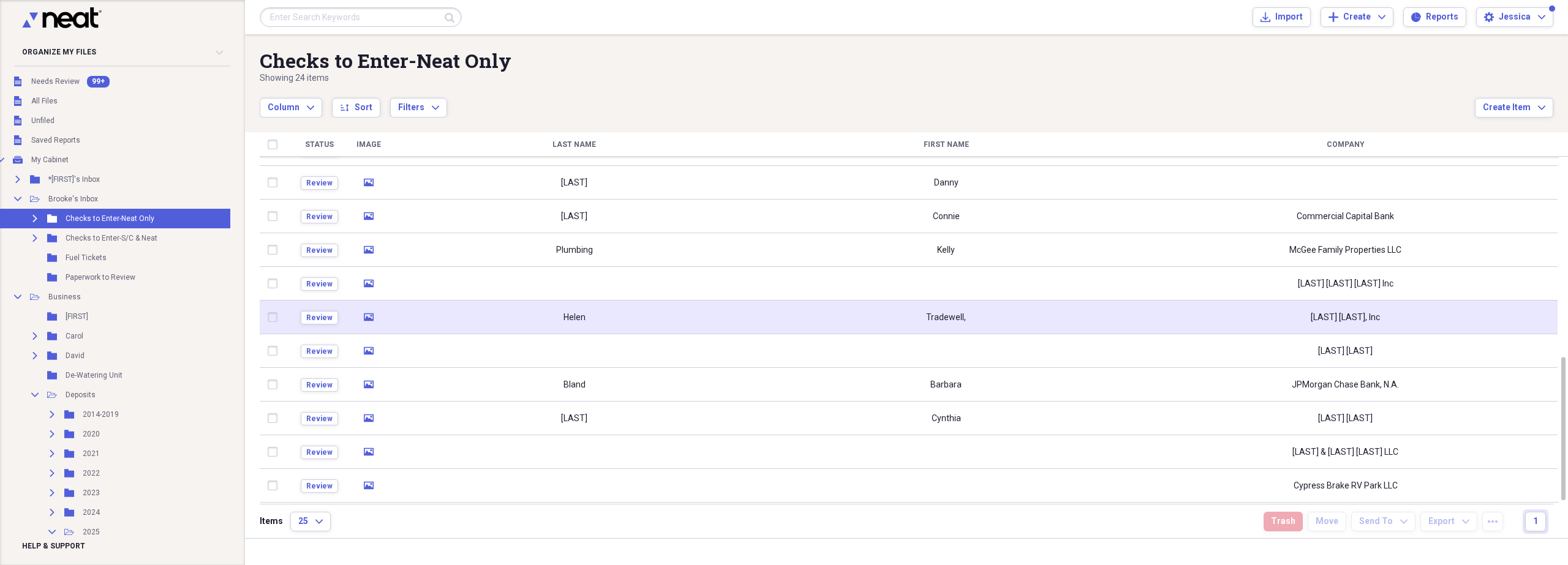 click at bounding box center (275, 317) 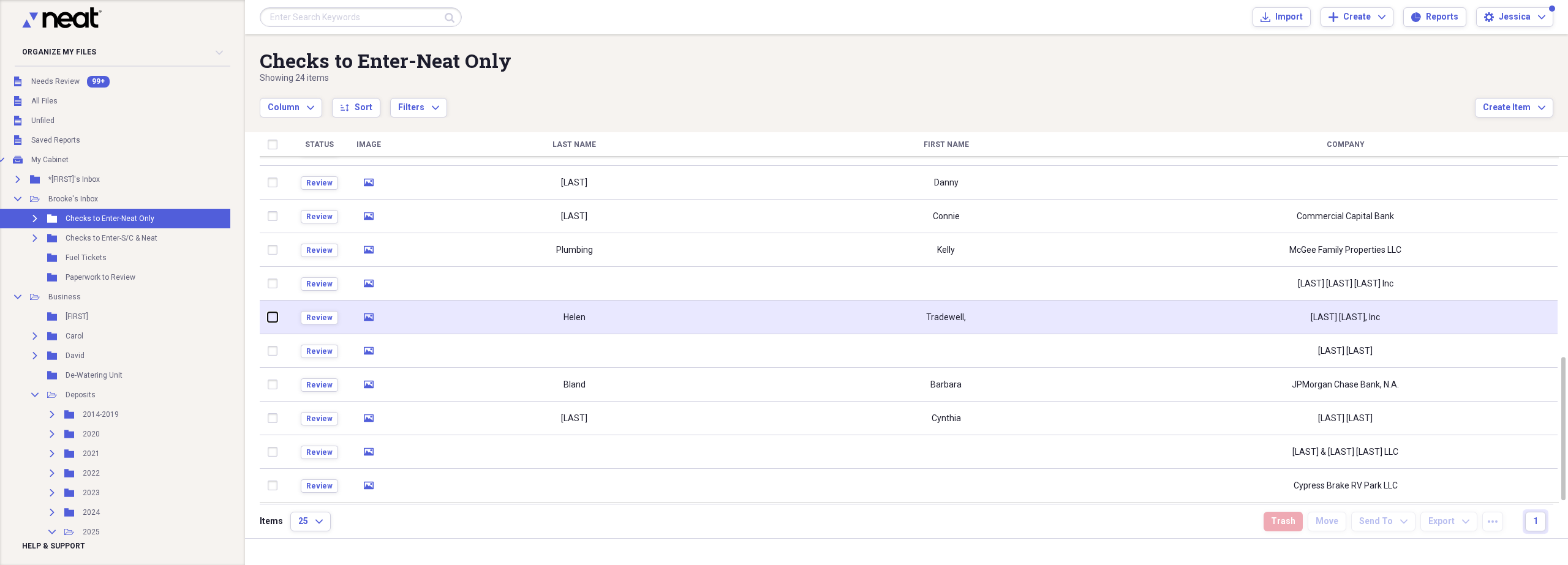 click at bounding box center (268, 317) 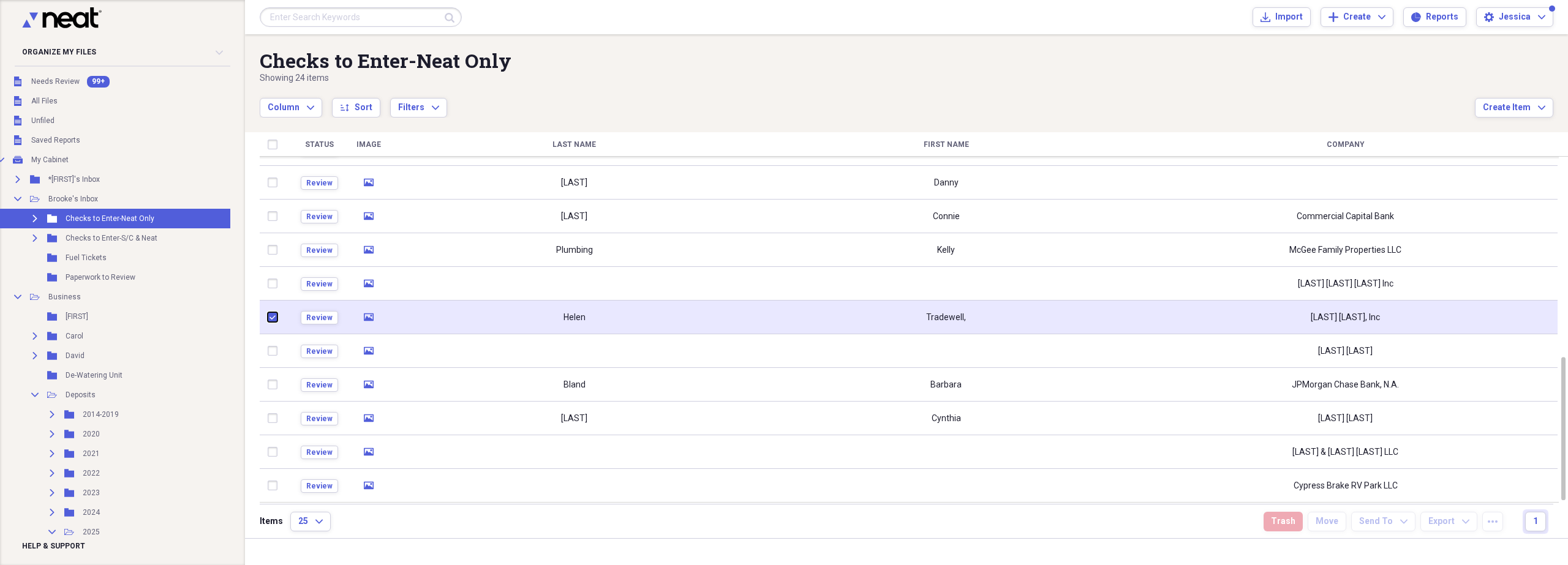 checkbox on "true" 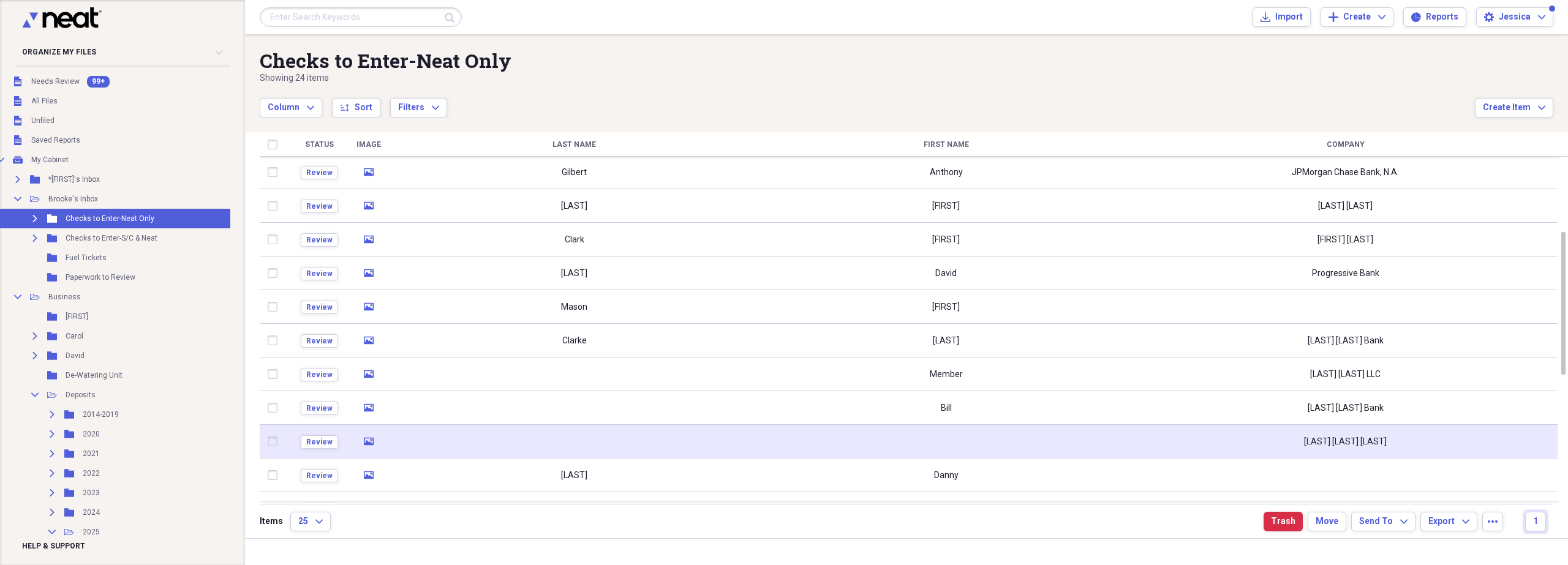 click at bounding box center (275, 441) 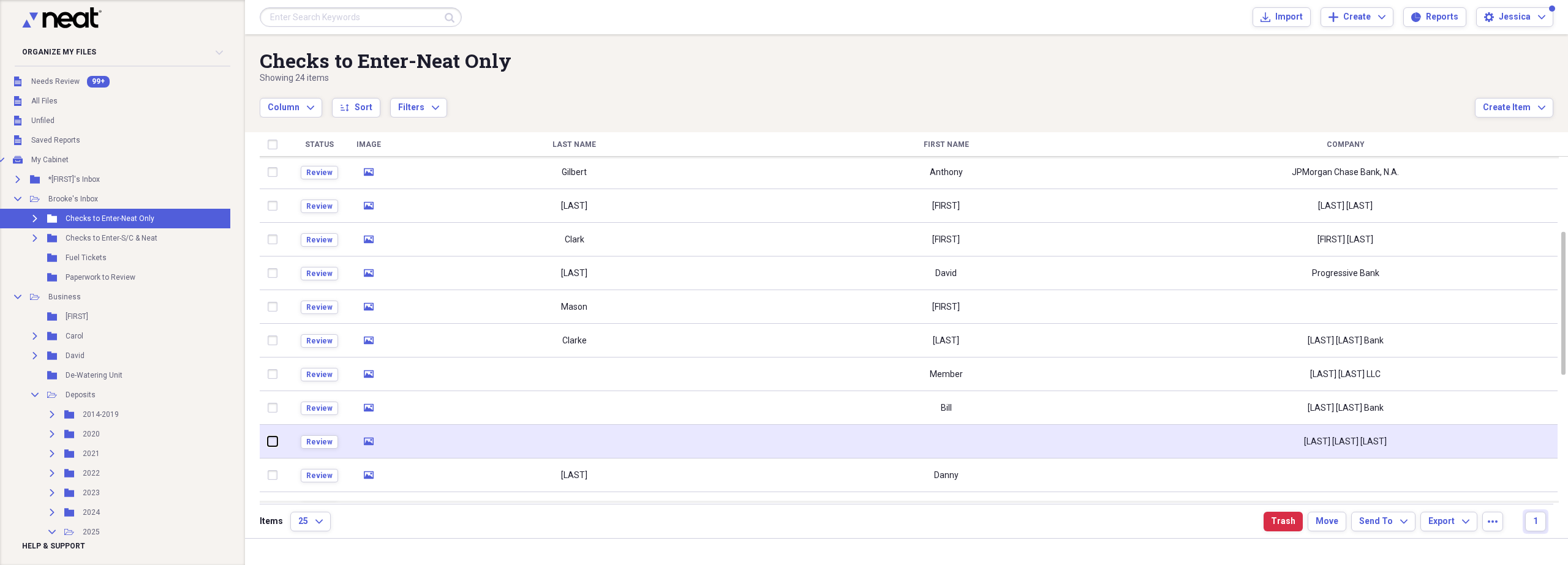 click at bounding box center [268, 441] 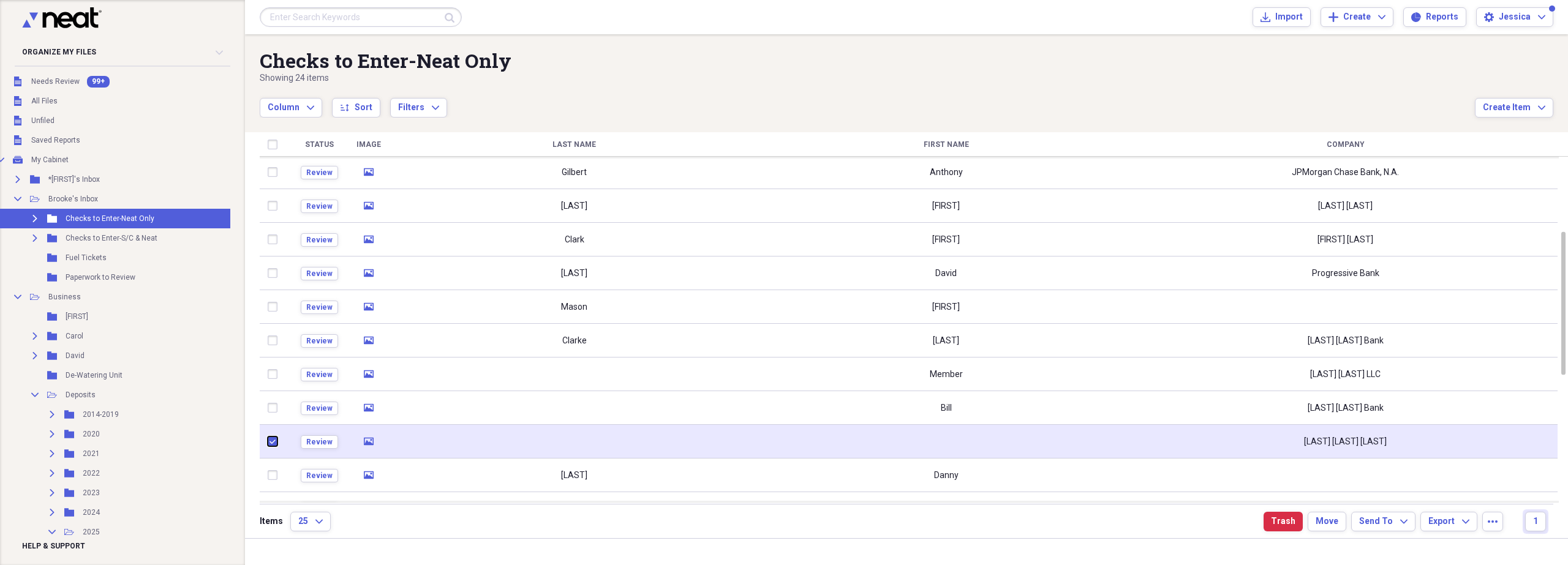 checkbox on "true" 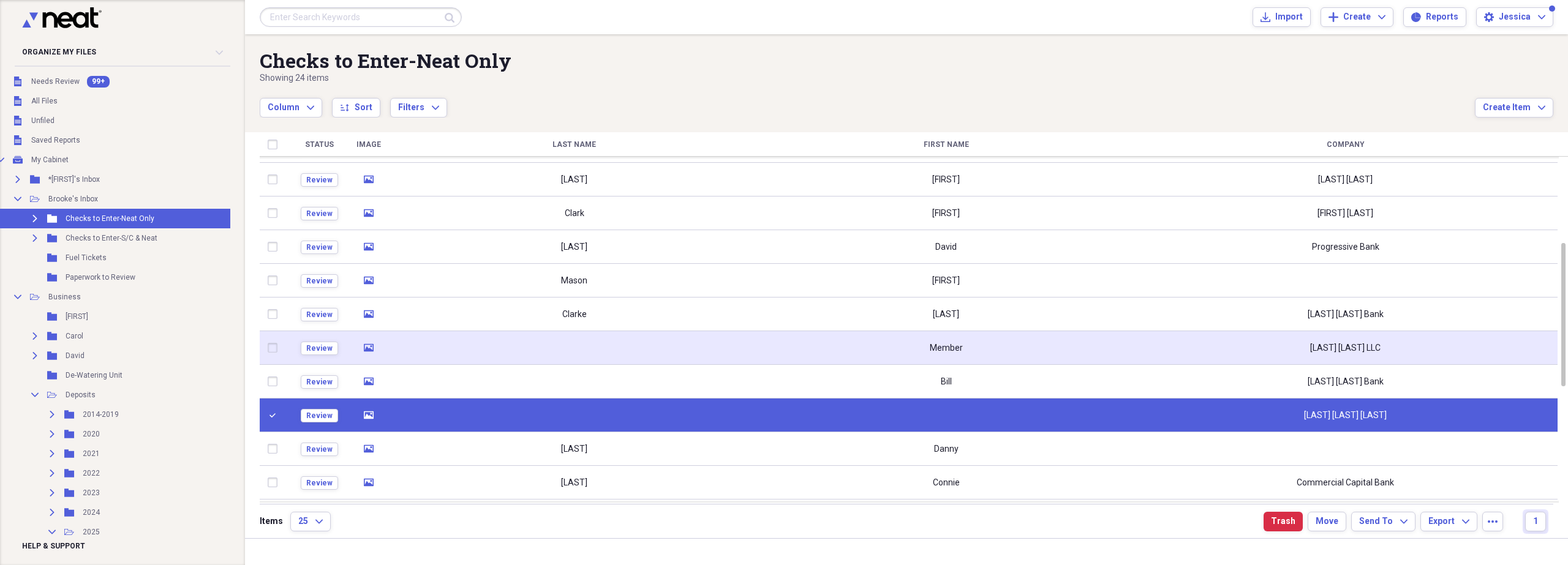 click at bounding box center (275, 348) 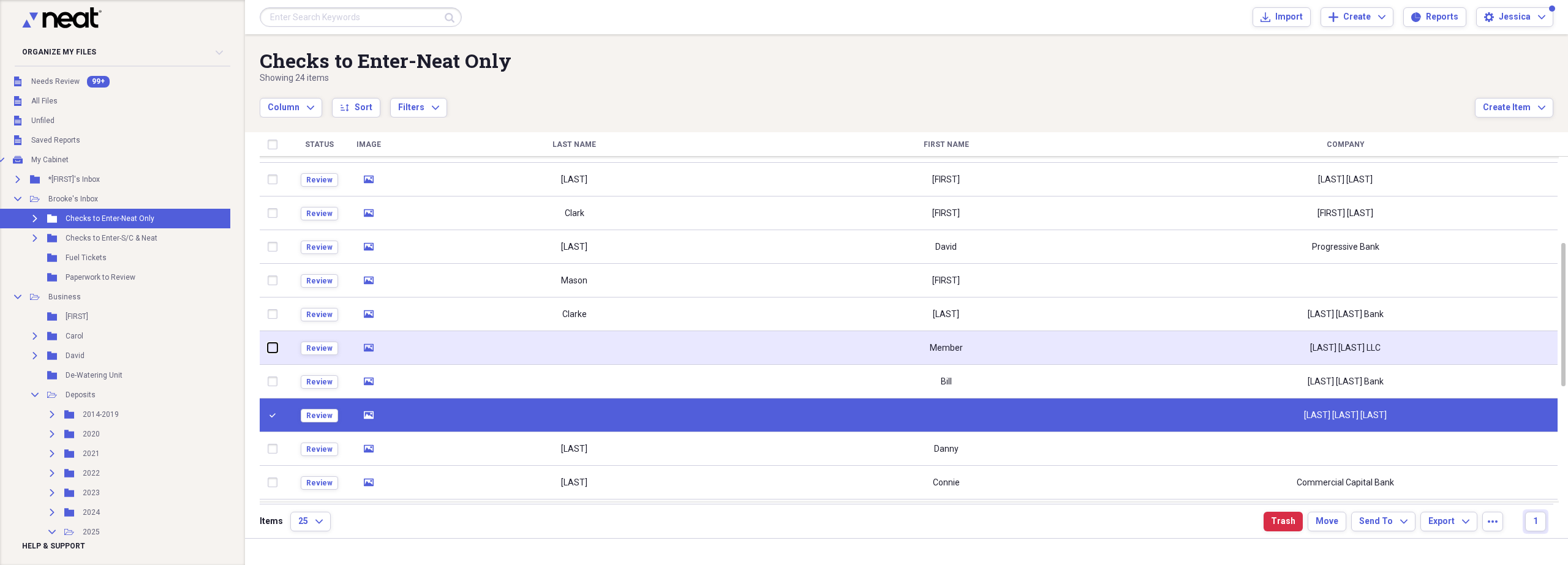 click at bounding box center (268, 348) 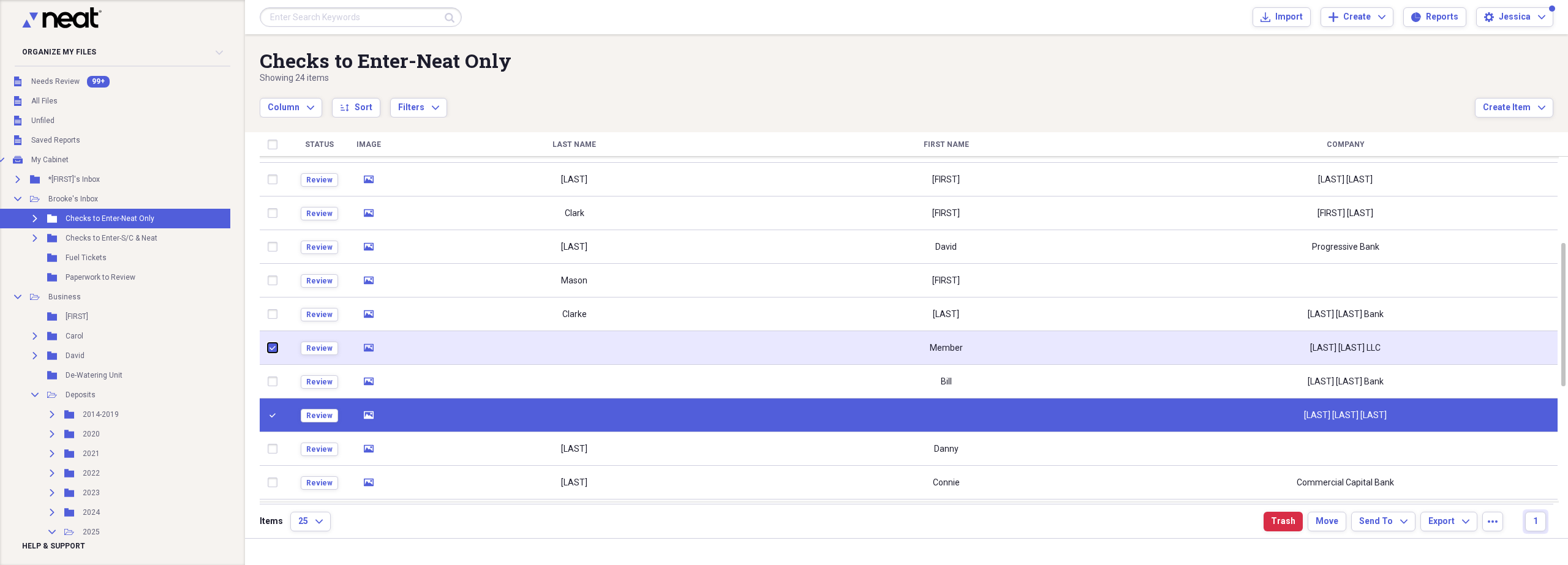 checkbox on "true" 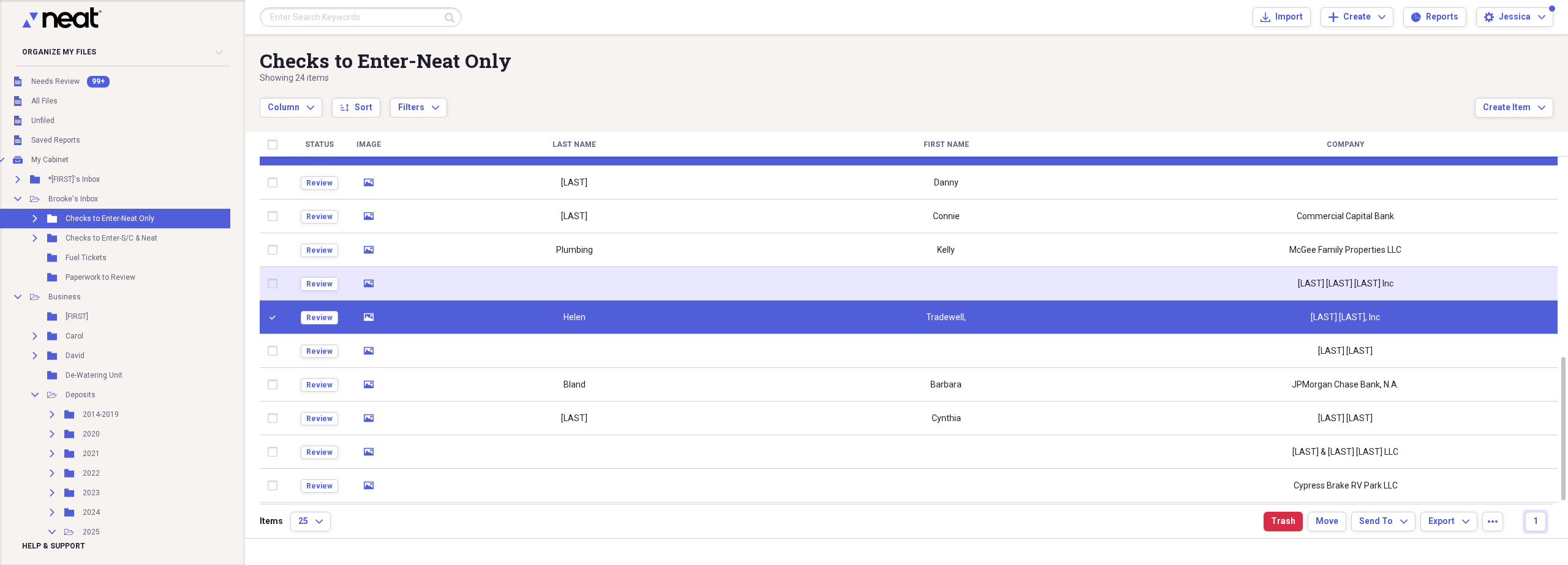 click at bounding box center [275, 283] 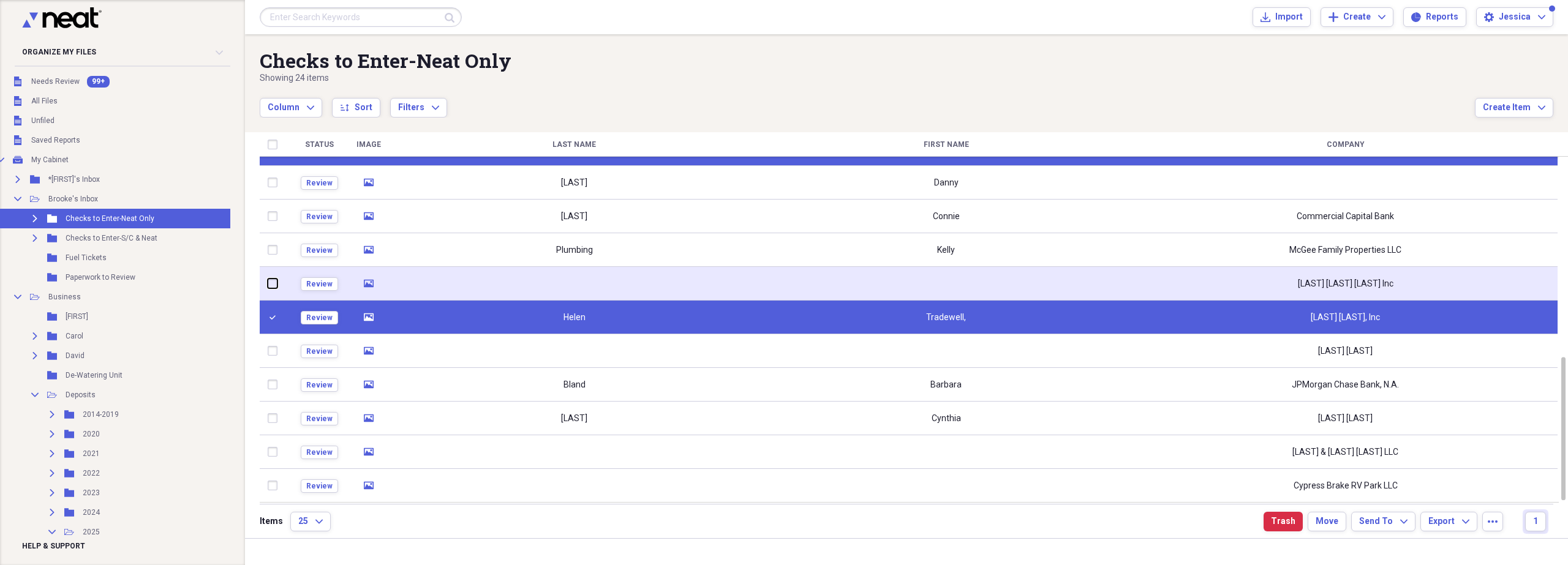 click at bounding box center (268, 283) 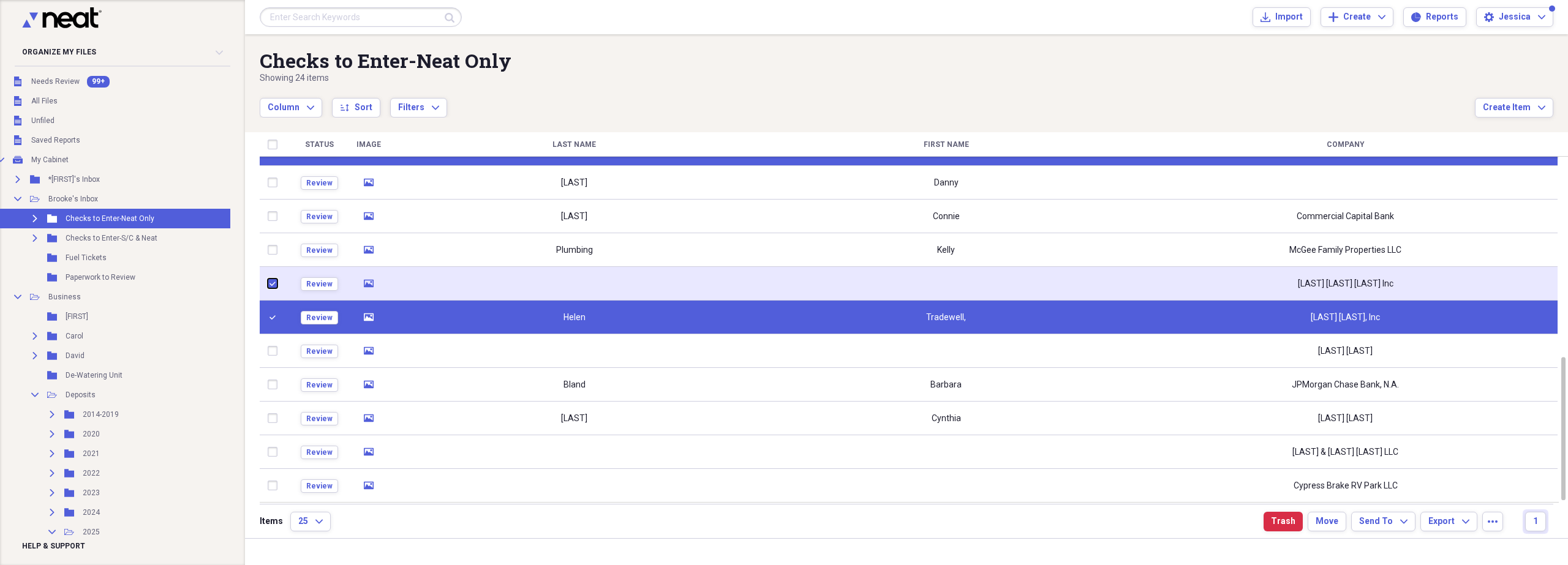 checkbox on "true" 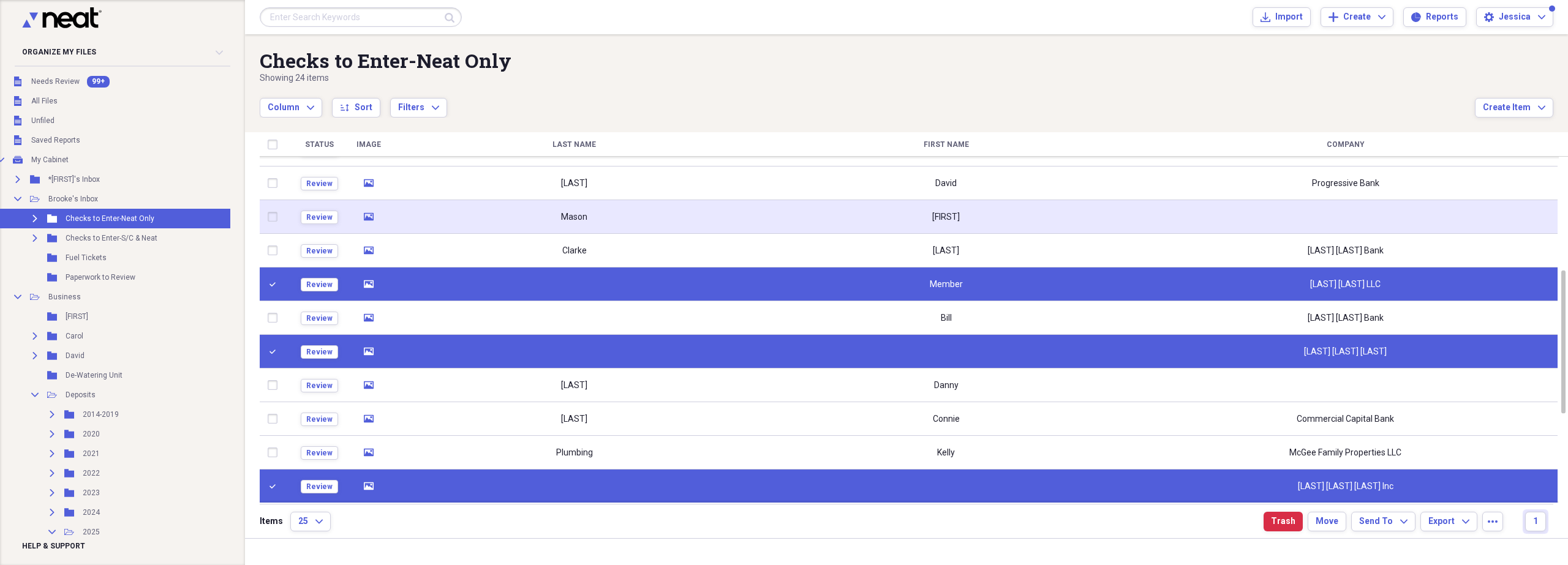 click at bounding box center (275, 217) 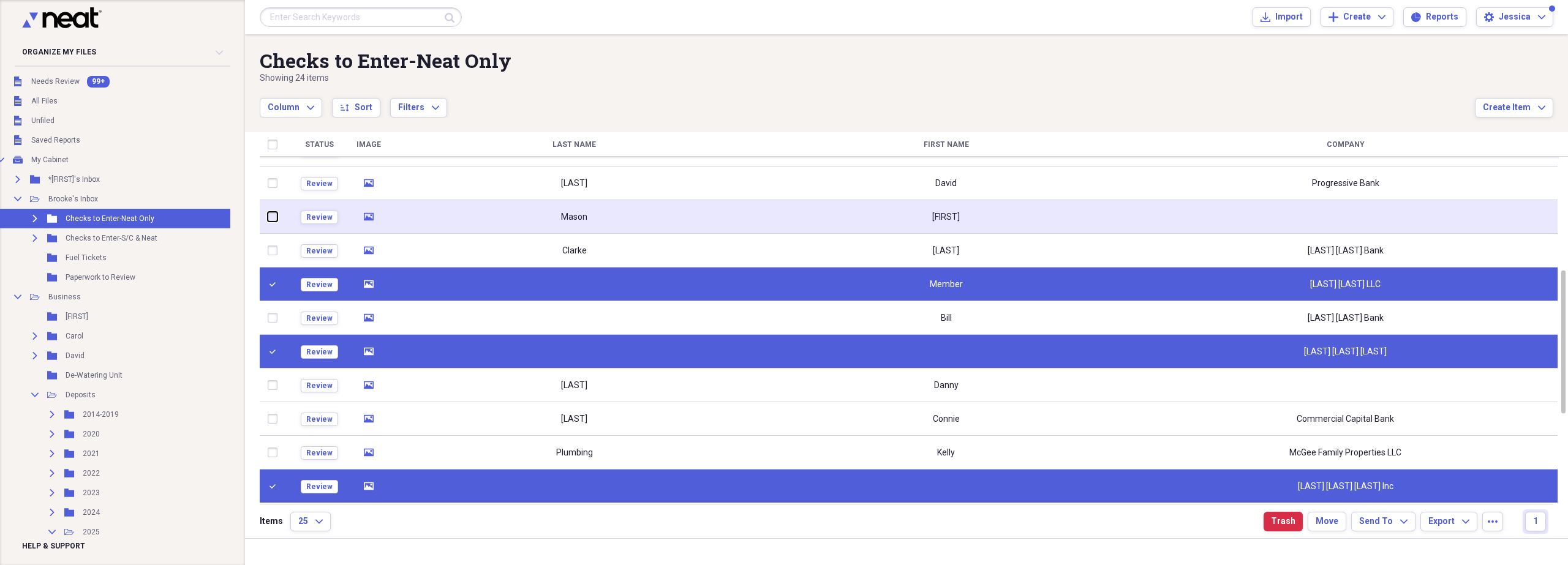 click at bounding box center (268, 217) 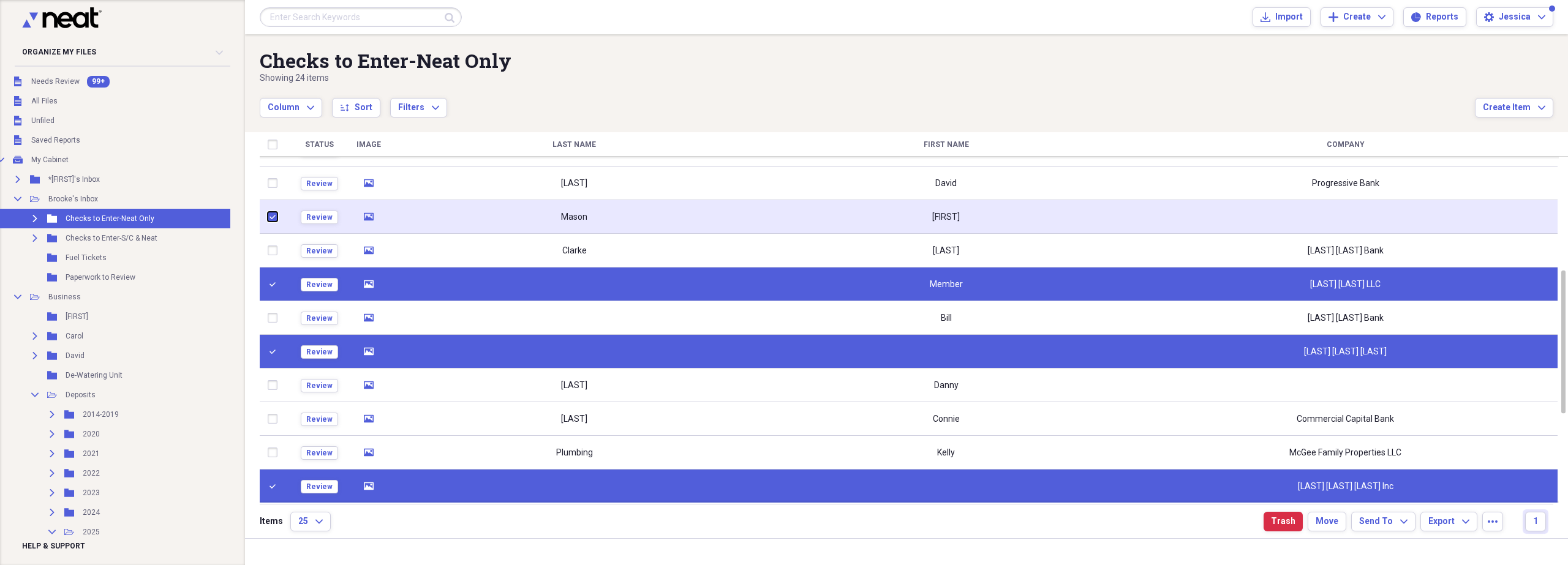 checkbox on "true" 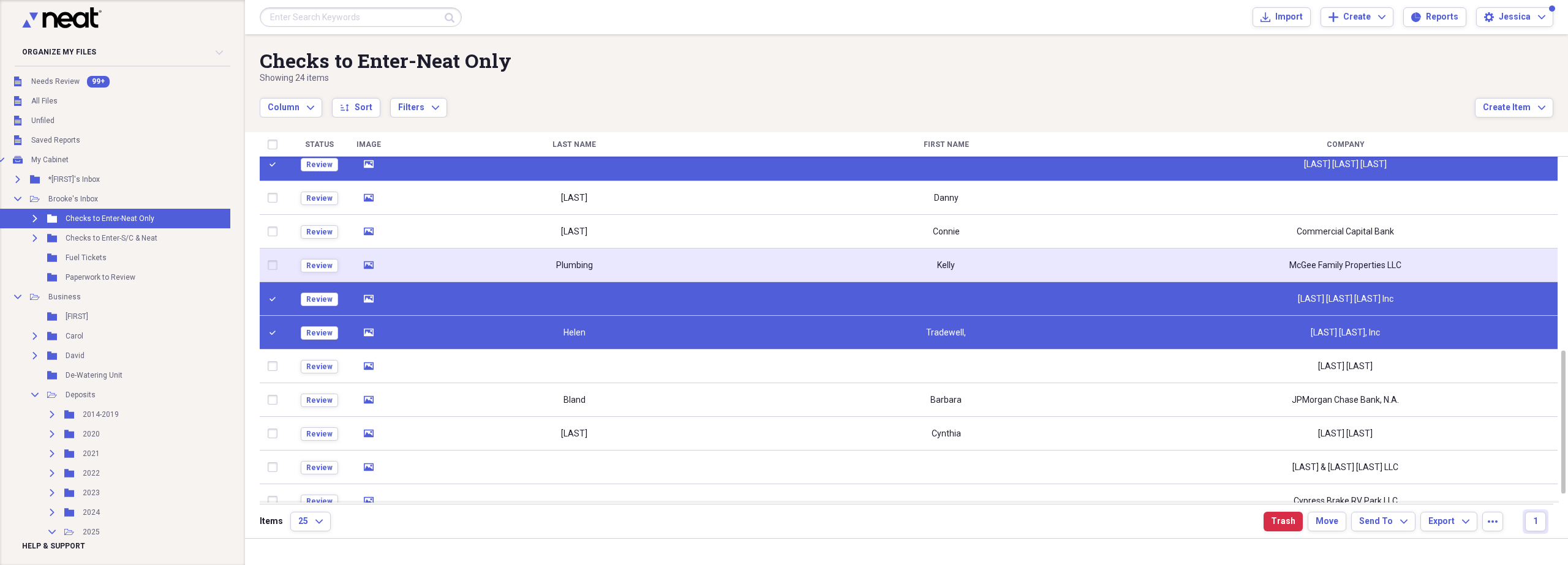 click at bounding box center [275, 265] 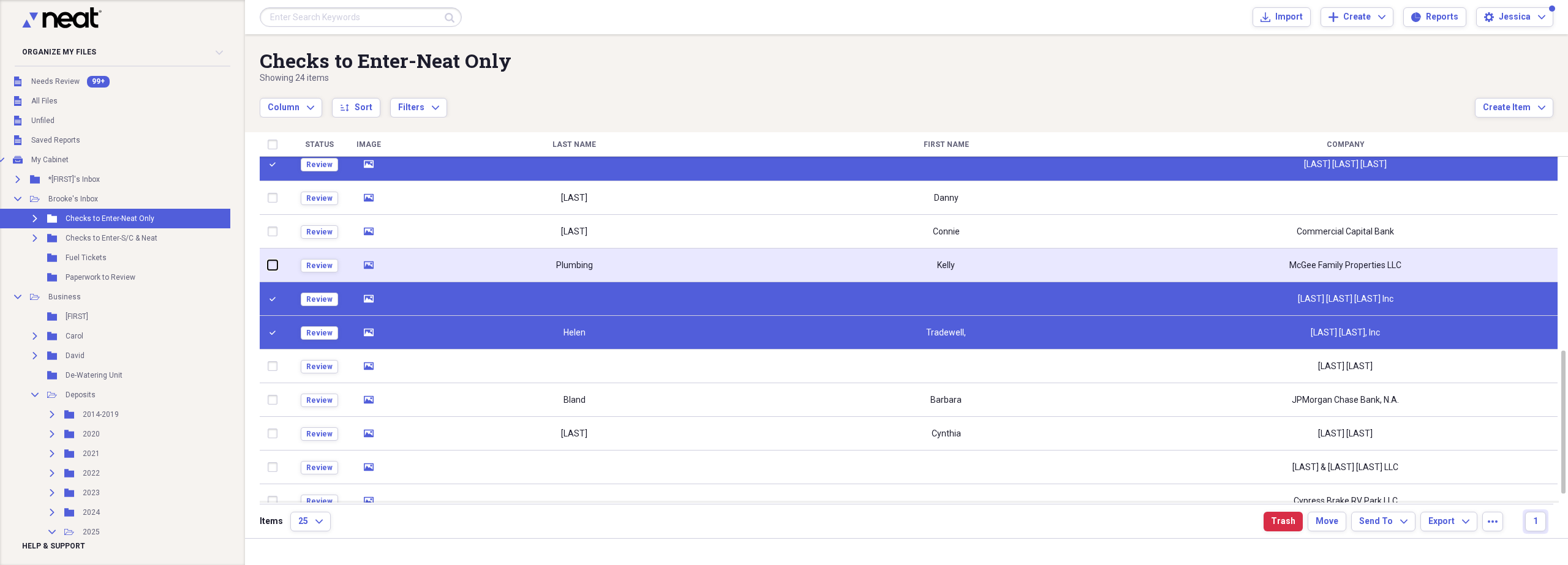 click at bounding box center [268, 265] 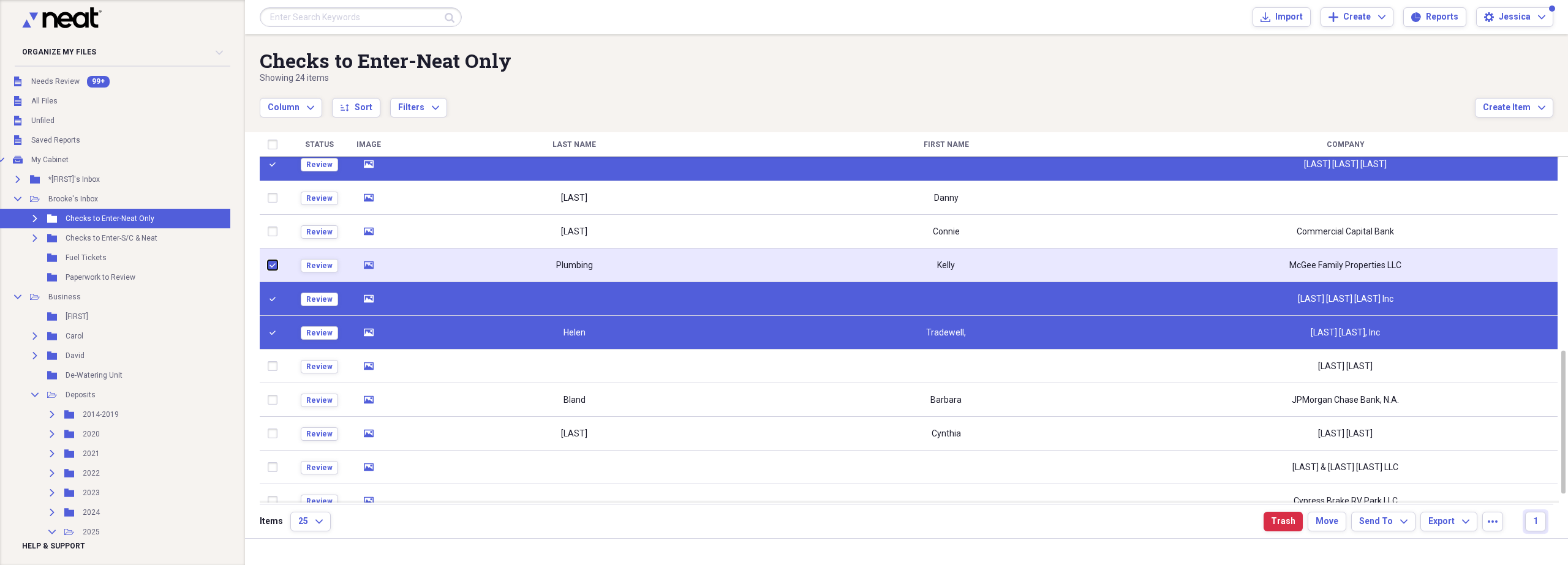 checkbox on "true" 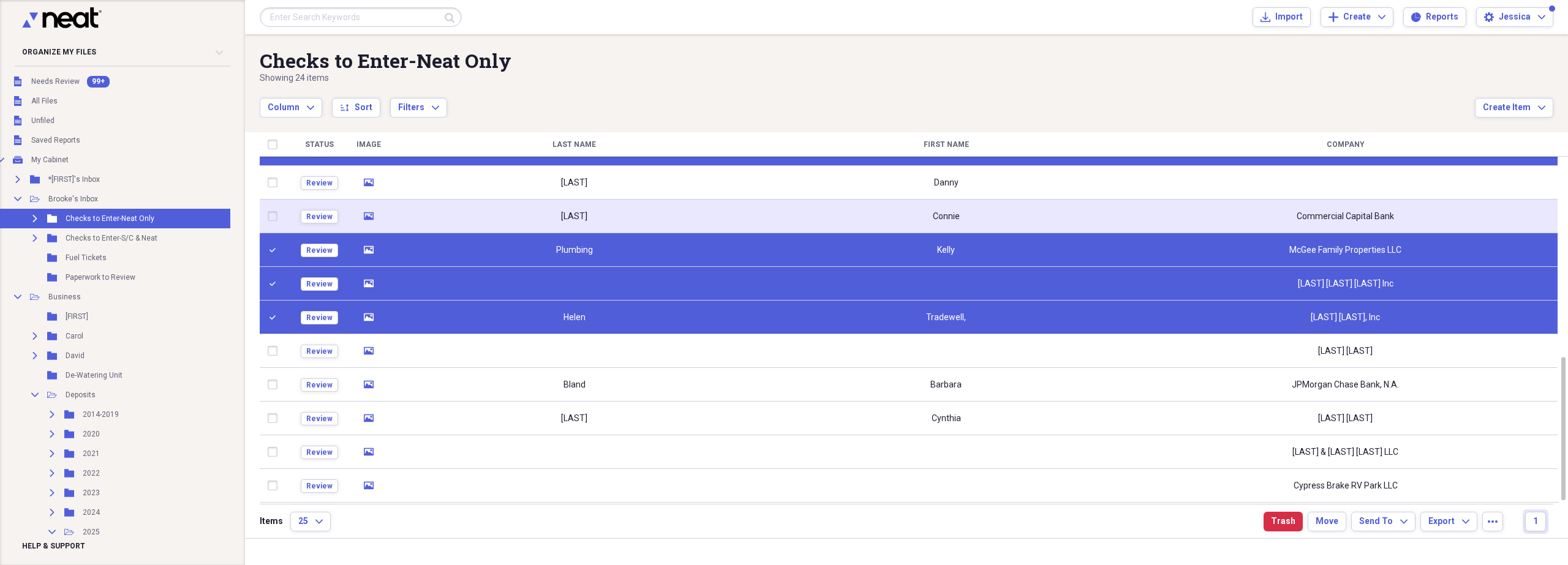 click at bounding box center (275, 216) 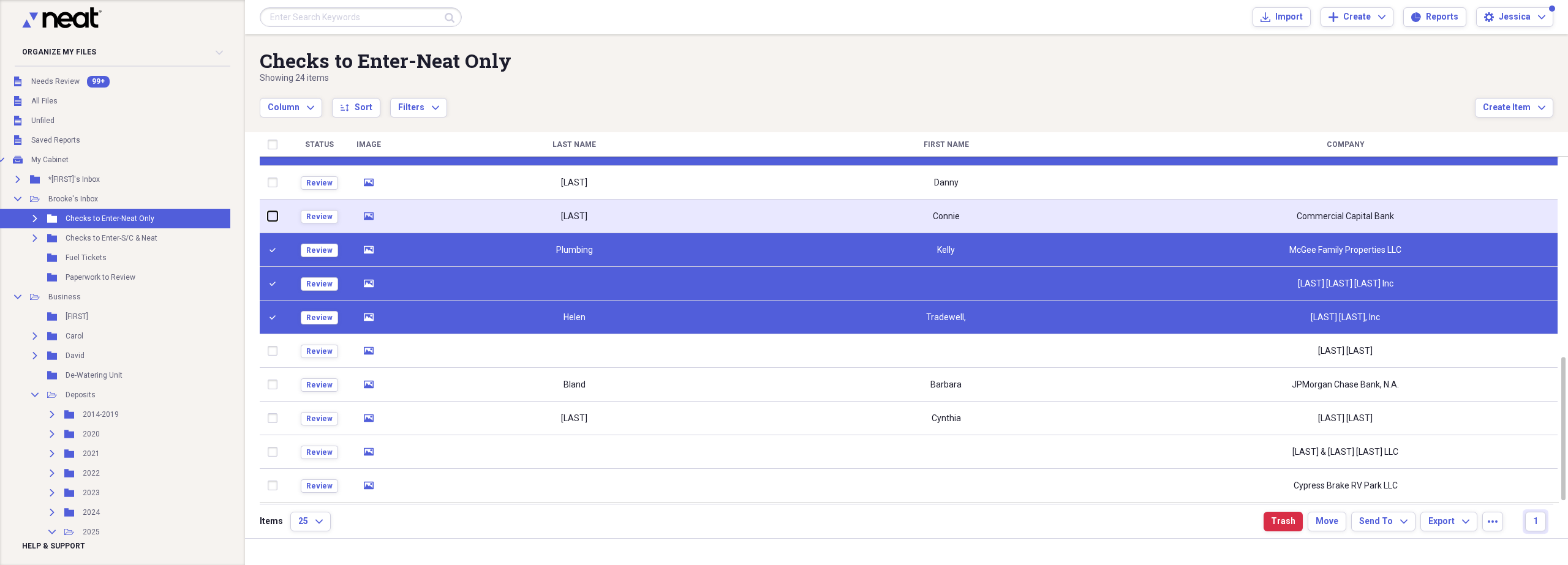 click at bounding box center (268, 216) 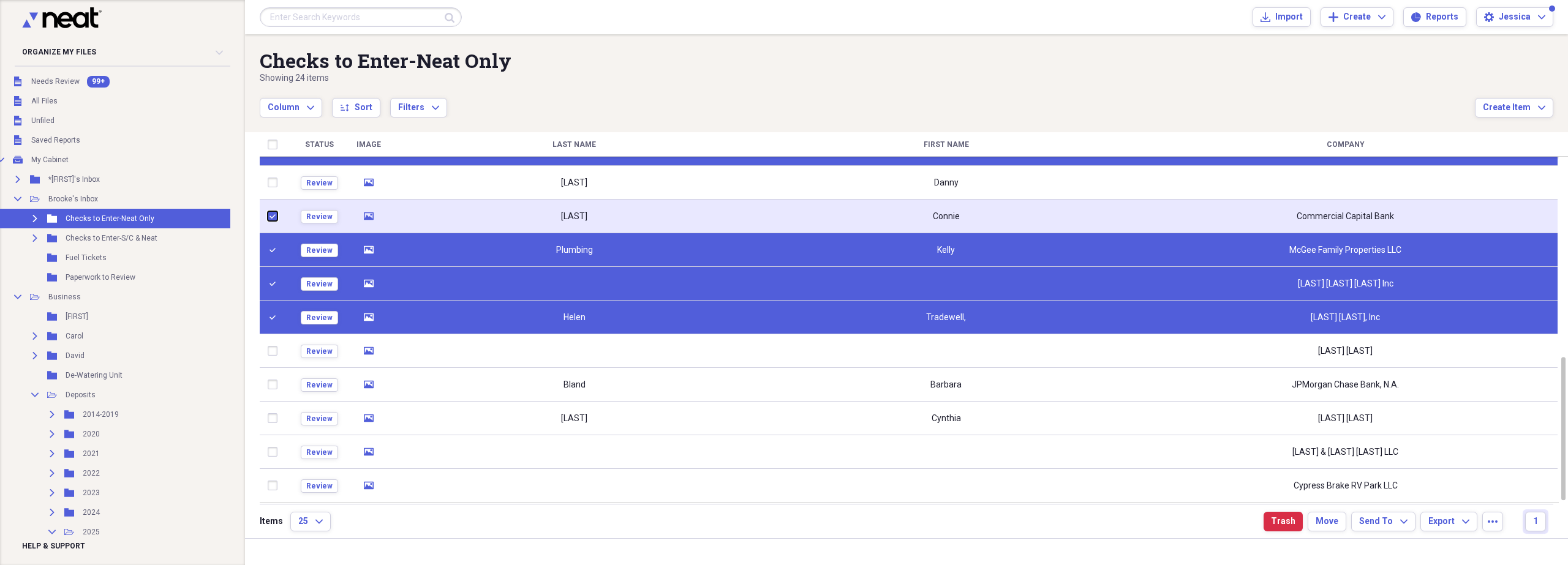 checkbox on "true" 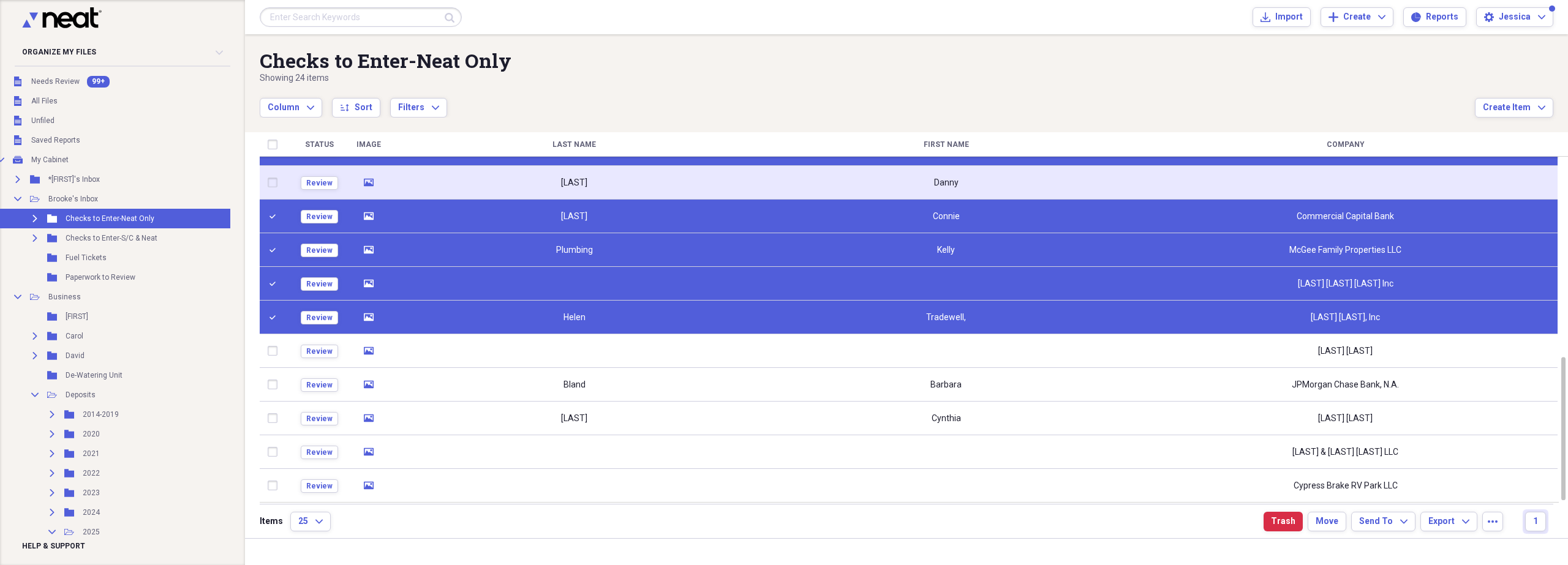 click at bounding box center [275, 182] 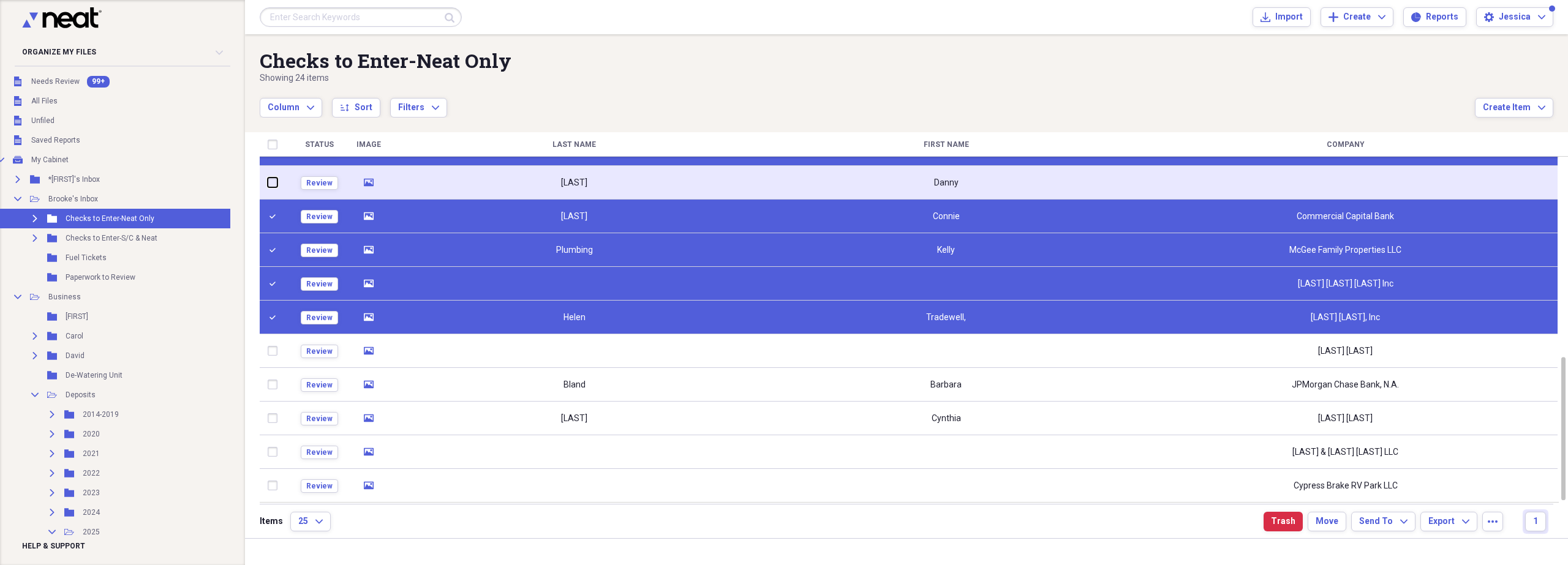 click at bounding box center [268, 182] 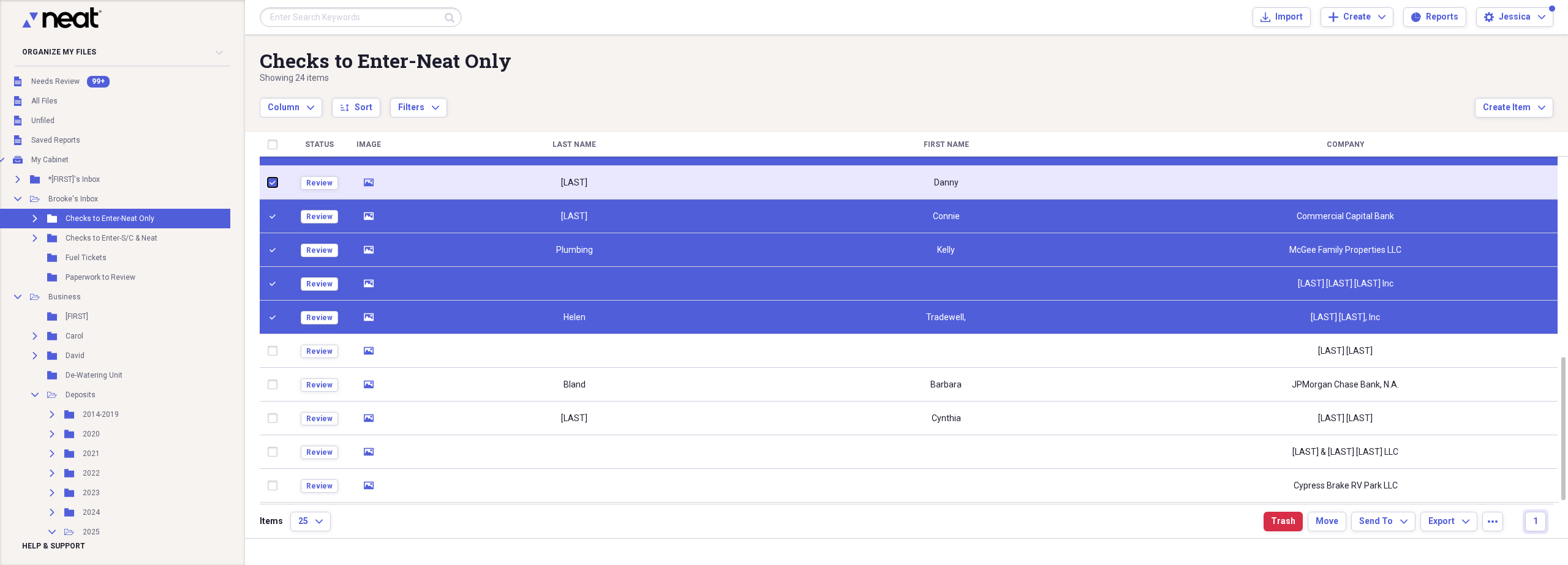 checkbox on "true" 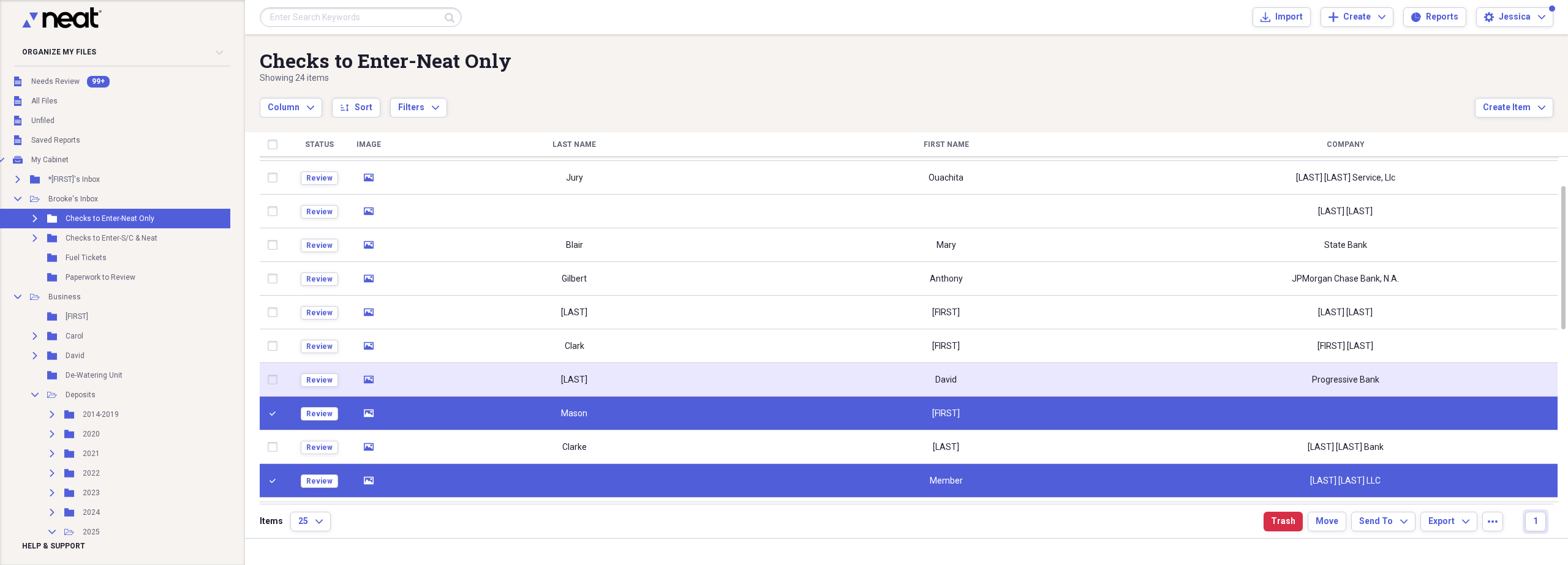click at bounding box center (275, 380) 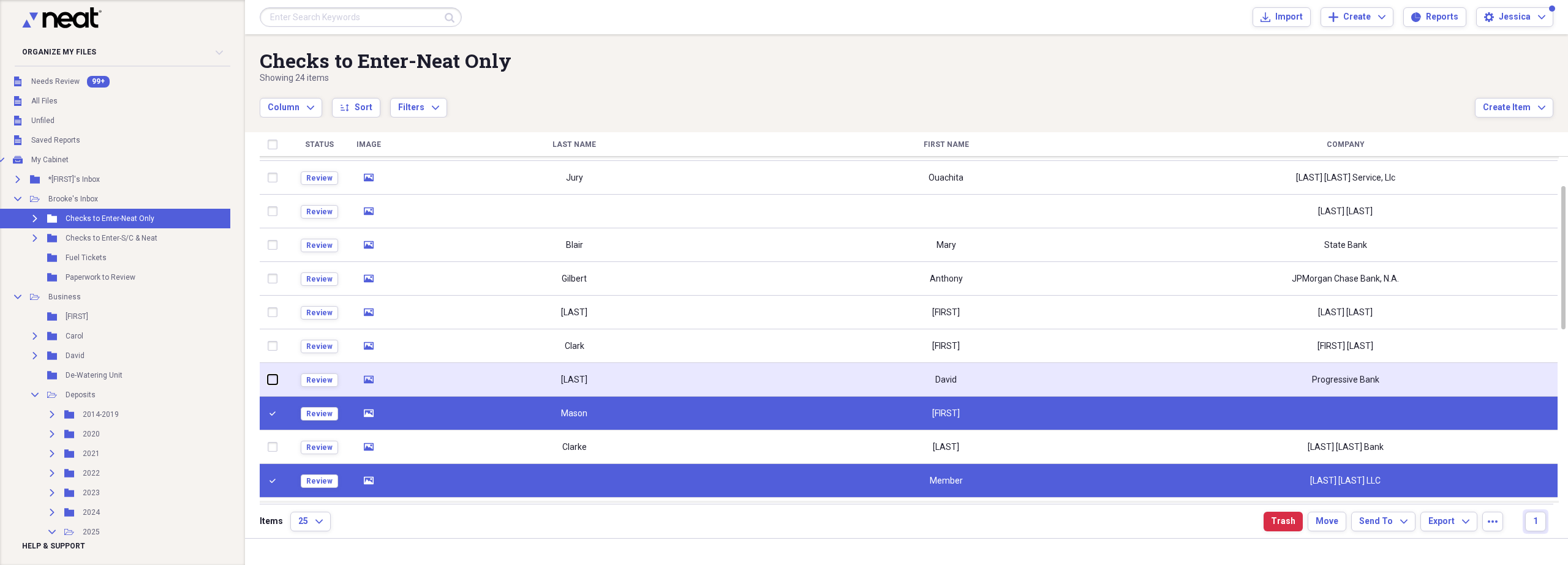 click at bounding box center (268, 380) 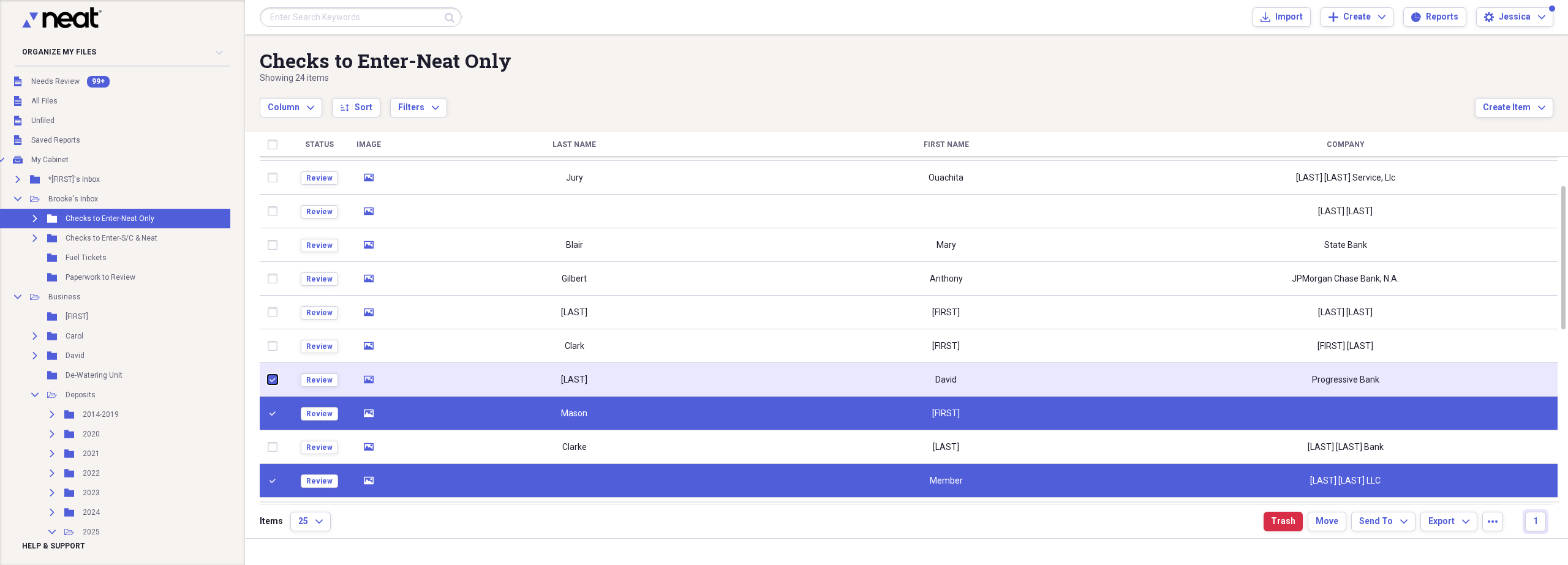 checkbox on "true" 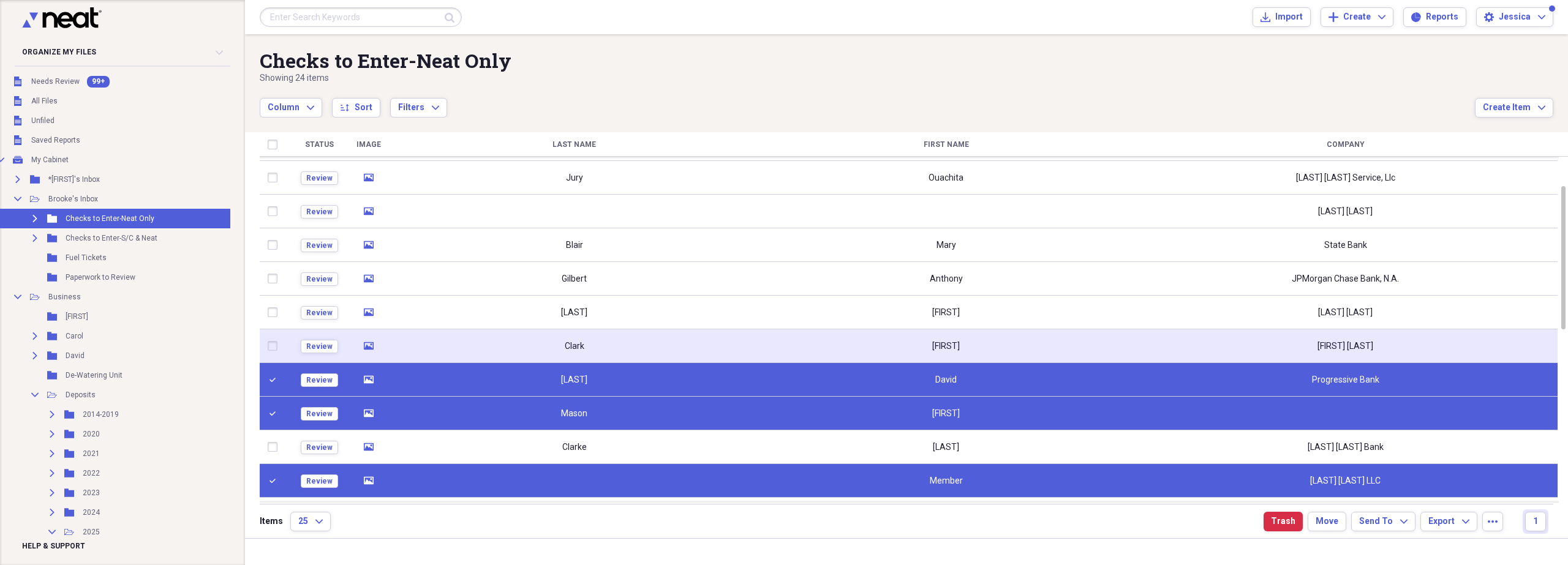 click at bounding box center [275, 346] 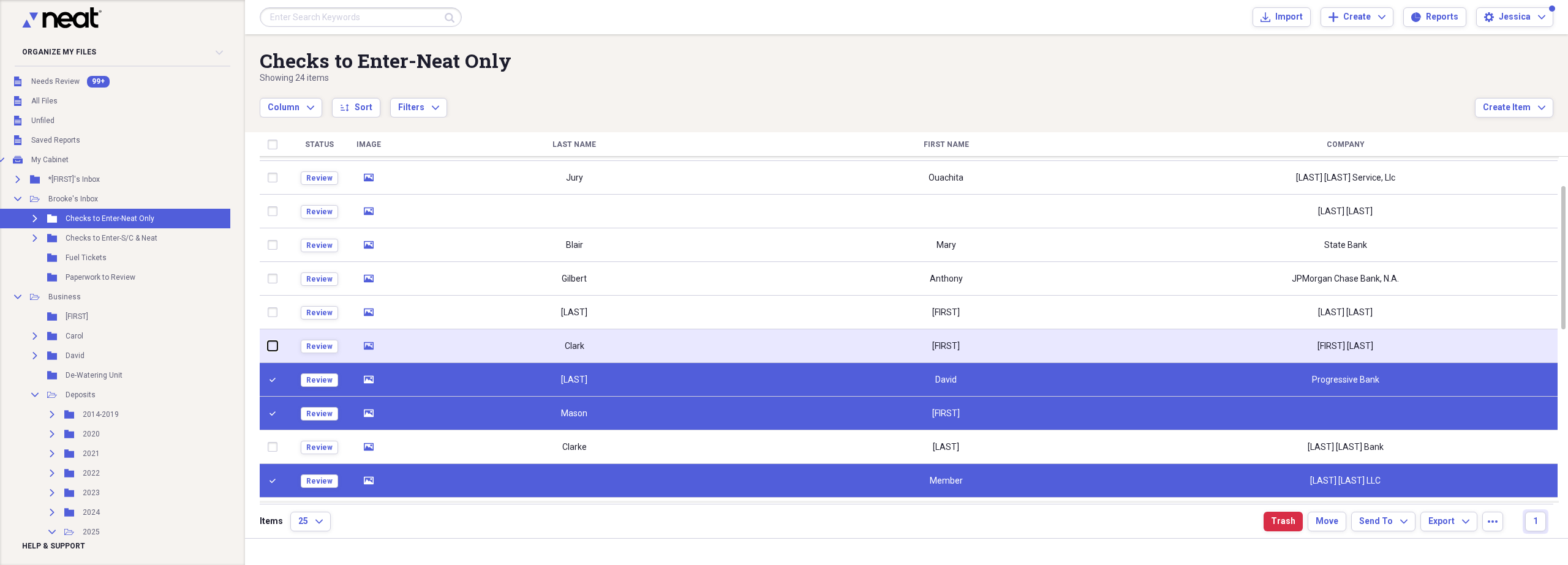 click at bounding box center (268, 346) 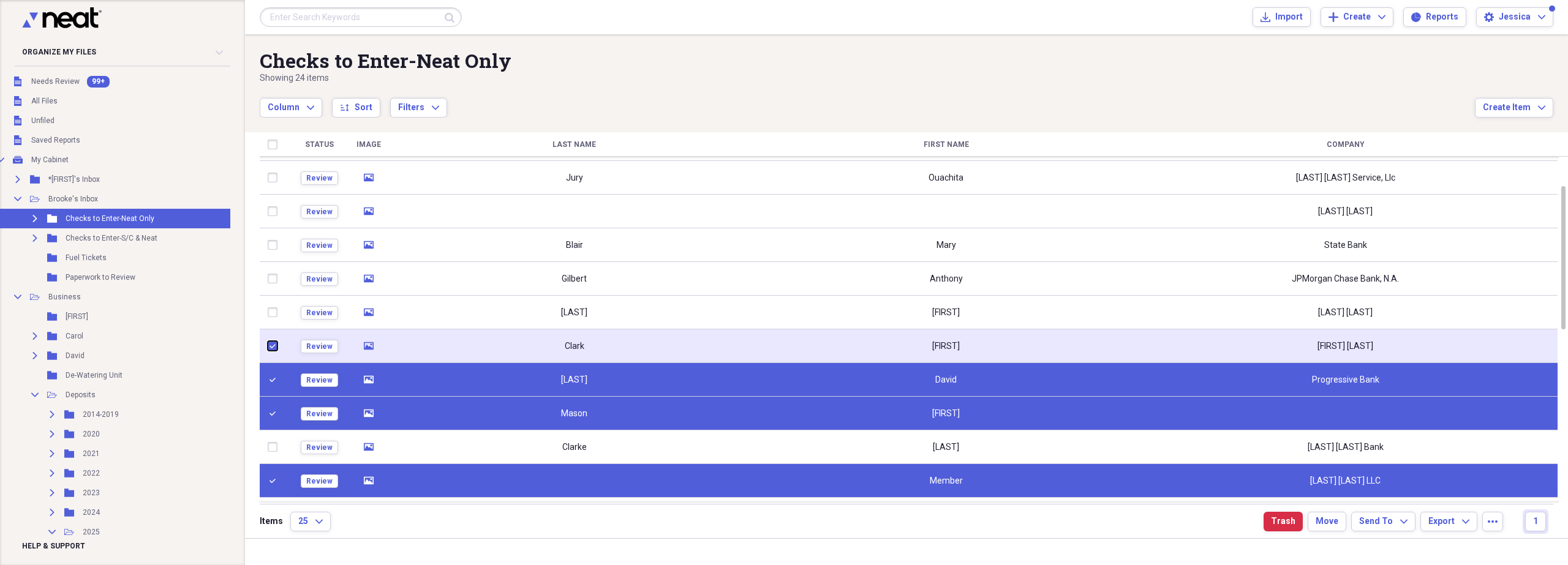 checkbox on "true" 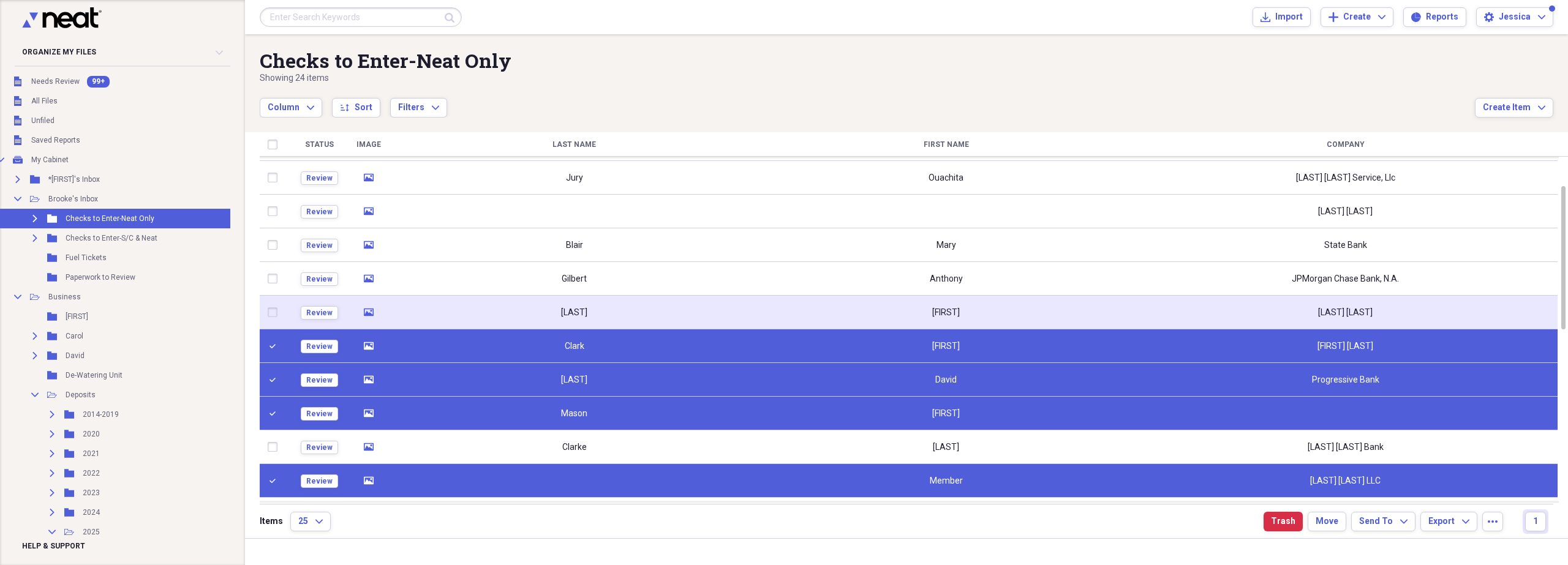 click at bounding box center (275, 312) 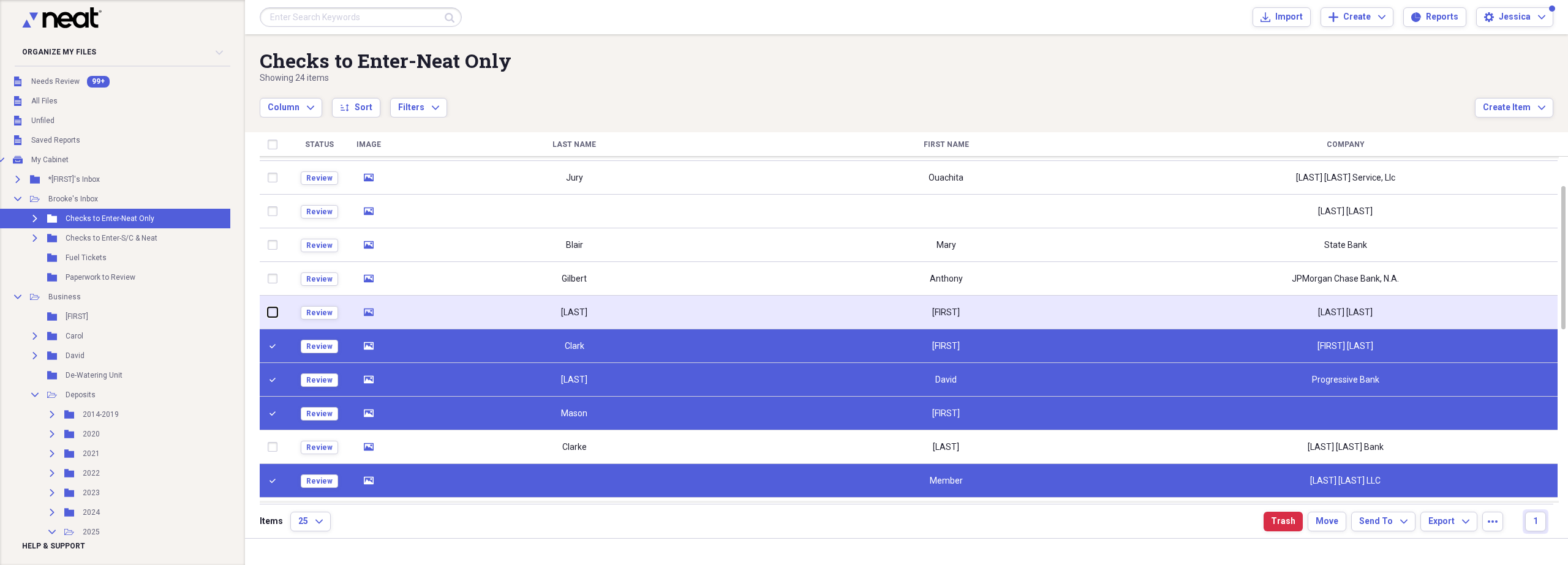 click at bounding box center (268, 312) 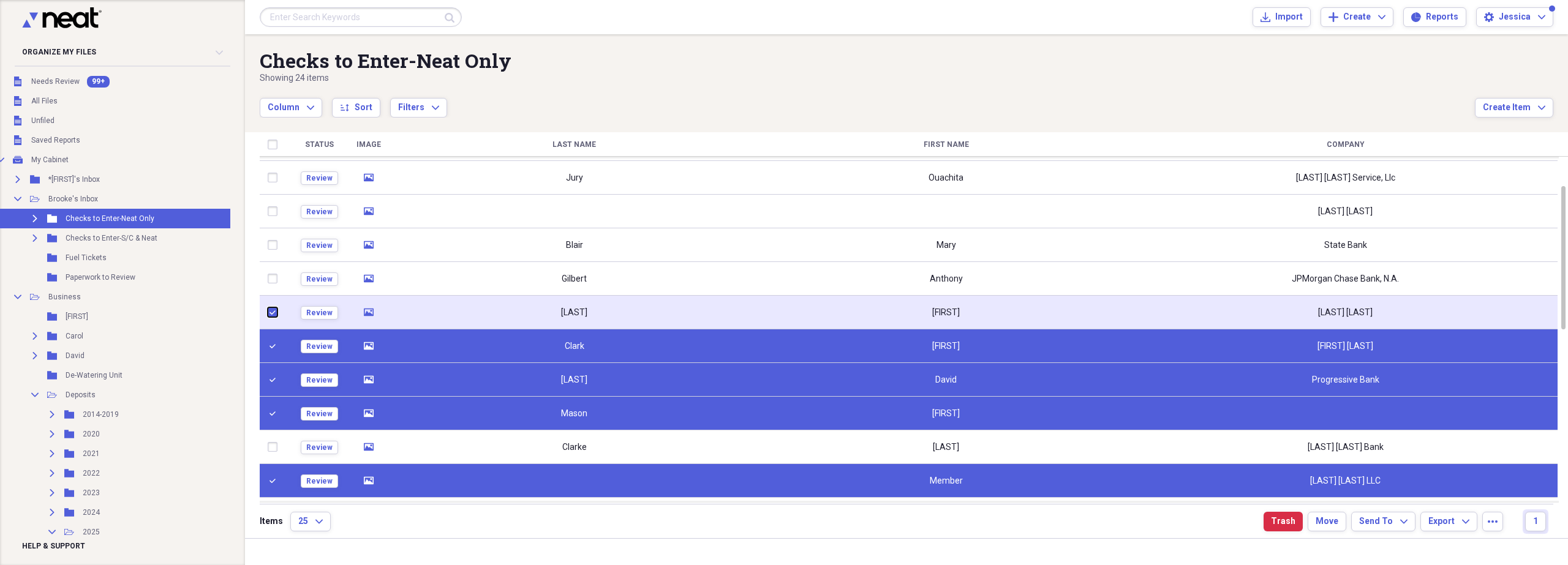 checkbox on "true" 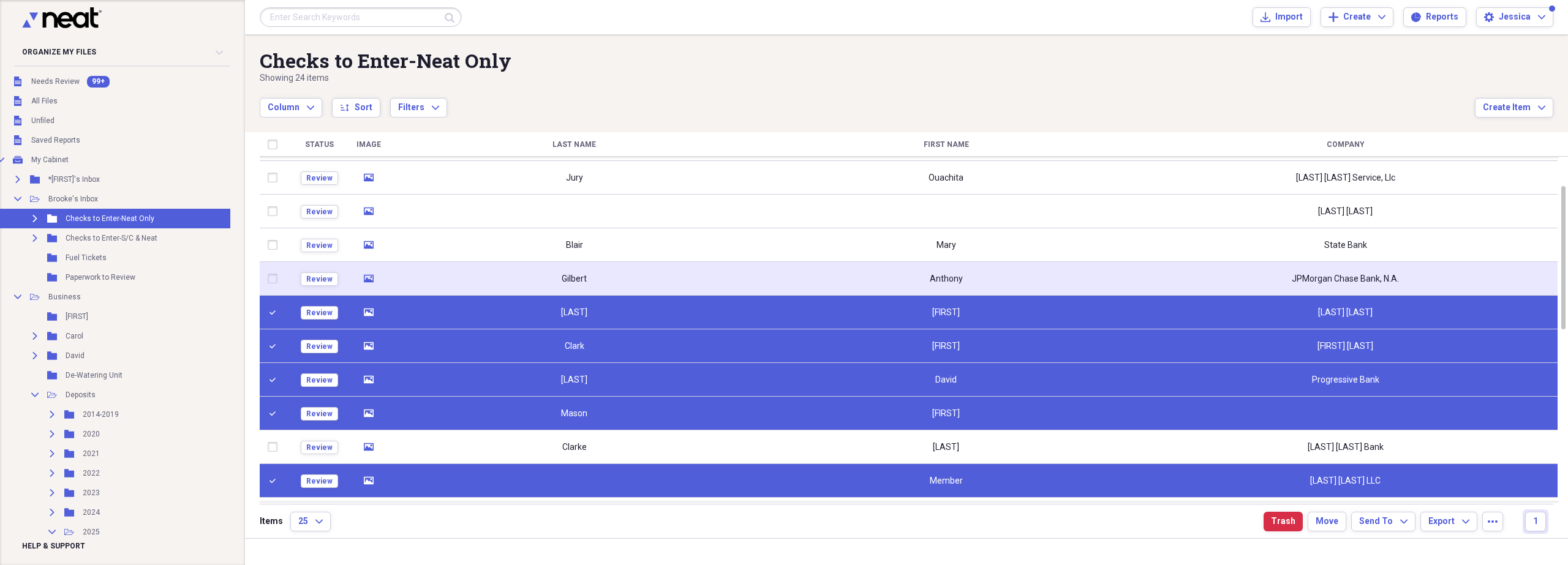 click at bounding box center (275, 279) 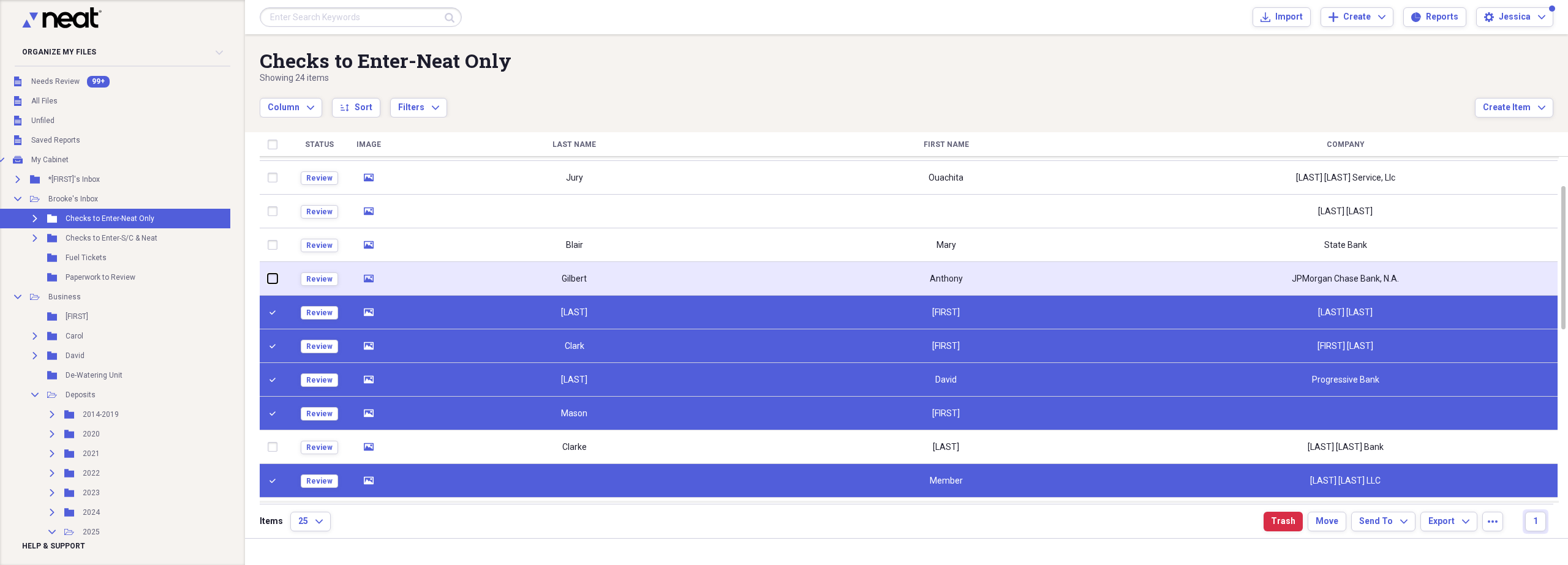 click at bounding box center [268, 279] 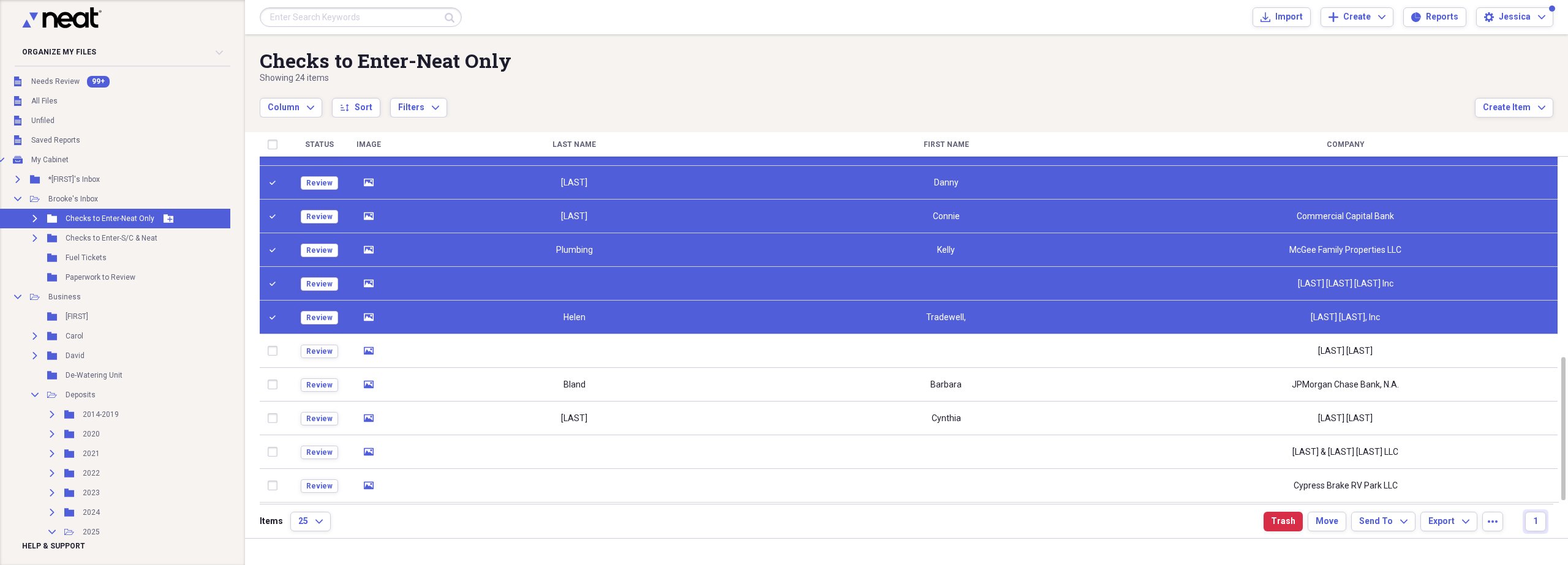 click on "Expand" 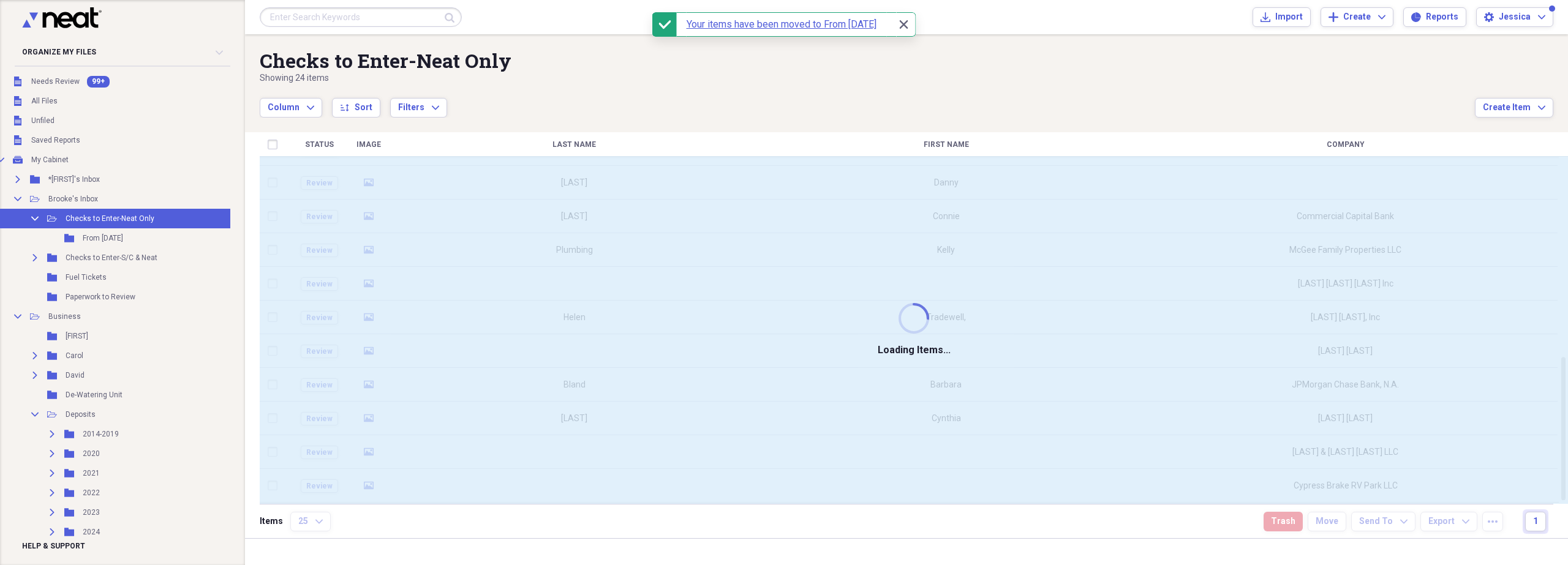 checkbox on "false" 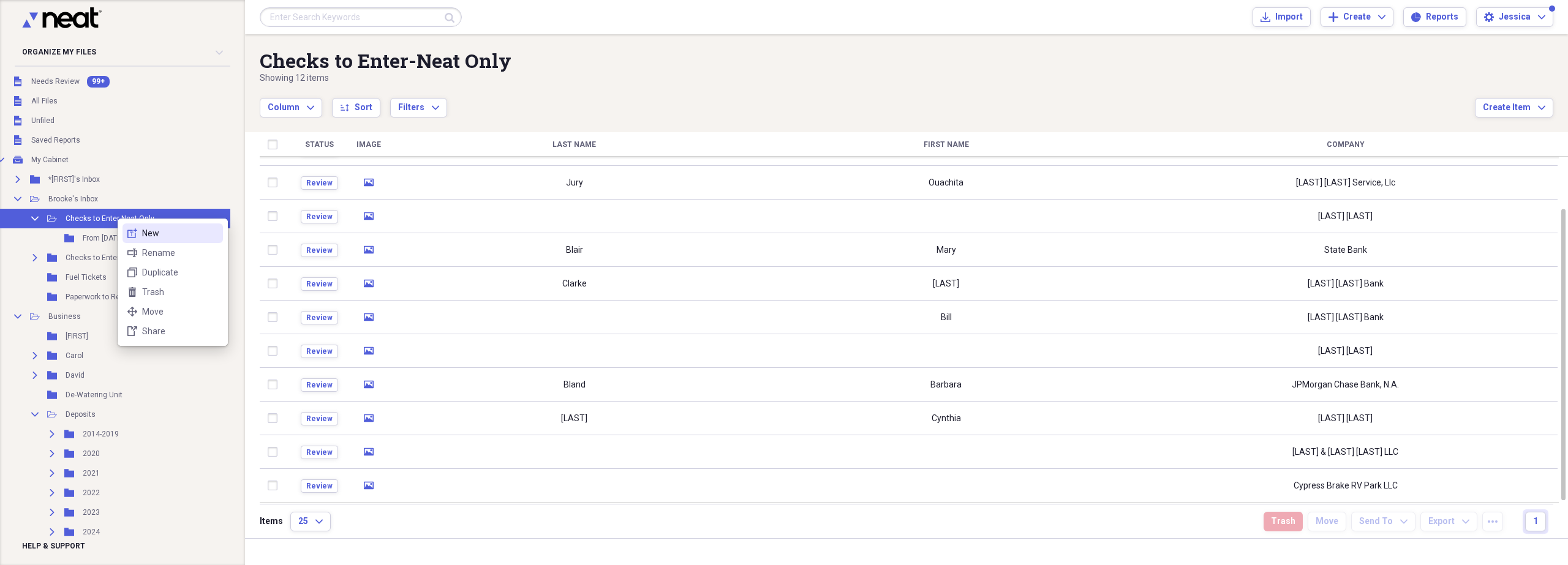 click on "New" at bounding box center [180, 233] 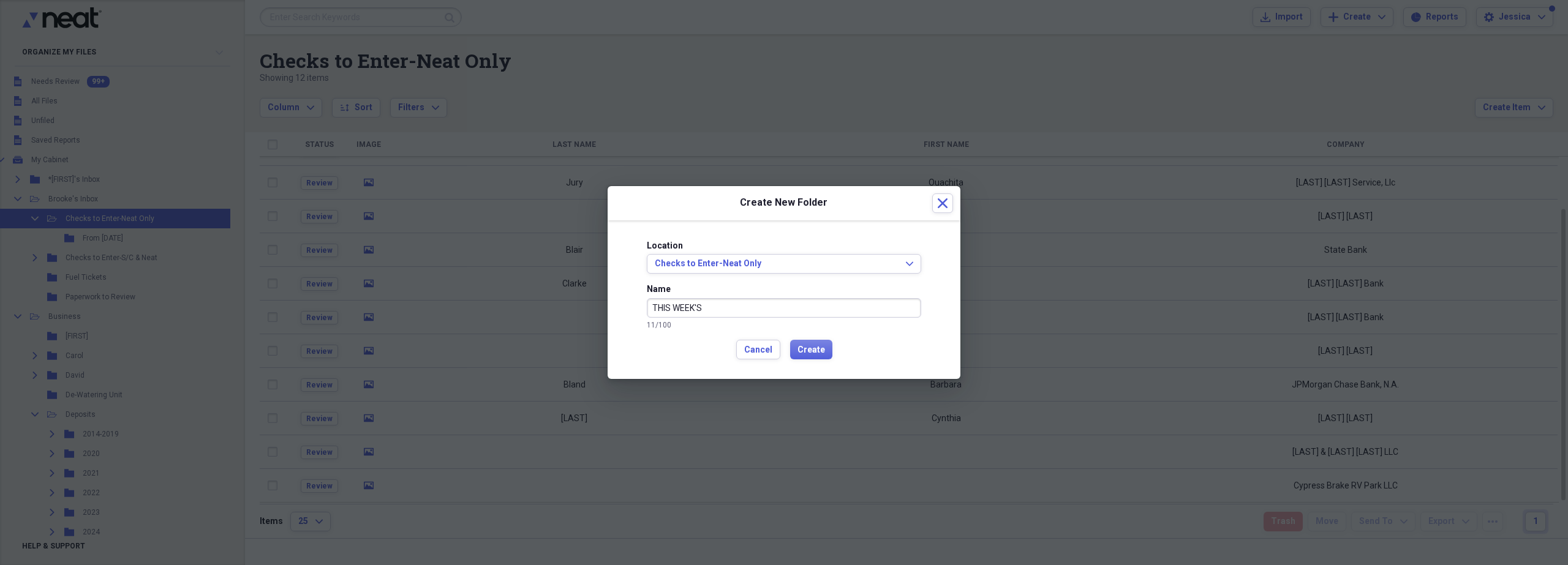 type on "THIS WEEK'S" 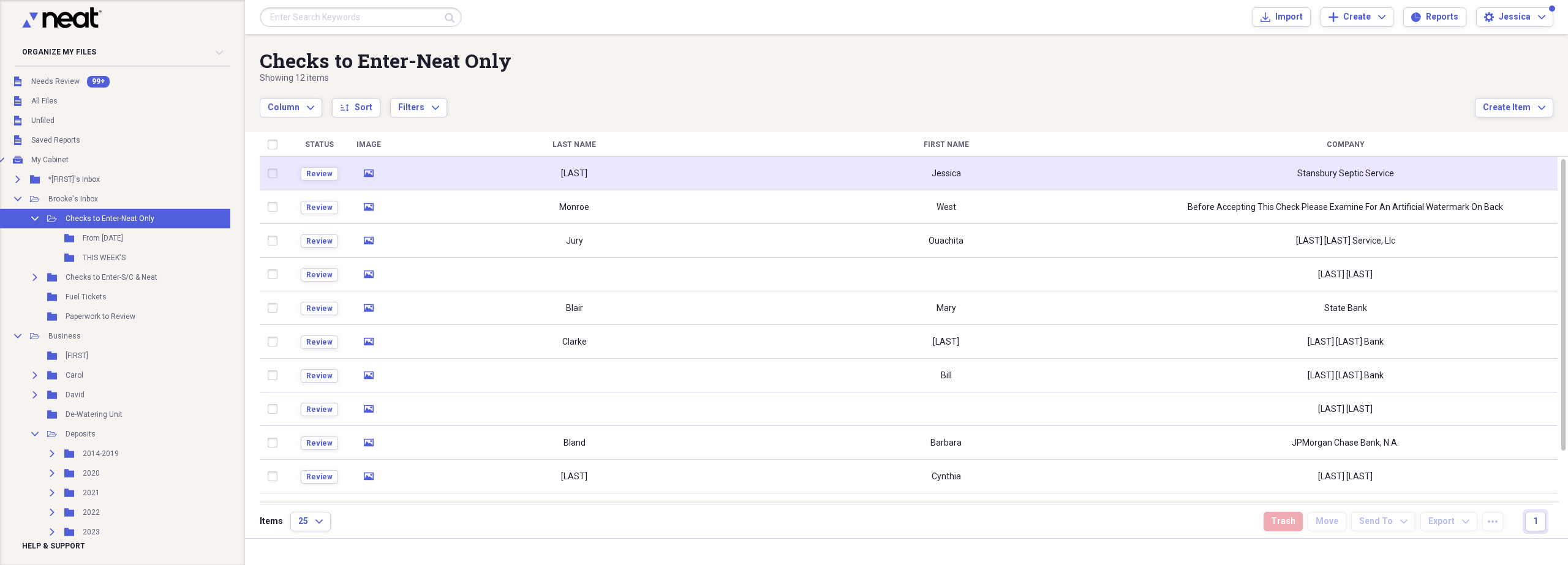 click on "media" 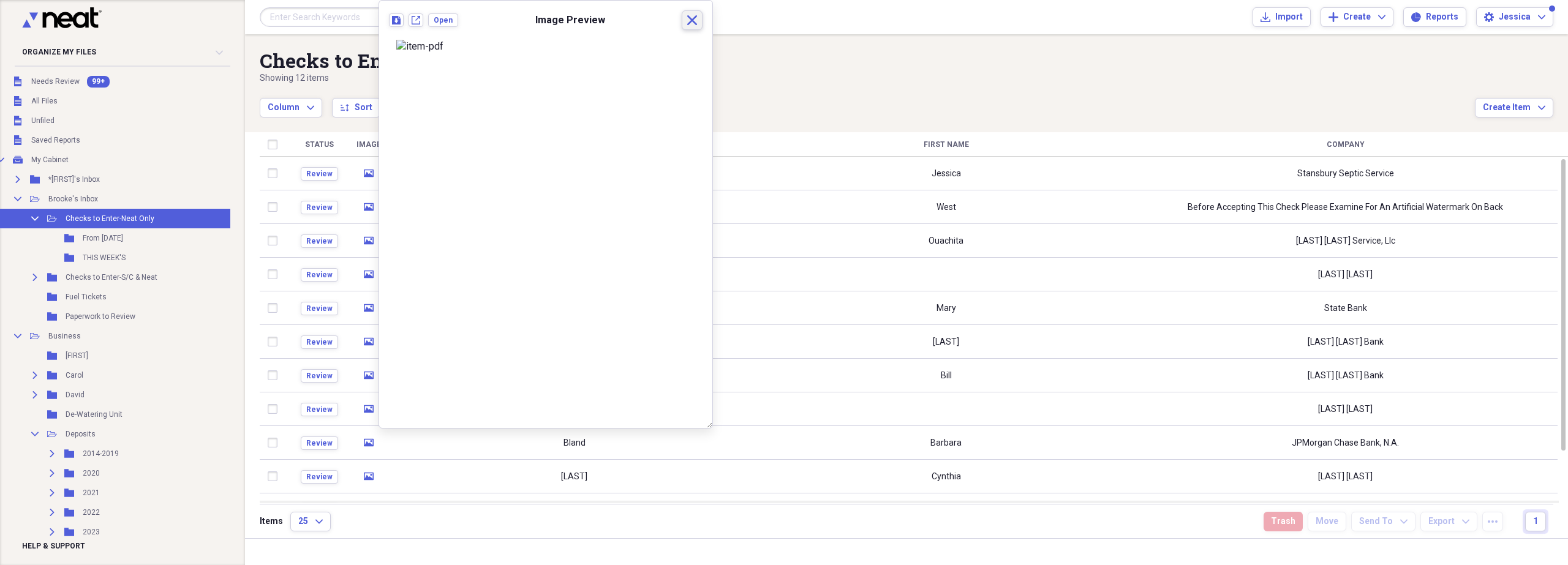 click on "Close" 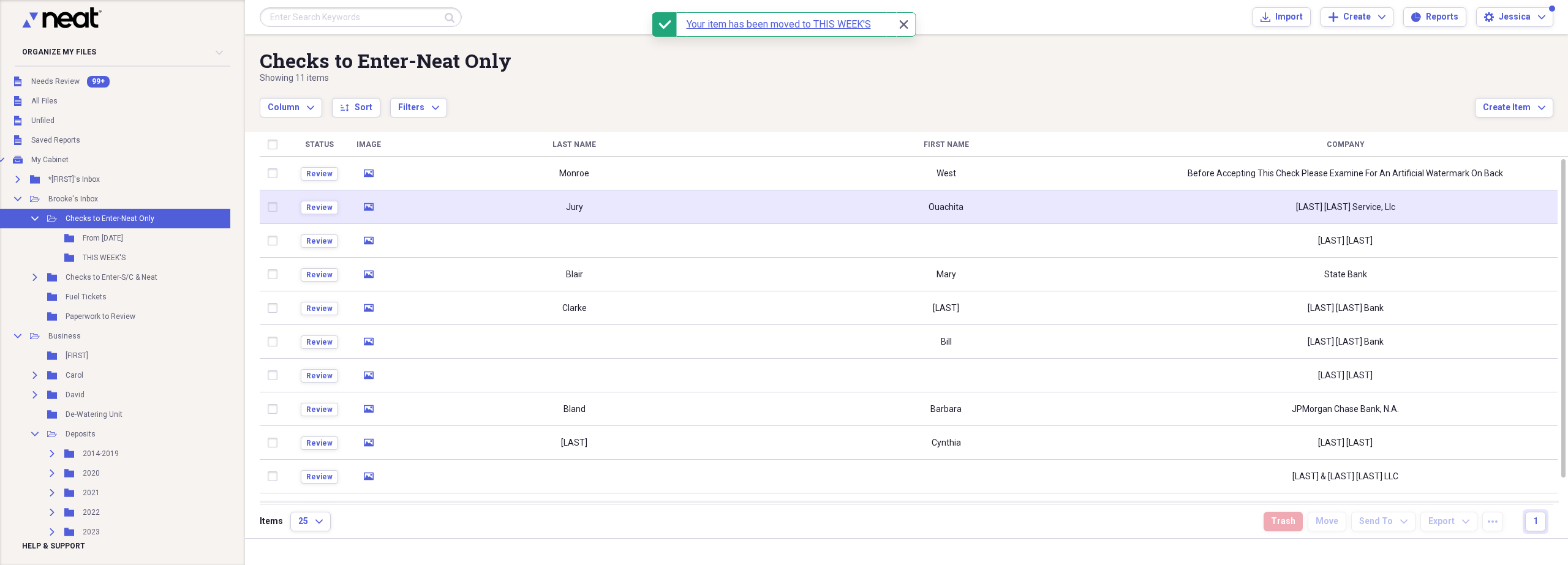 click on "media" 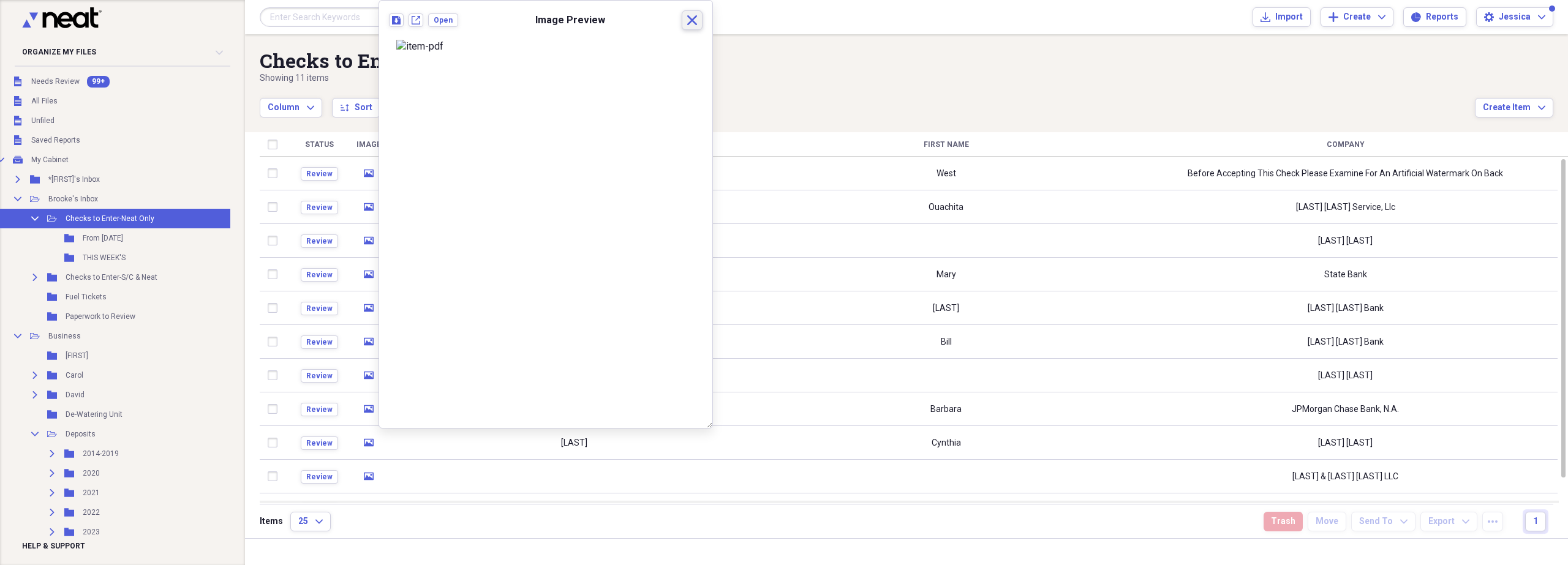 click on "Close" at bounding box center [692, 20] 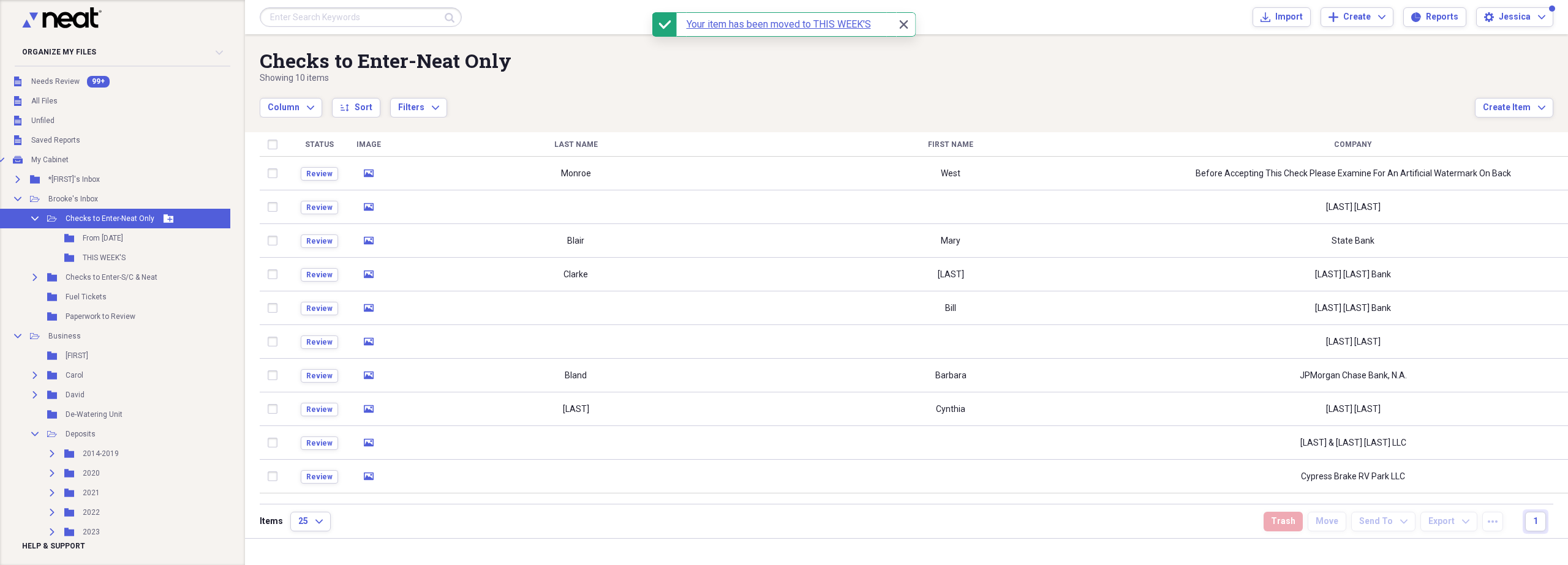 click on "Collapse Open Folder Checks to Enter-Neat Only Add Folder" at bounding box center (116, 219) 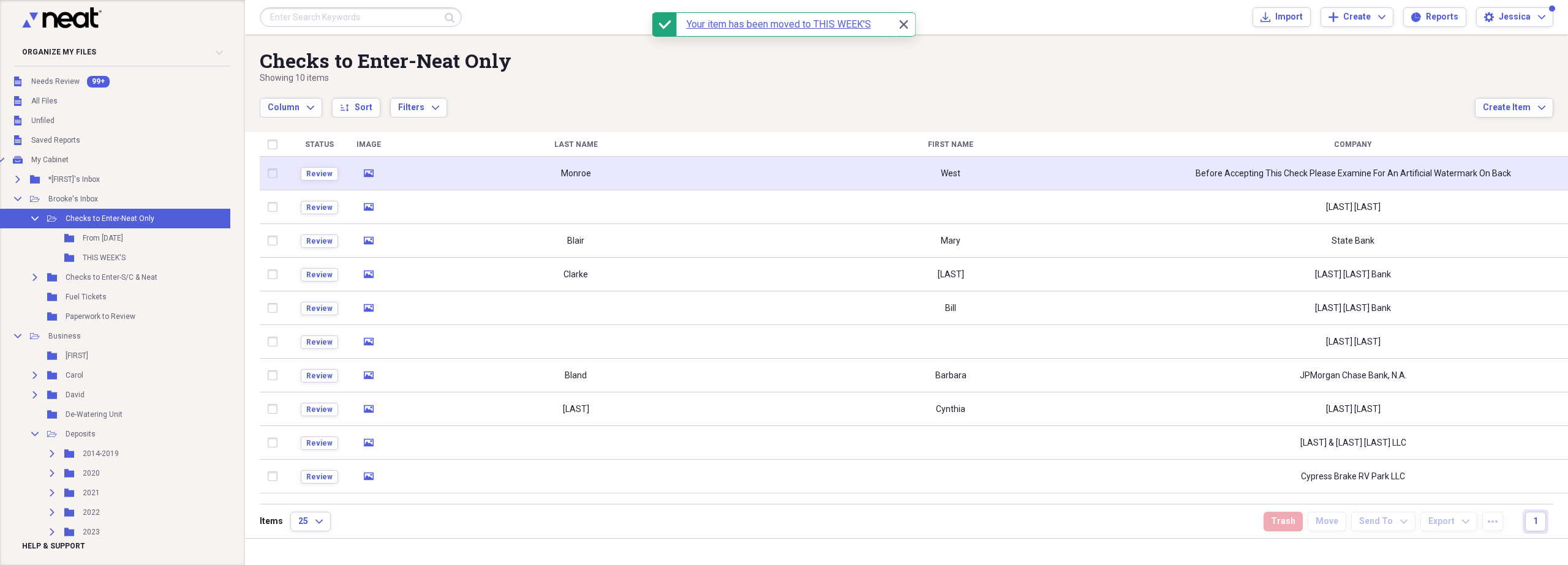 click 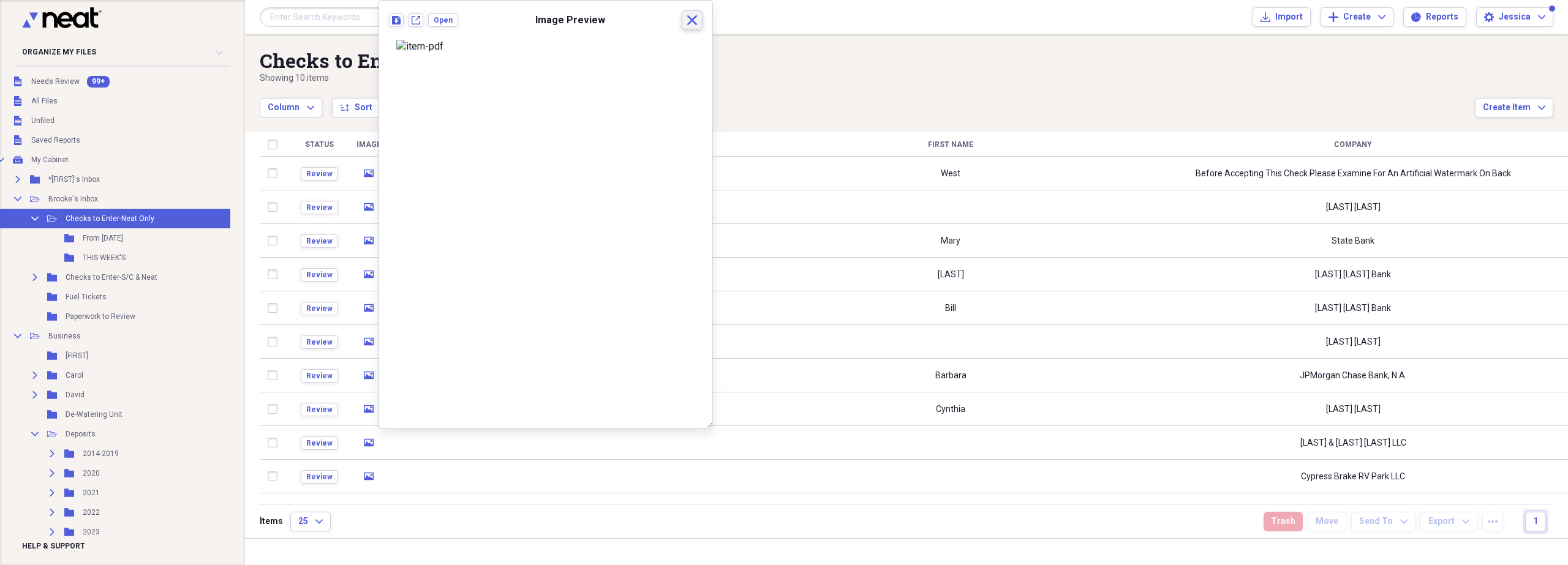 click 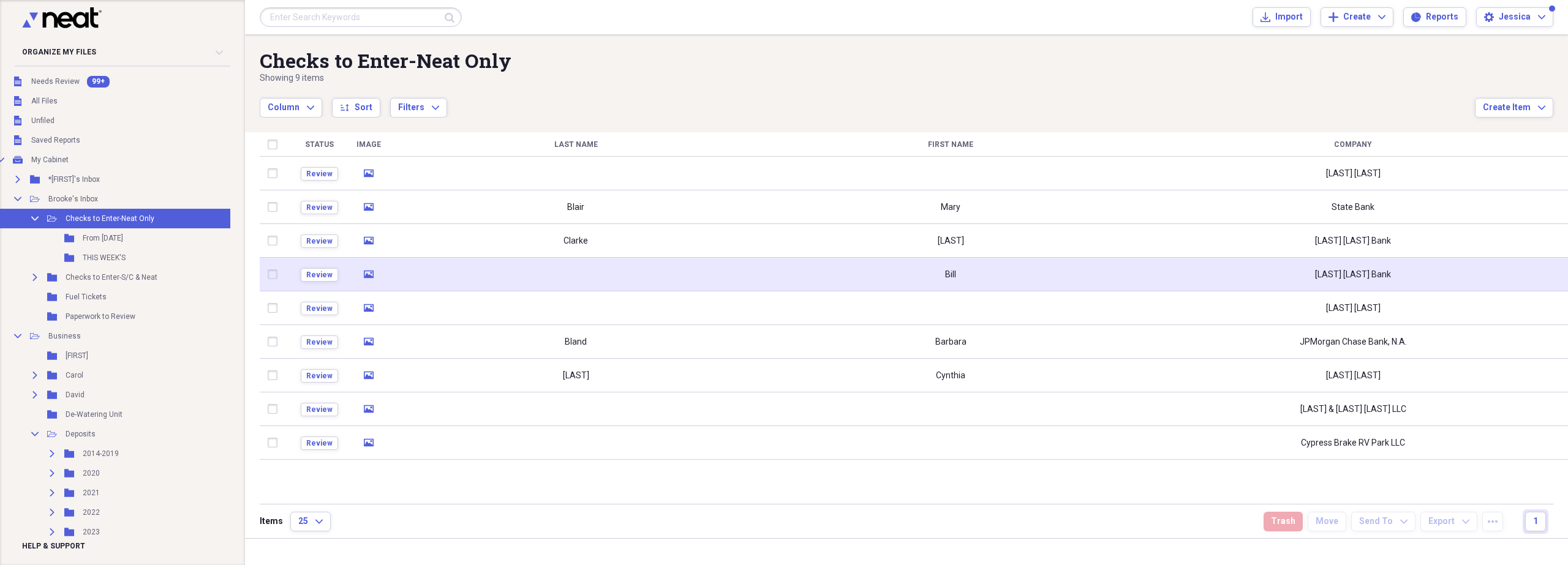 click on "media" 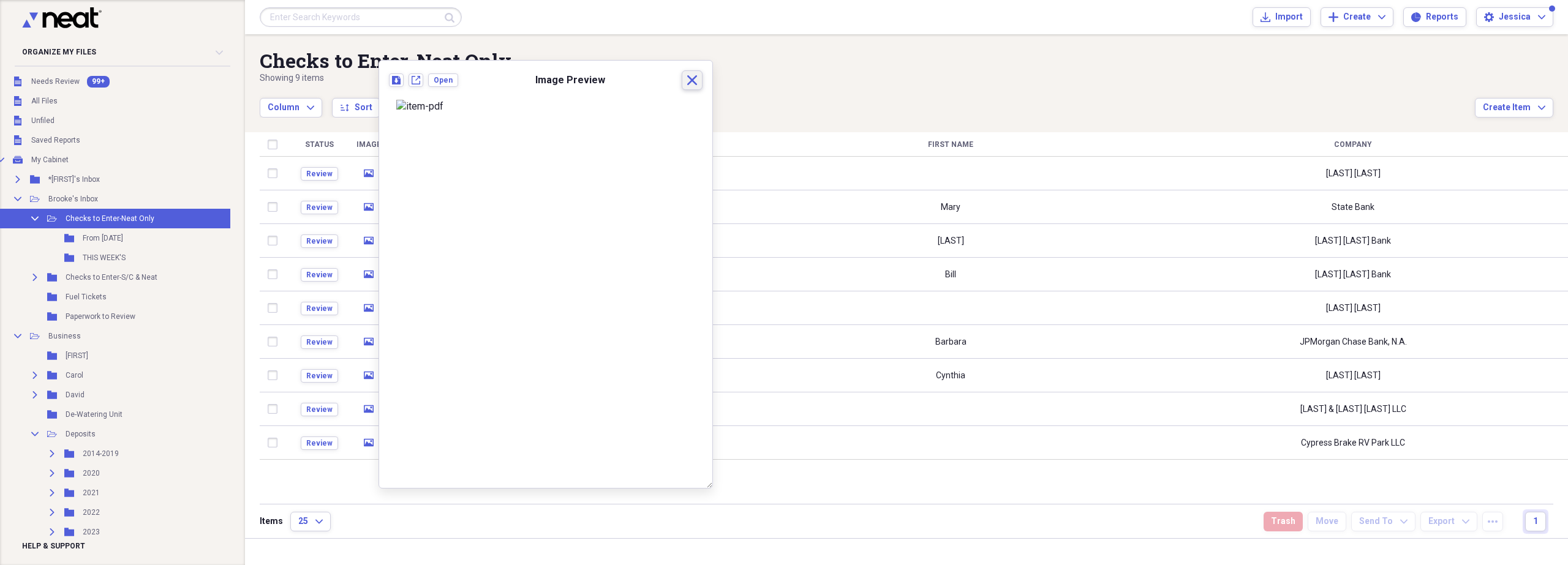 drag, startPoint x: 697, startPoint y: 83, endPoint x: 686, endPoint y: 86, distance: 11.401754 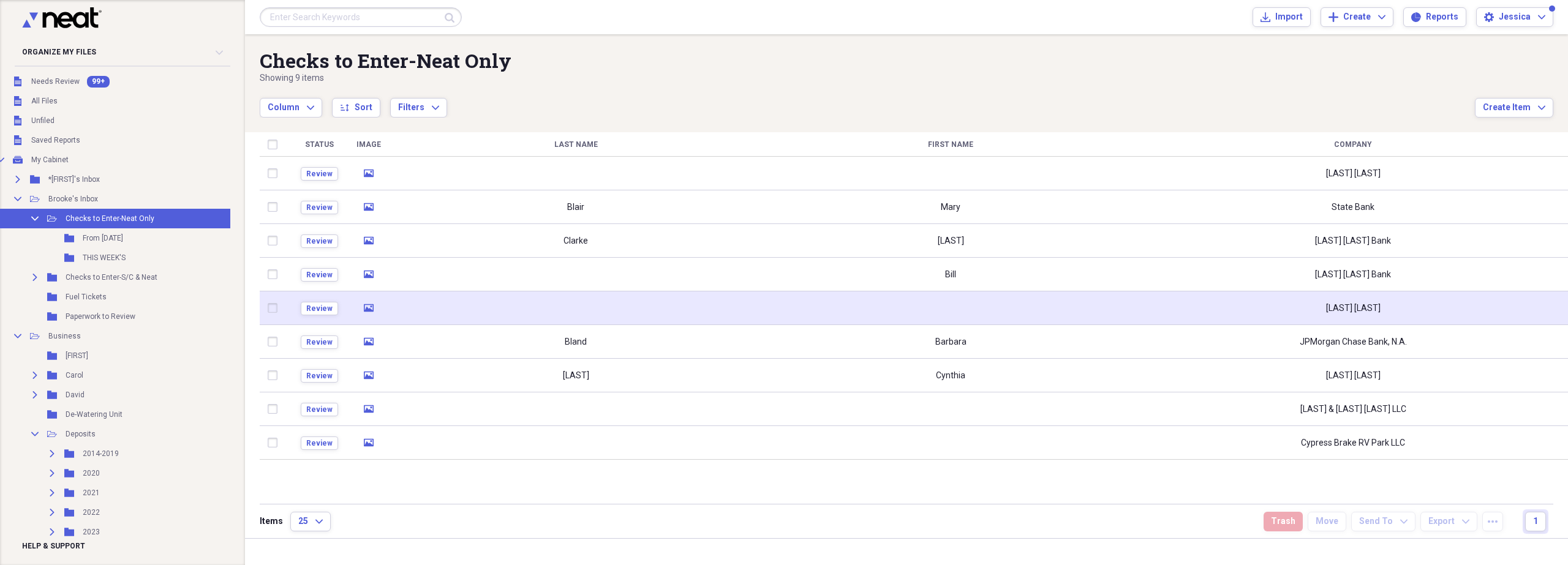 click 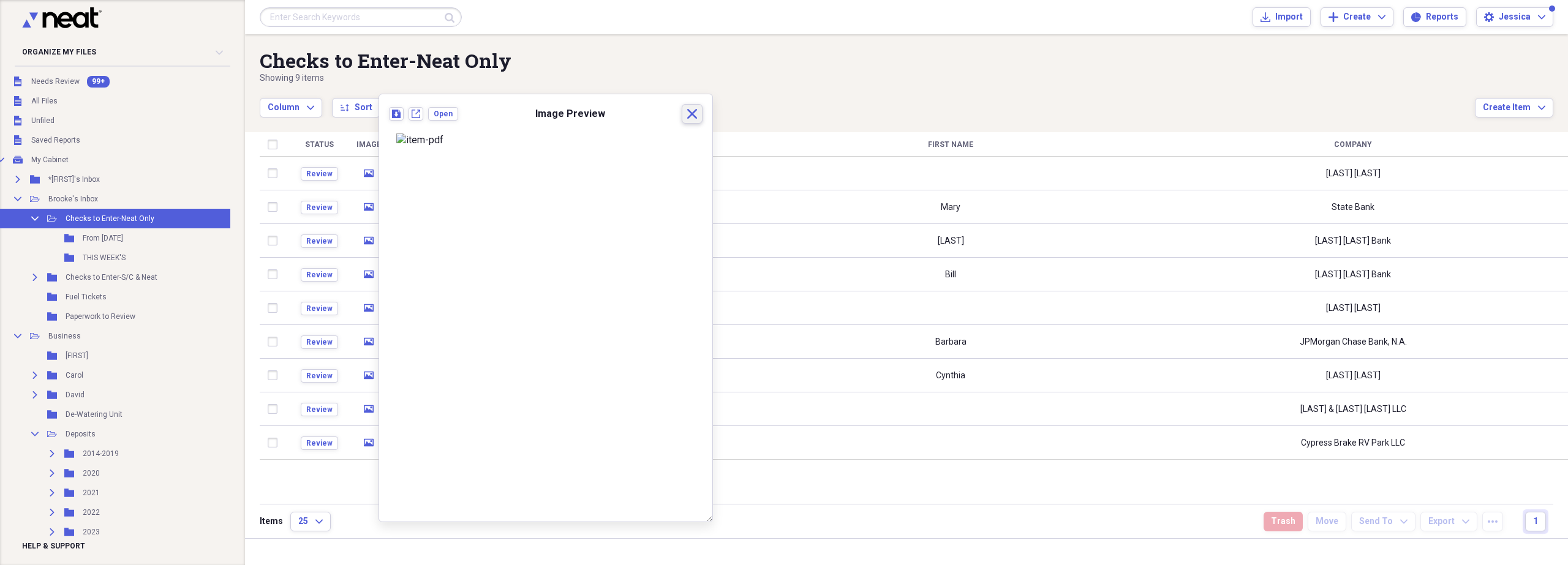 click on "Close" at bounding box center (692, 114) 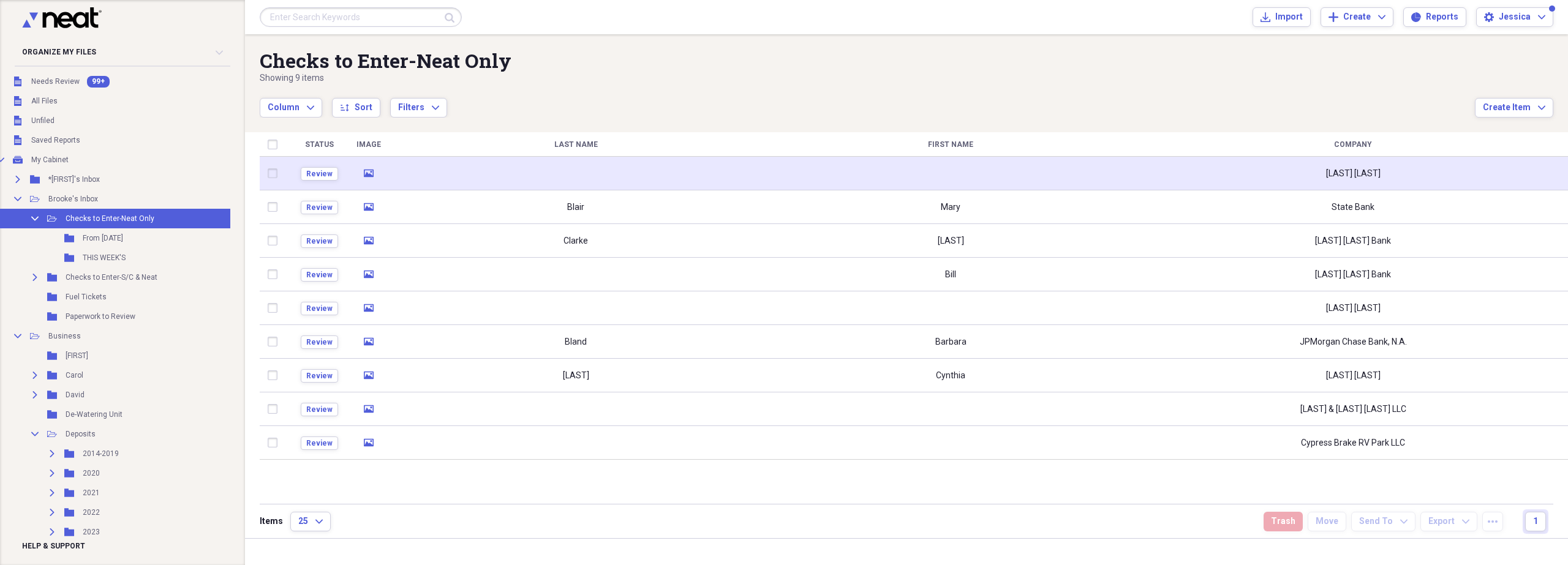 click on "media" 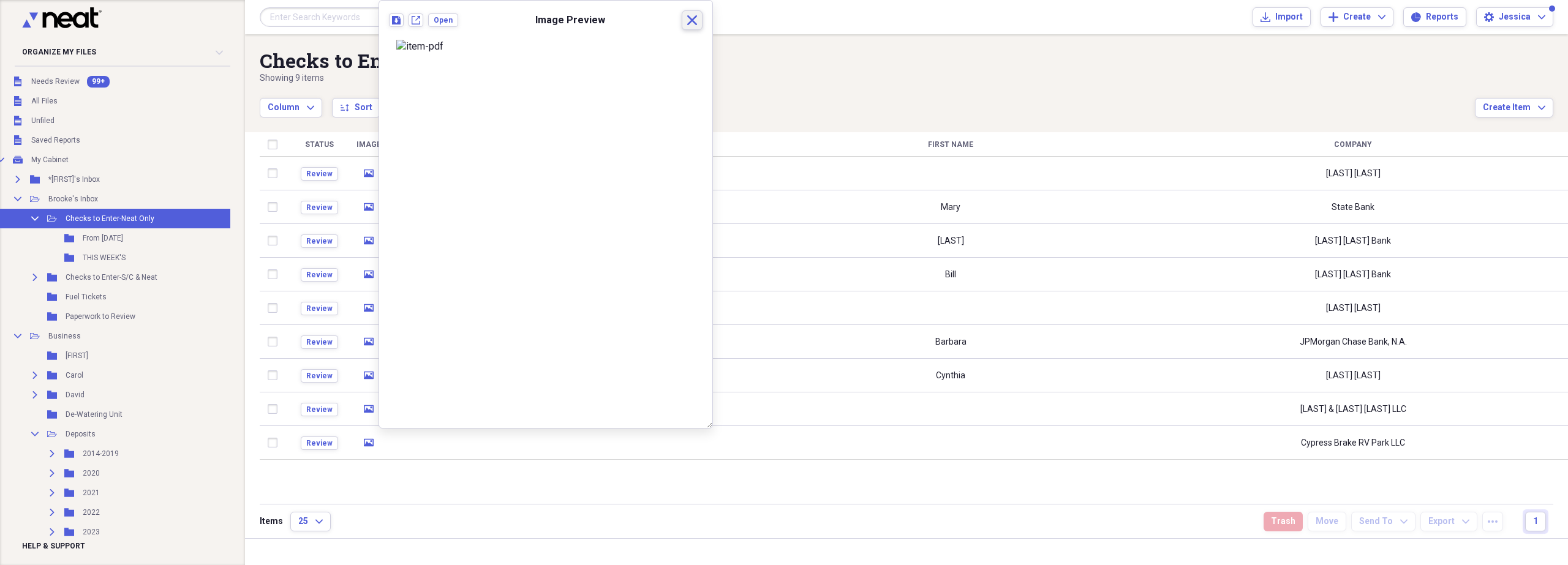 click on "Close" at bounding box center [692, 20] 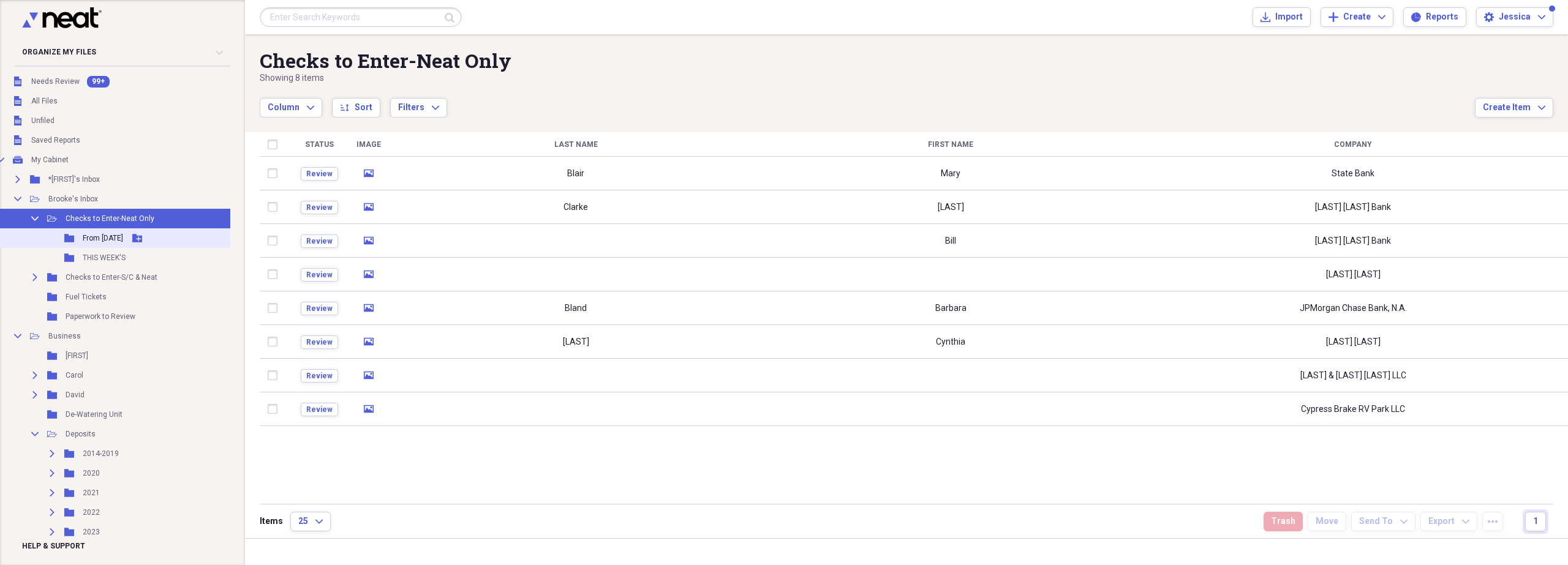 click on "From [DATE]" at bounding box center (103, 238) 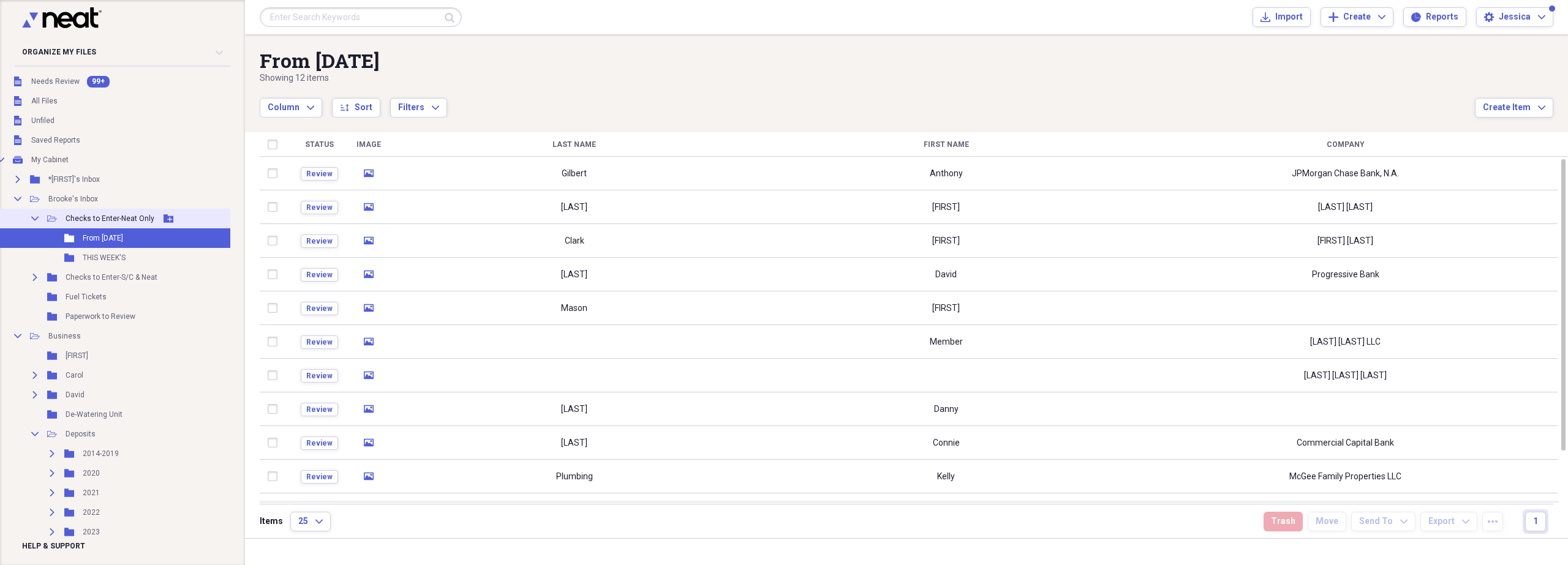 click on "Checks to Enter-Neat Only" at bounding box center (110, 219) 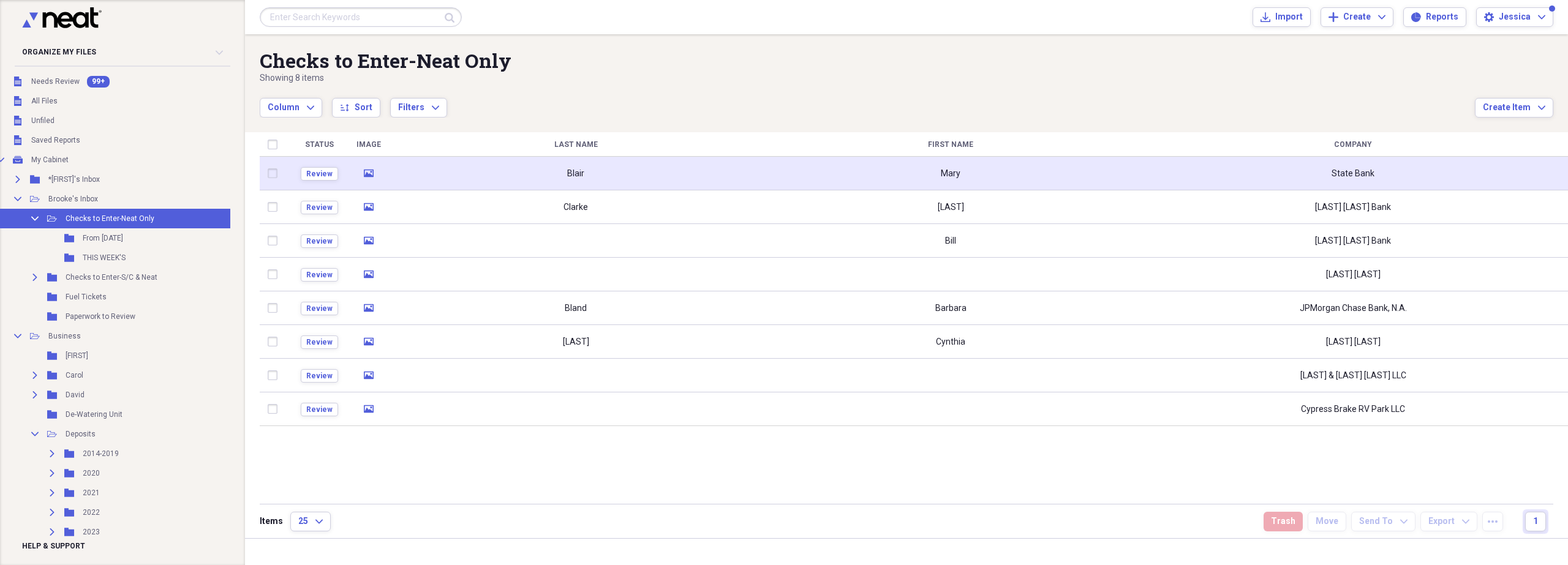 click on "media" 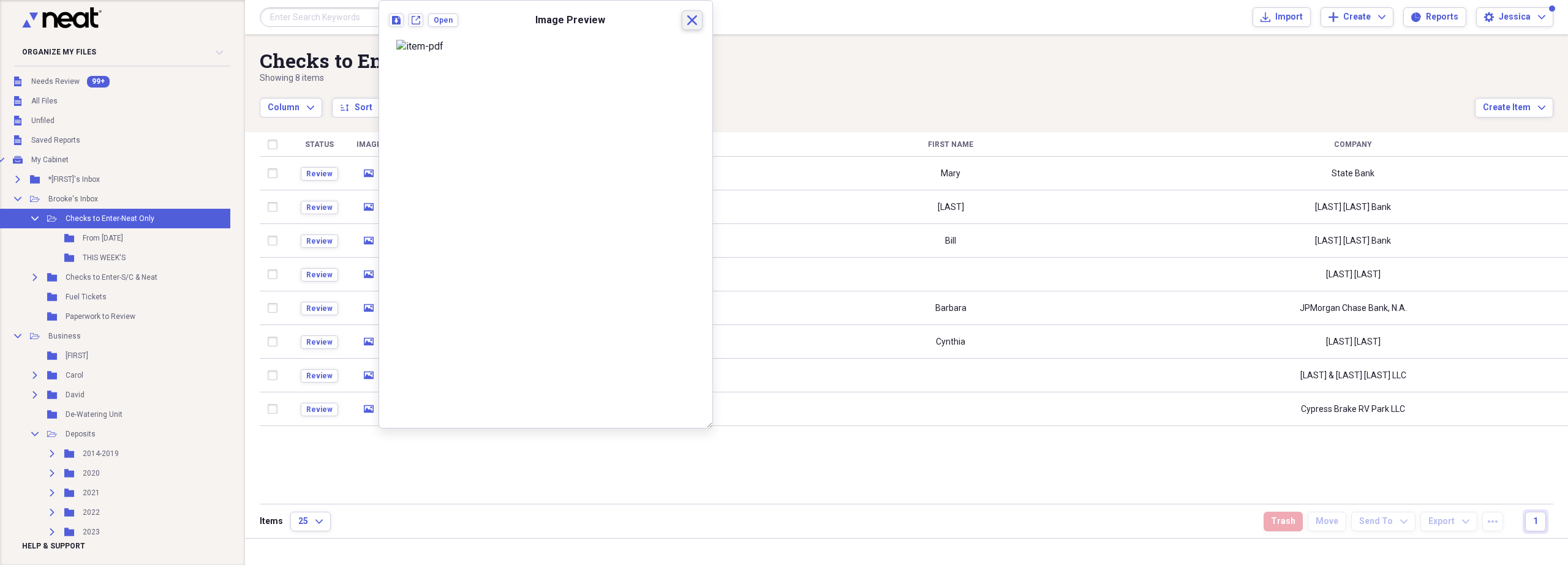 click on "Close" at bounding box center (692, 20) 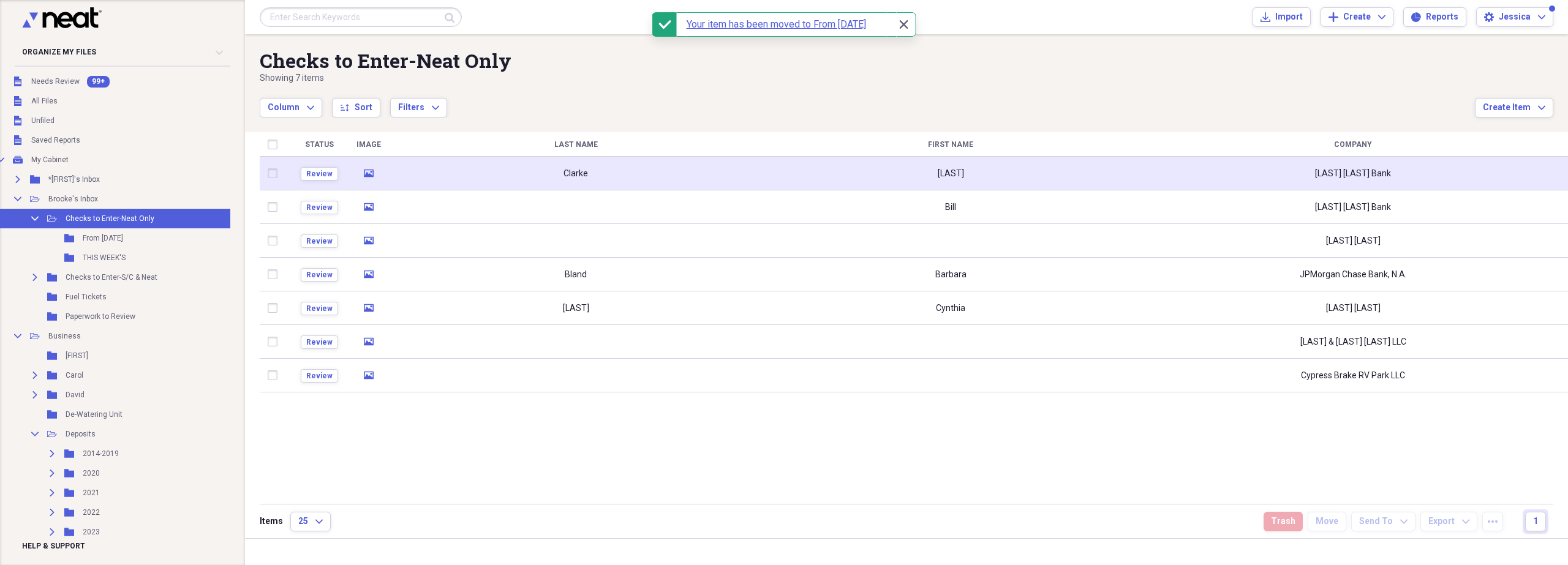 click 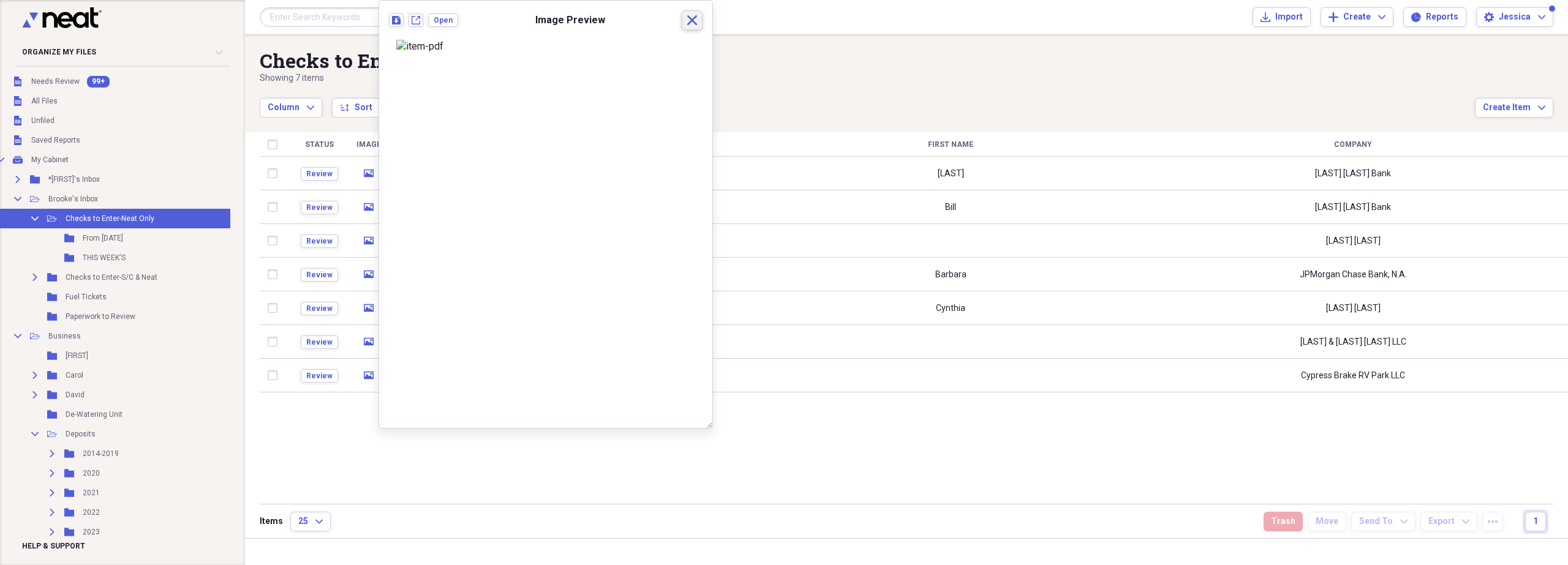 click 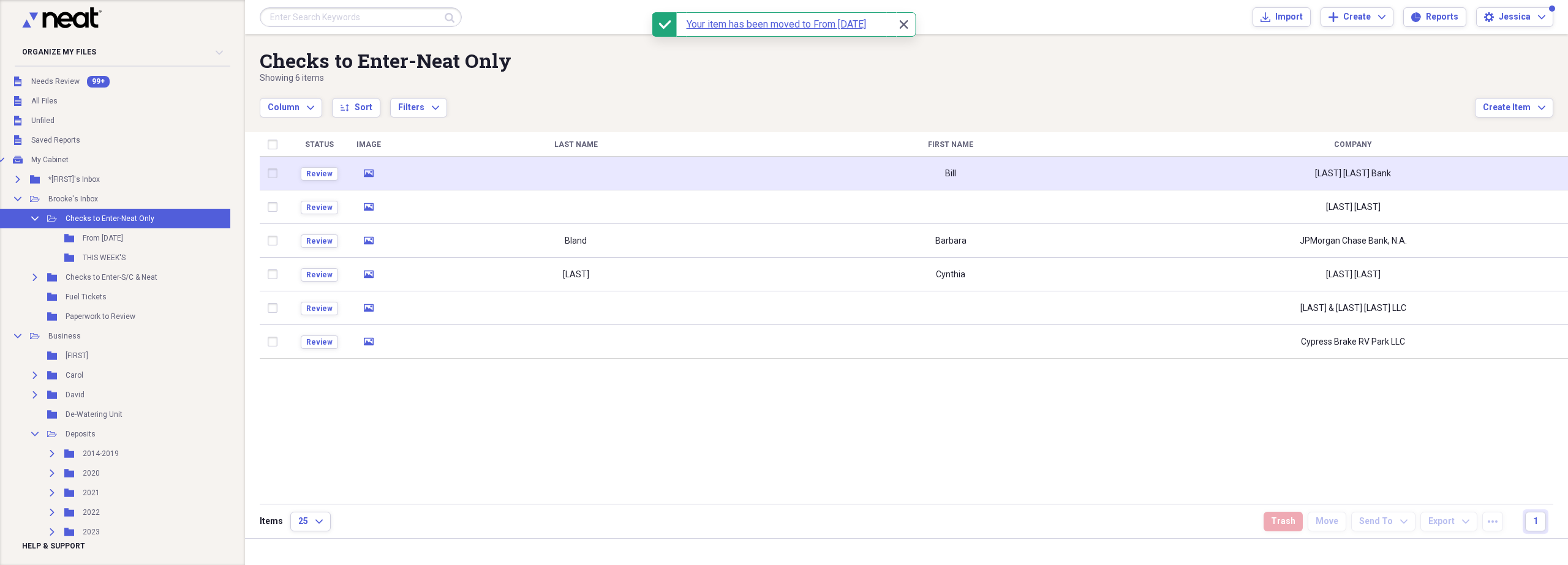 click 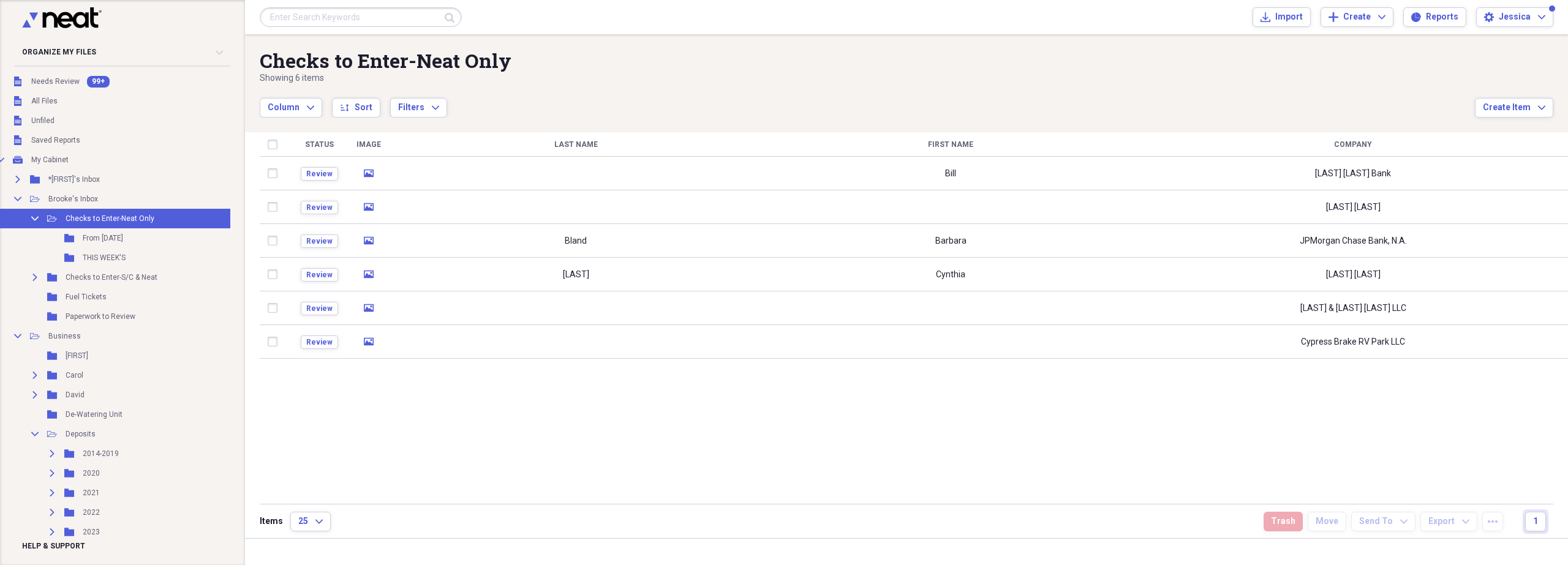 click on "Checks to Enter-Neat Only" at bounding box center (867, 61) 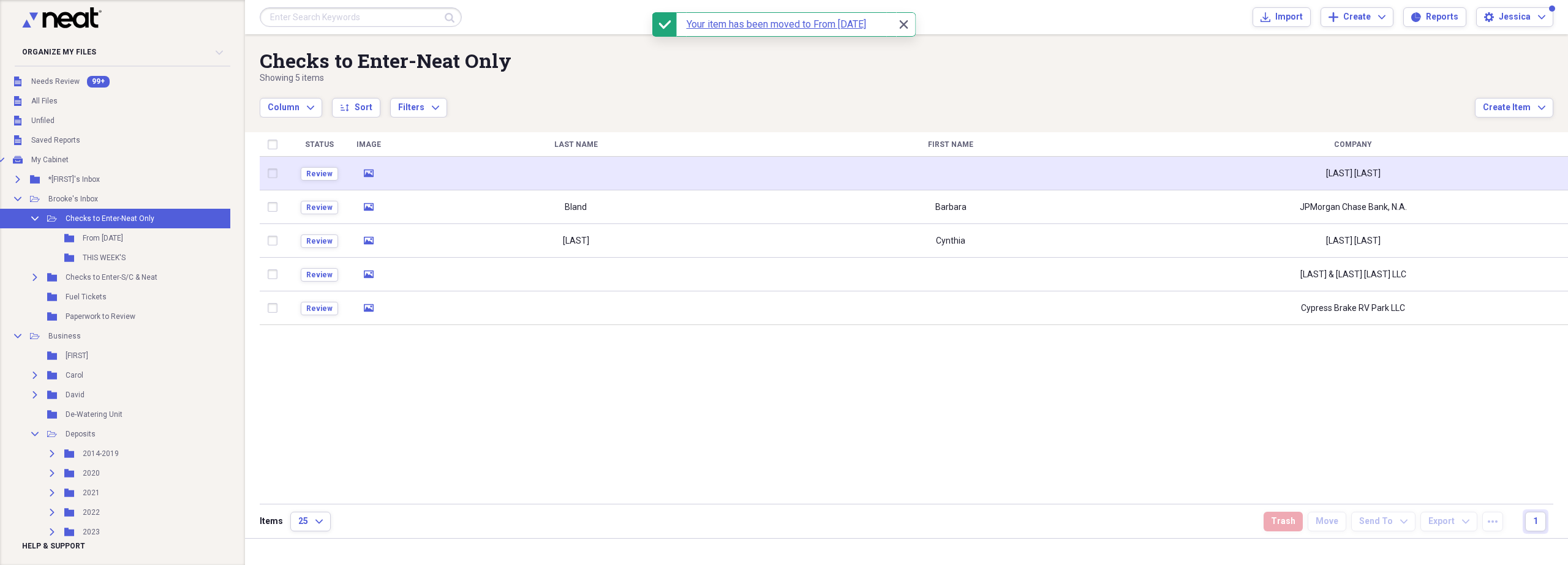 click 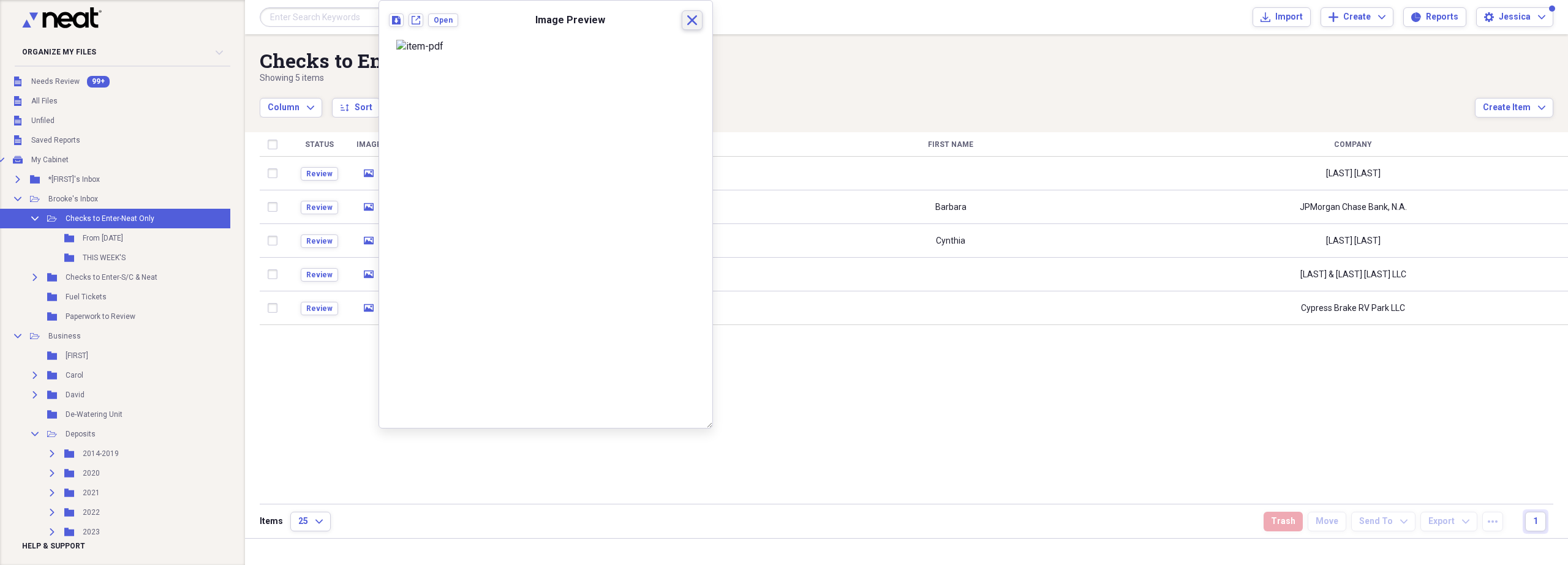 click on "Close" 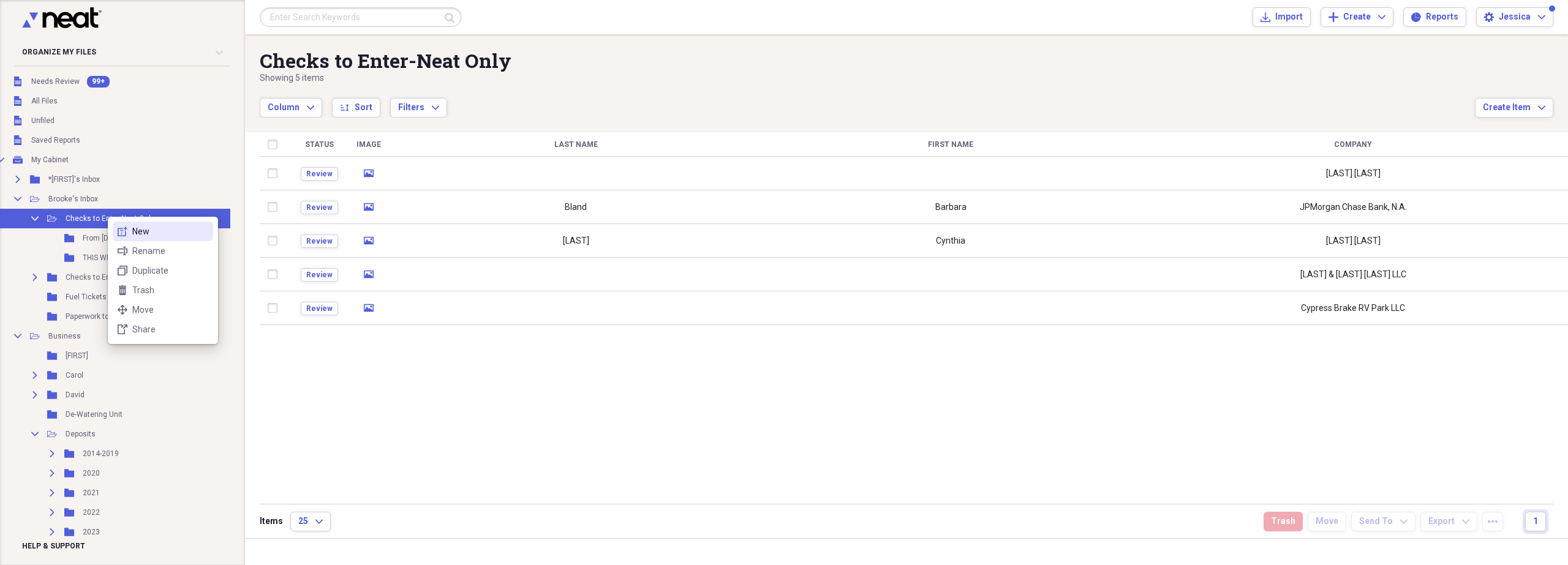 click on "New" at bounding box center [170, 231] 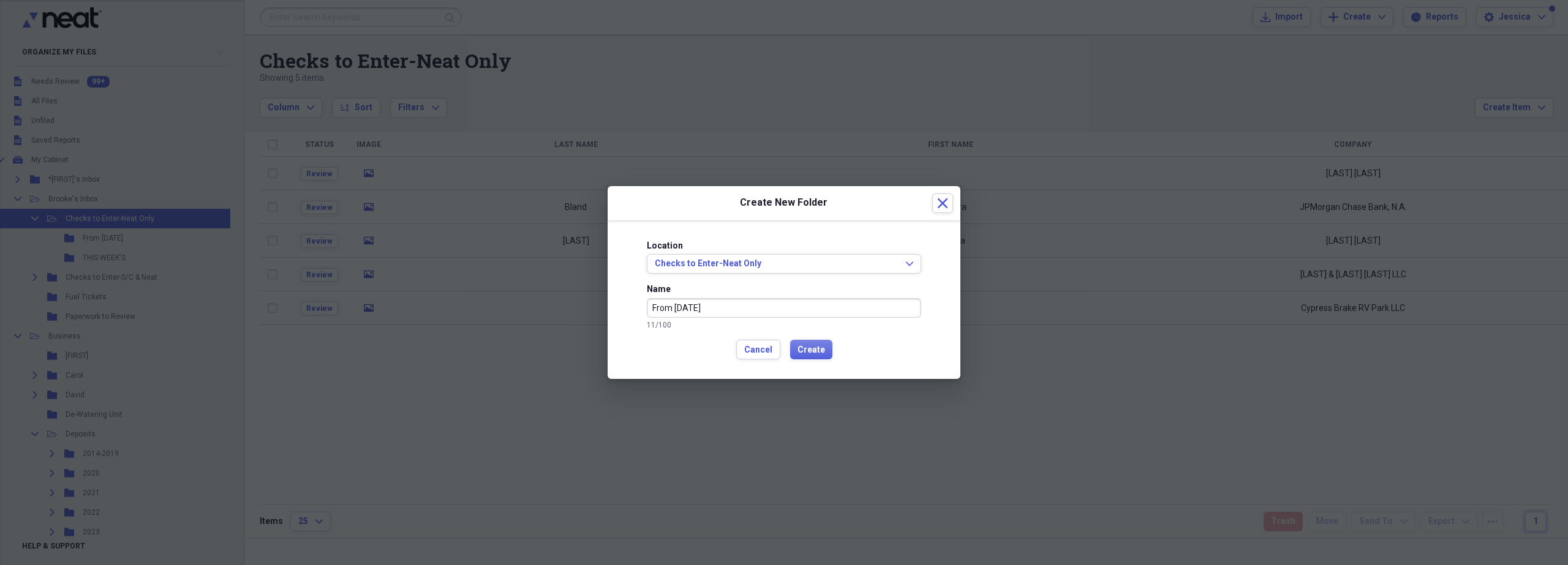 type on "From [DATE]" 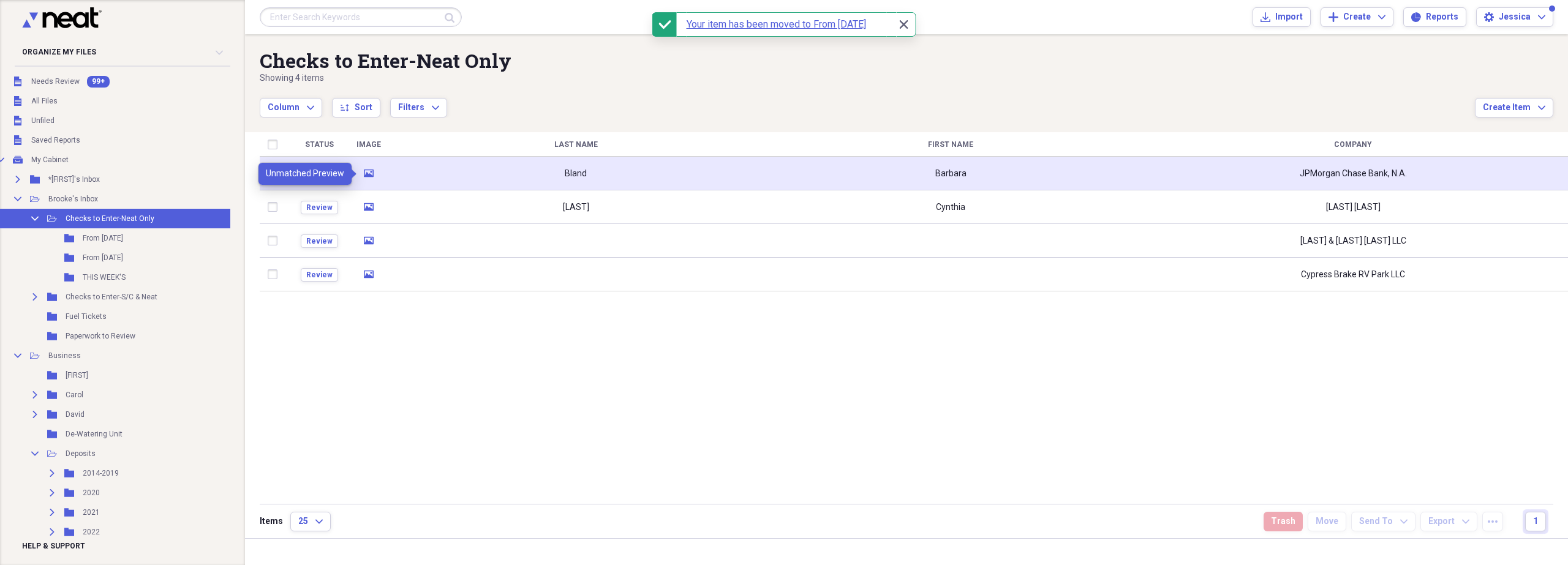 click 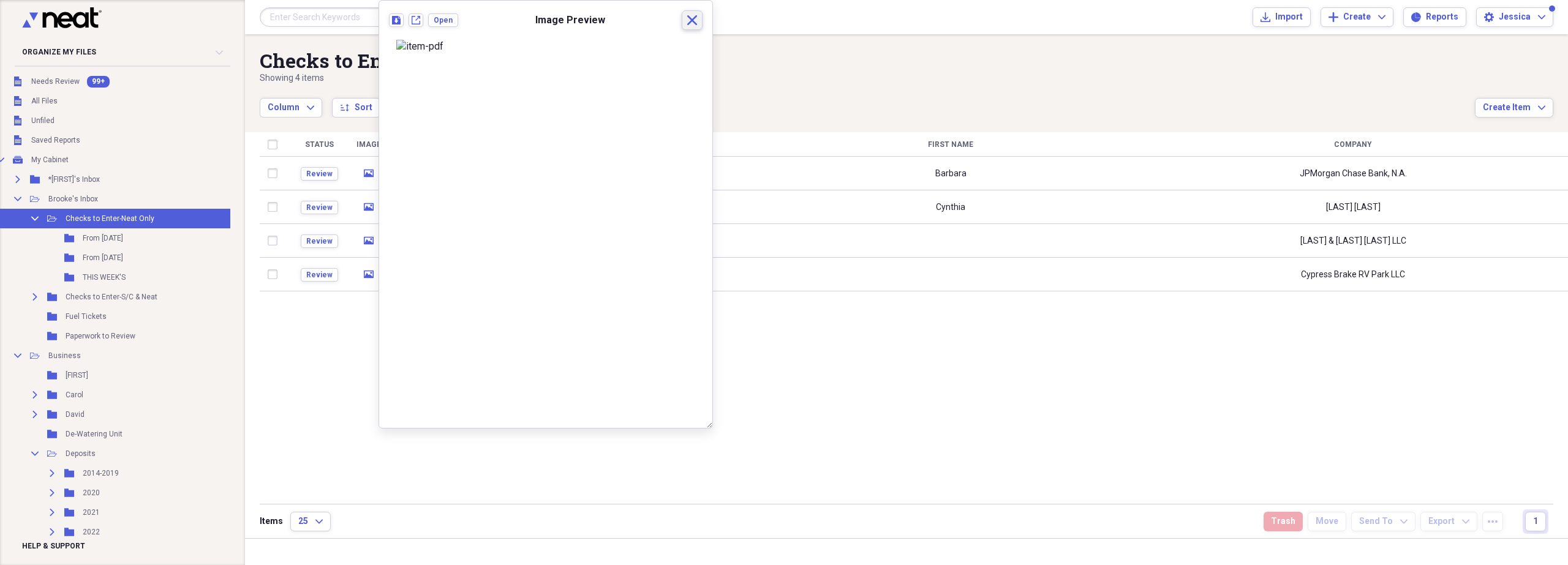 click on "Close" 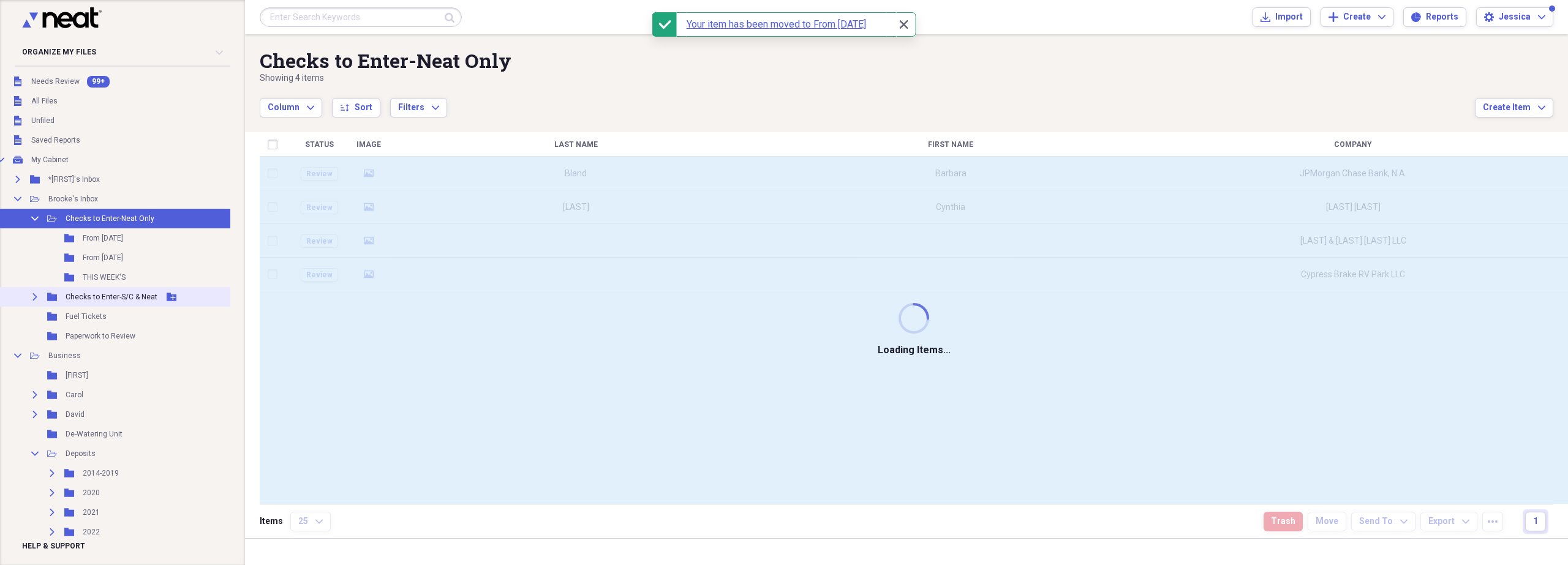 click 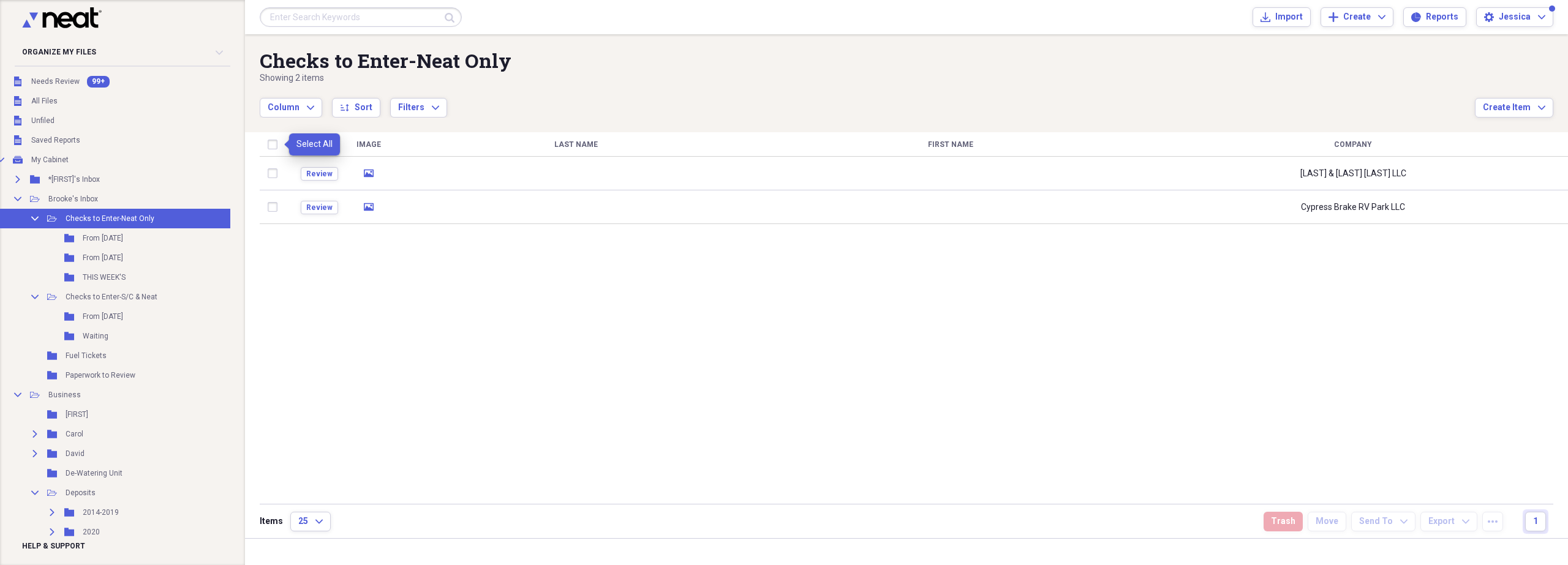 click at bounding box center [275, 144] 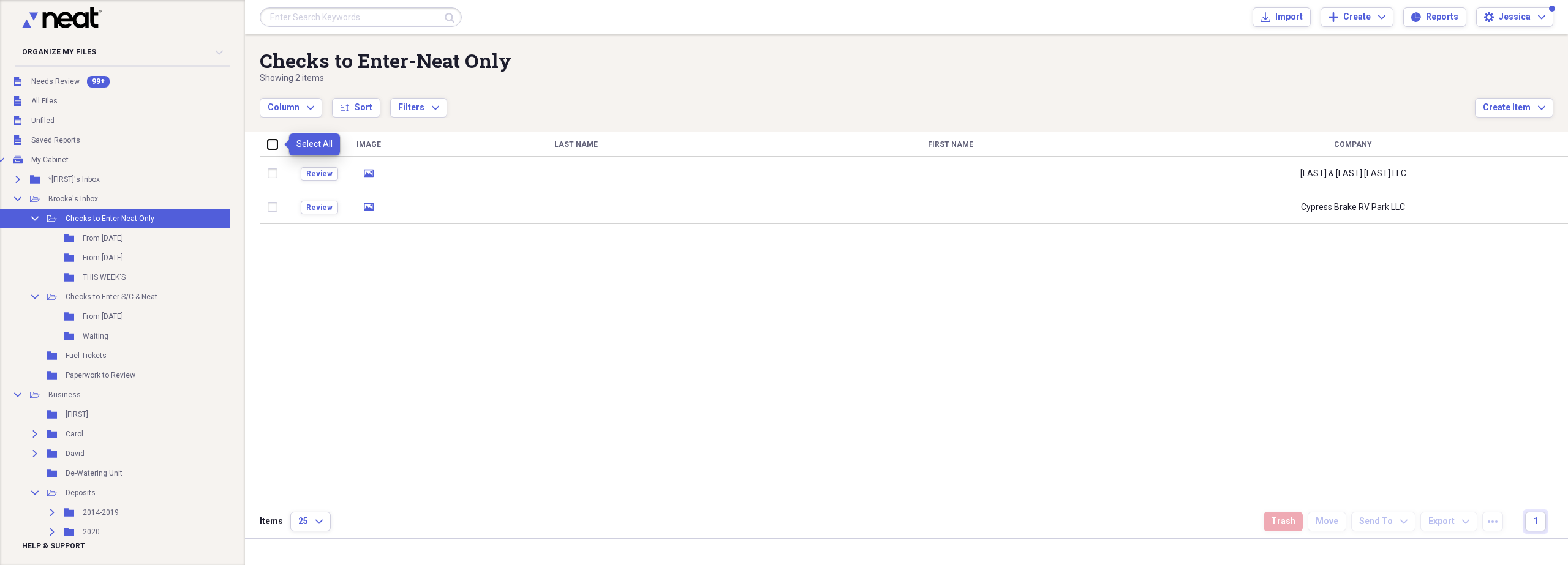 click at bounding box center [268, 144] 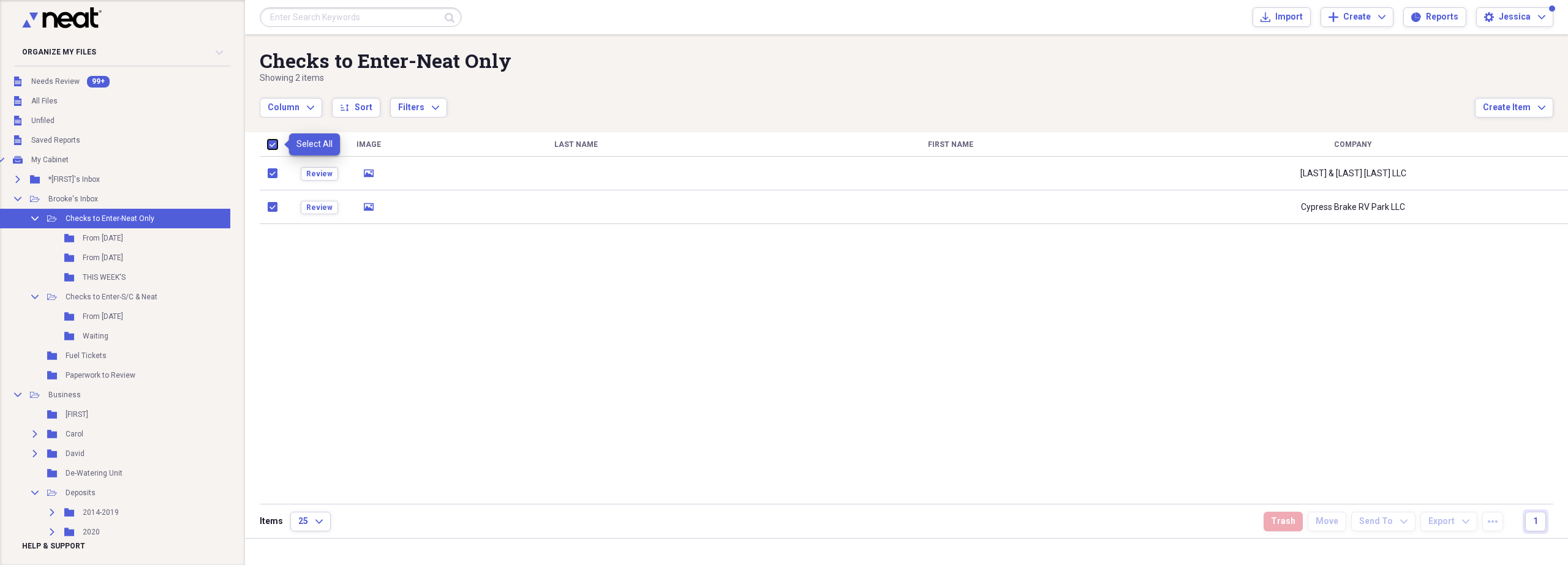 checkbox on "true" 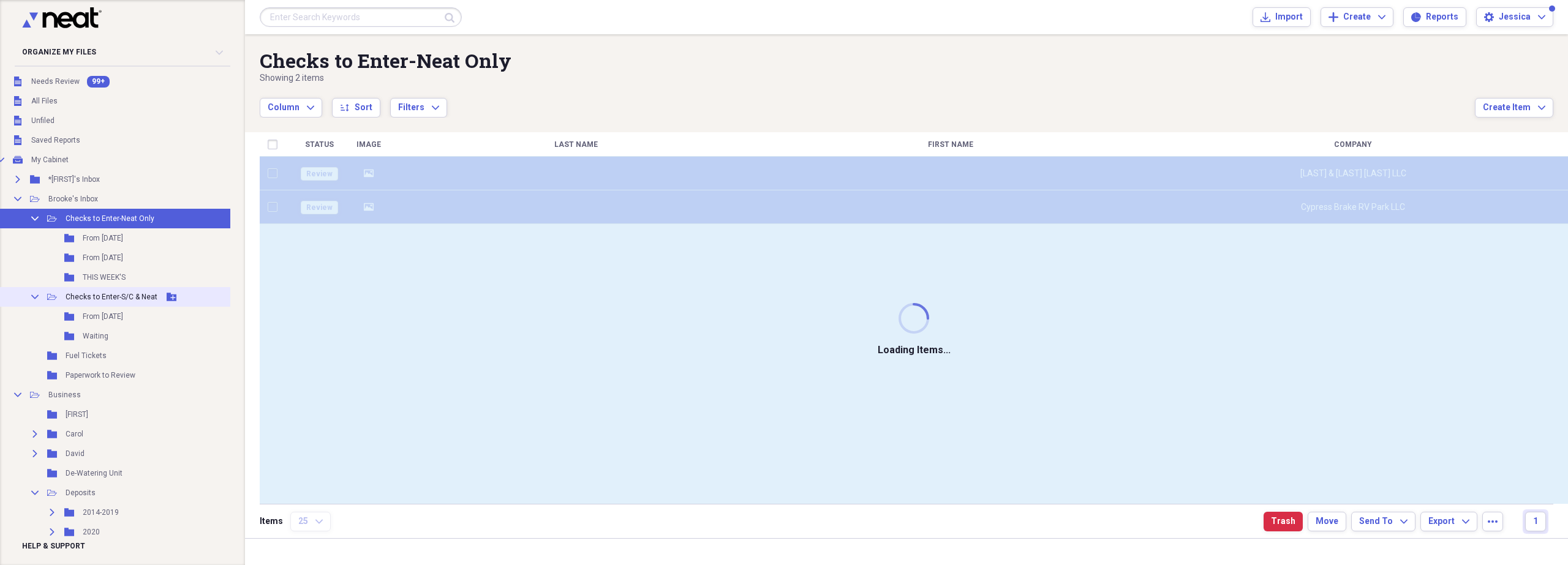 checkbox on "false" 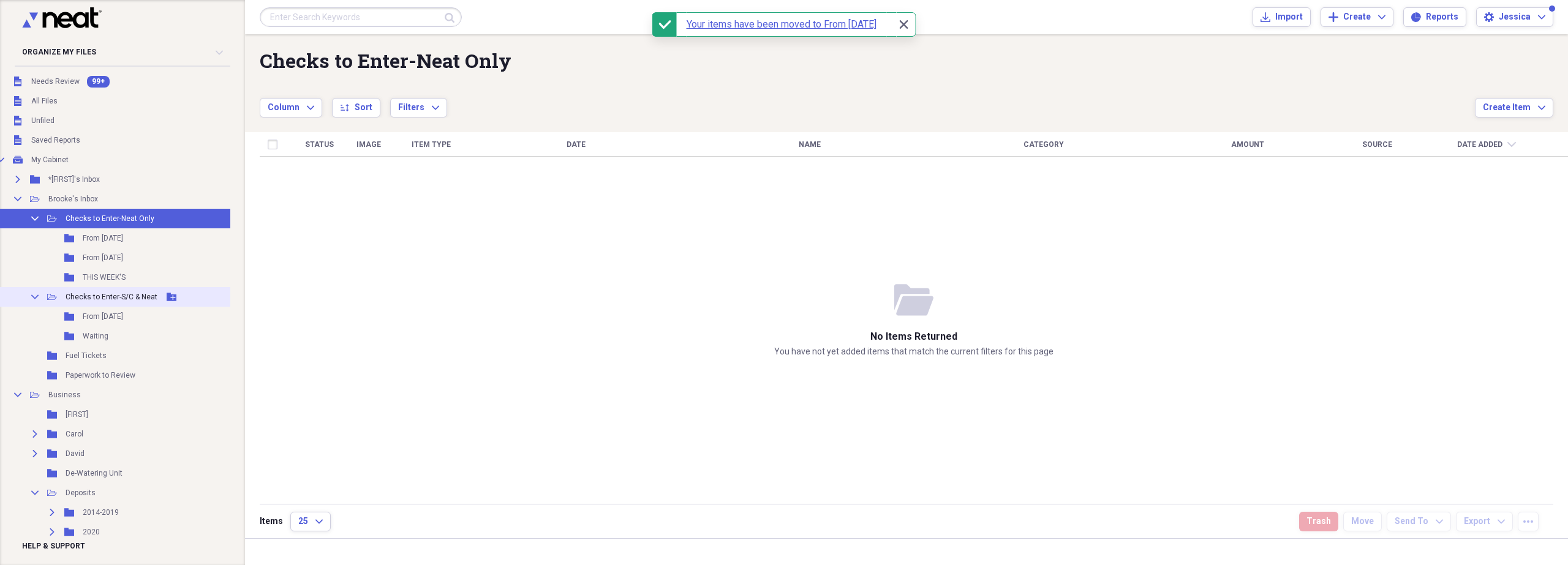 click on "Checks to Enter-S/C & Neat" at bounding box center (111, 297) 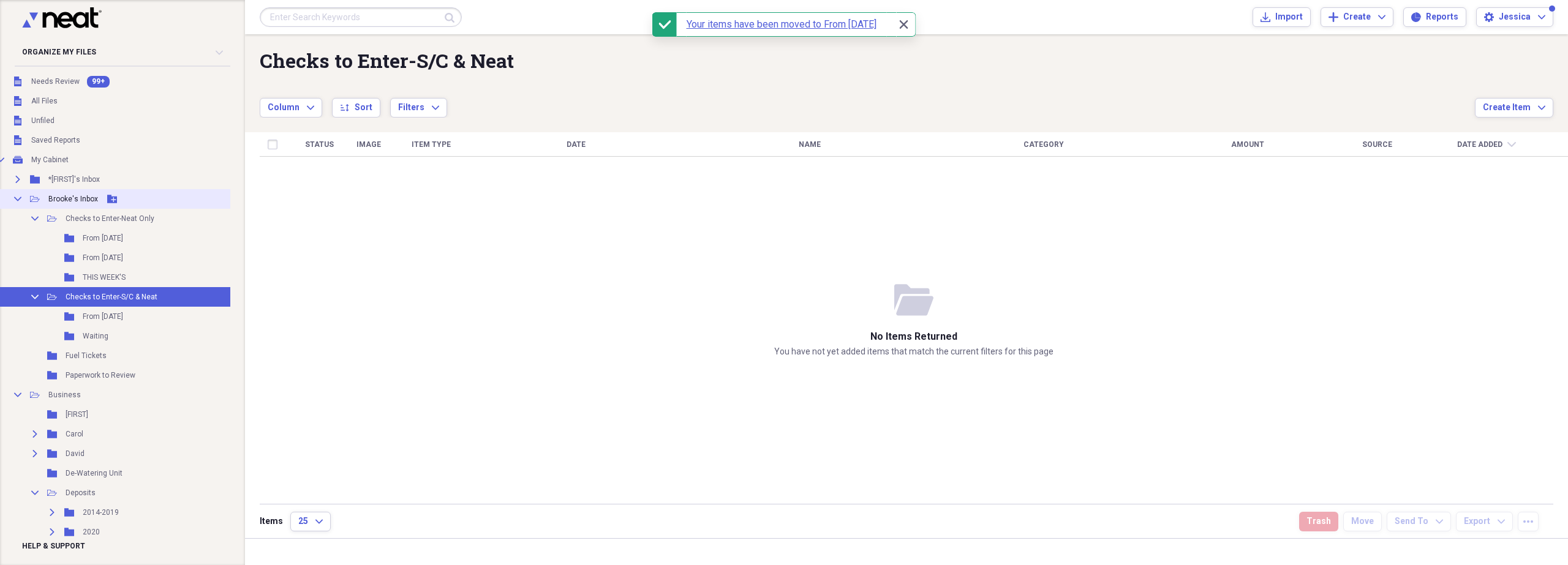 drag, startPoint x: 88, startPoint y: 218, endPoint x: 83, endPoint y: 208, distance: 11.18034 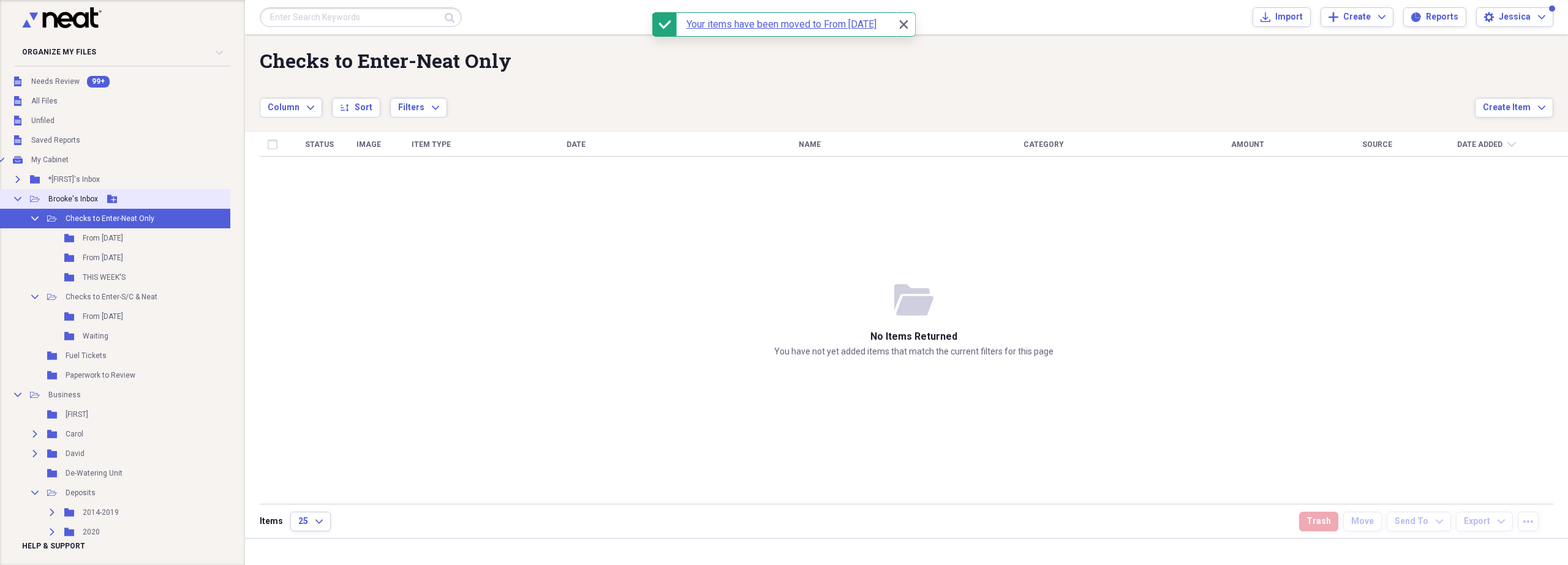 click on "Brooke's Inbox" at bounding box center (73, 199) 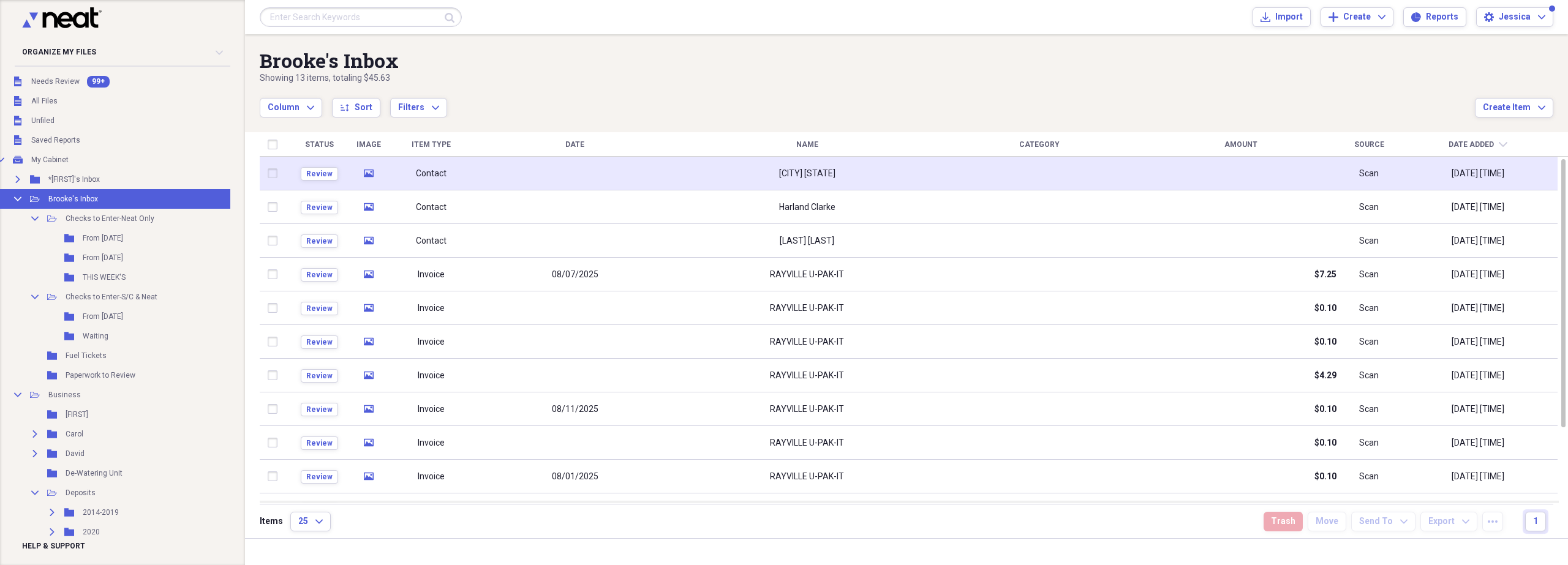 click on "media" 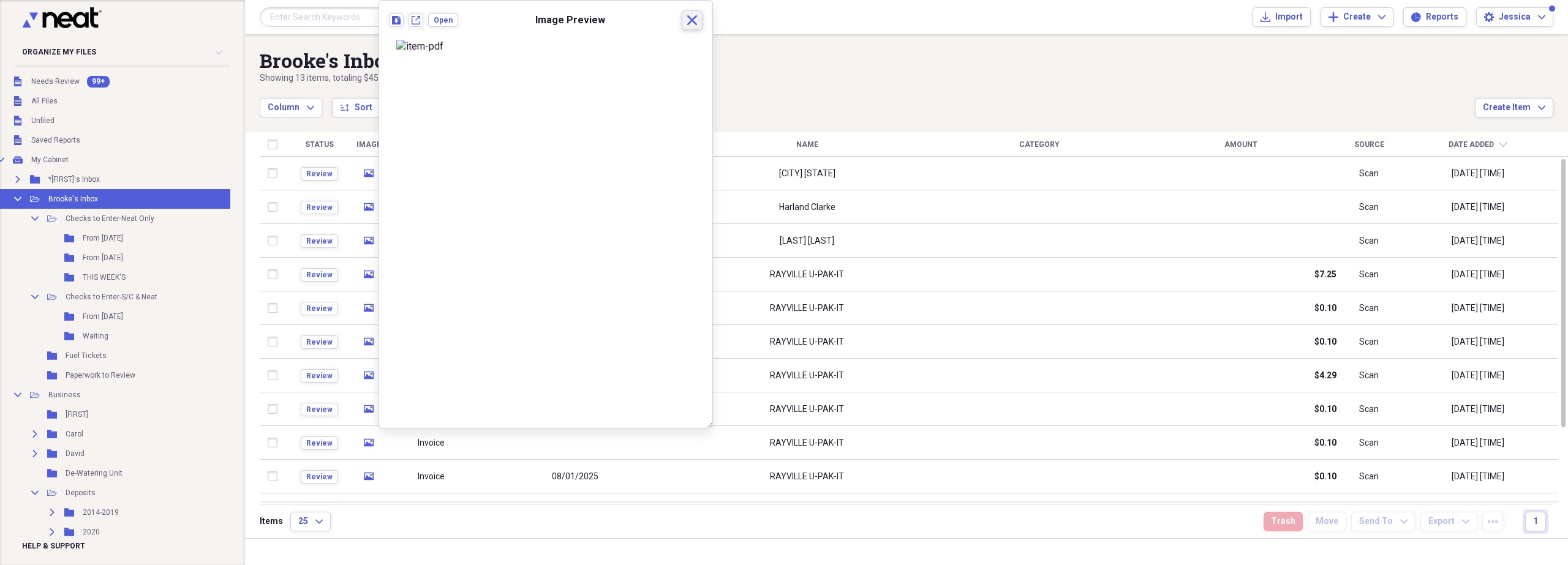 click on "Close" at bounding box center [692, 20] 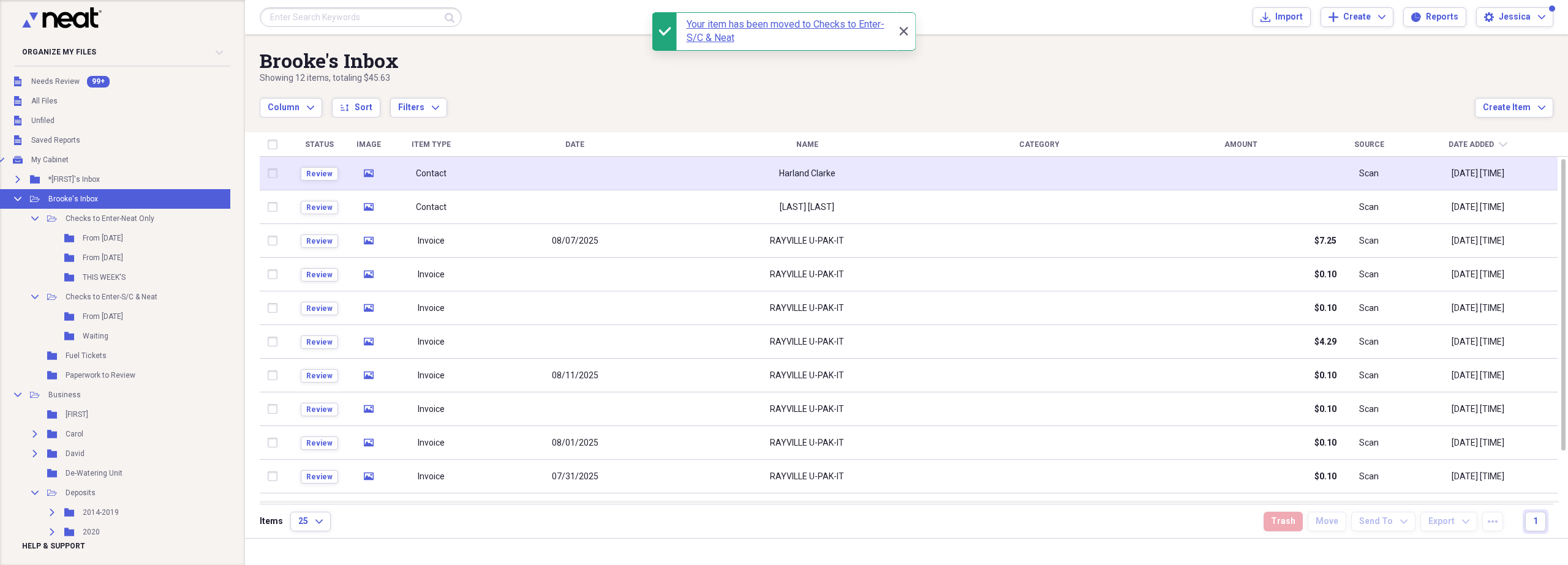 click on "media" 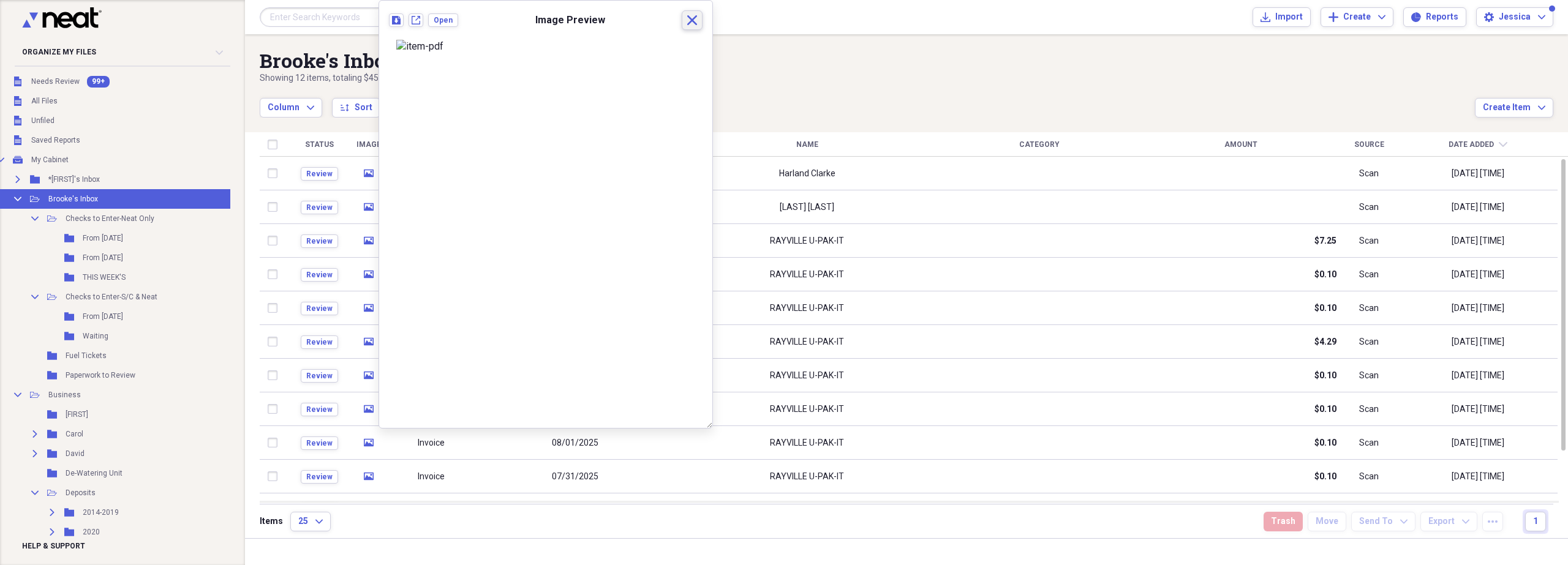 drag, startPoint x: 701, startPoint y: 17, endPoint x: 677, endPoint y: 40, distance: 33.24154 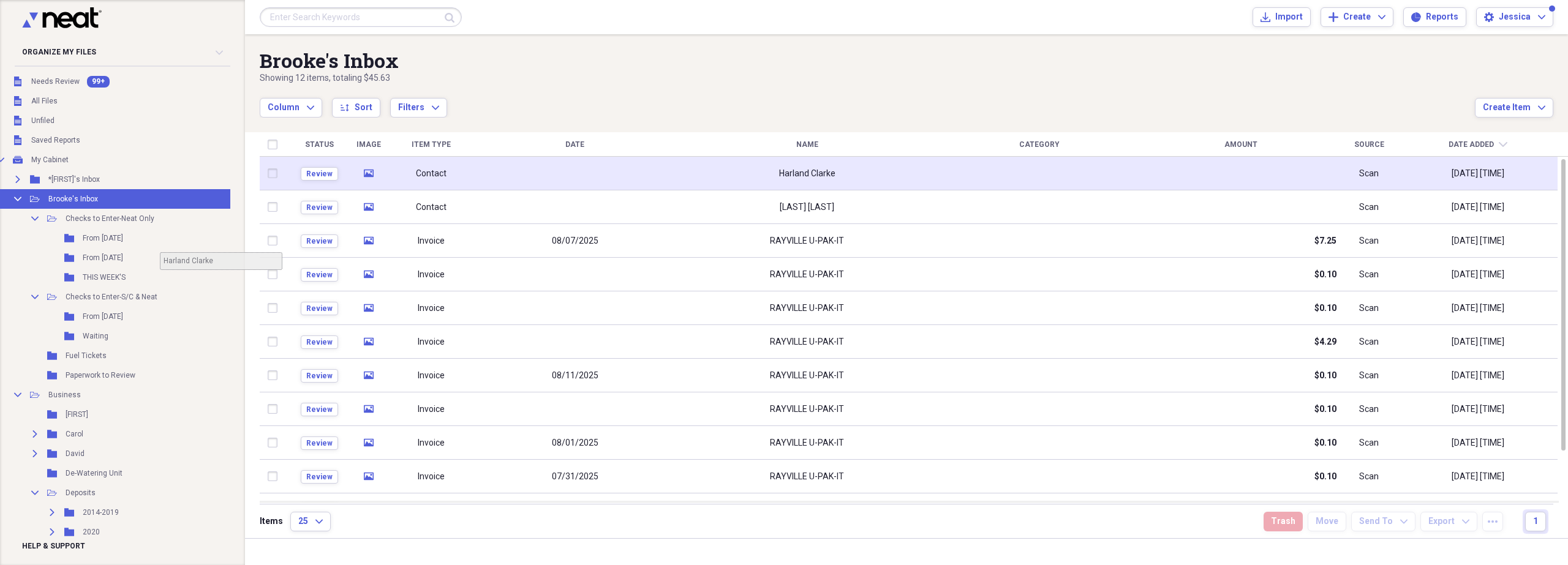 scroll, scrollTop: 0, scrollLeft: 39, axis: horizontal 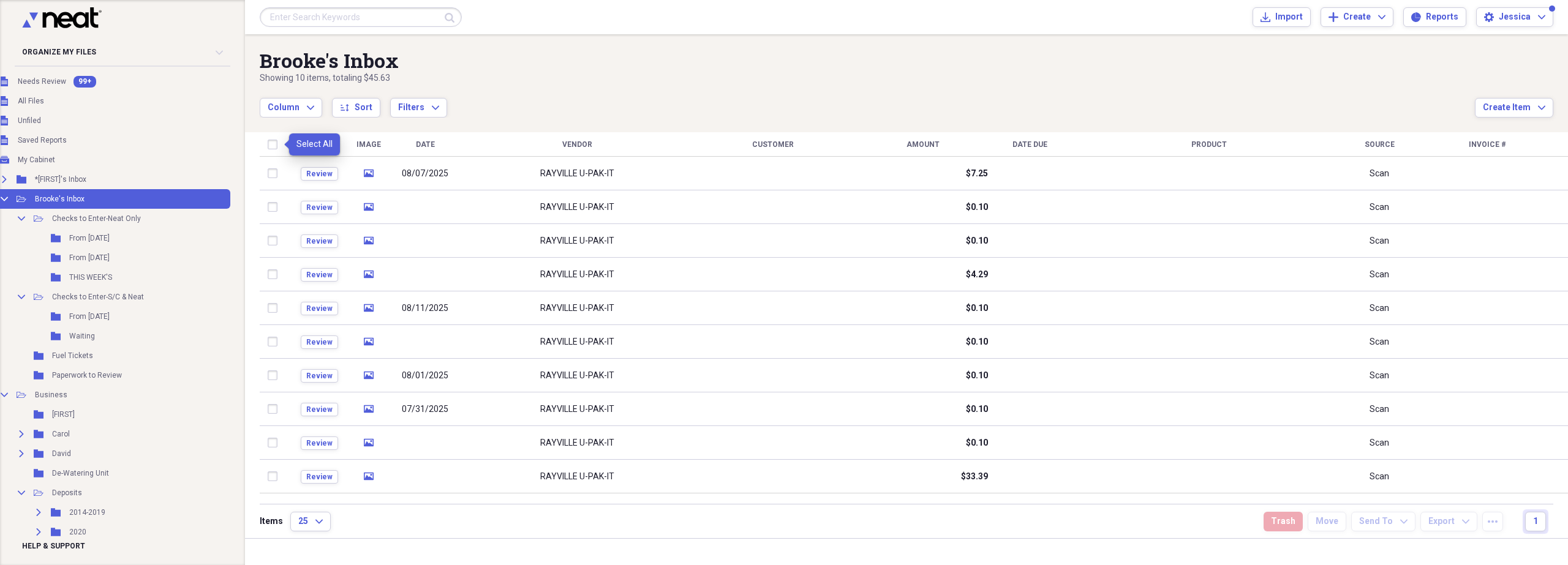 click at bounding box center [275, 144] 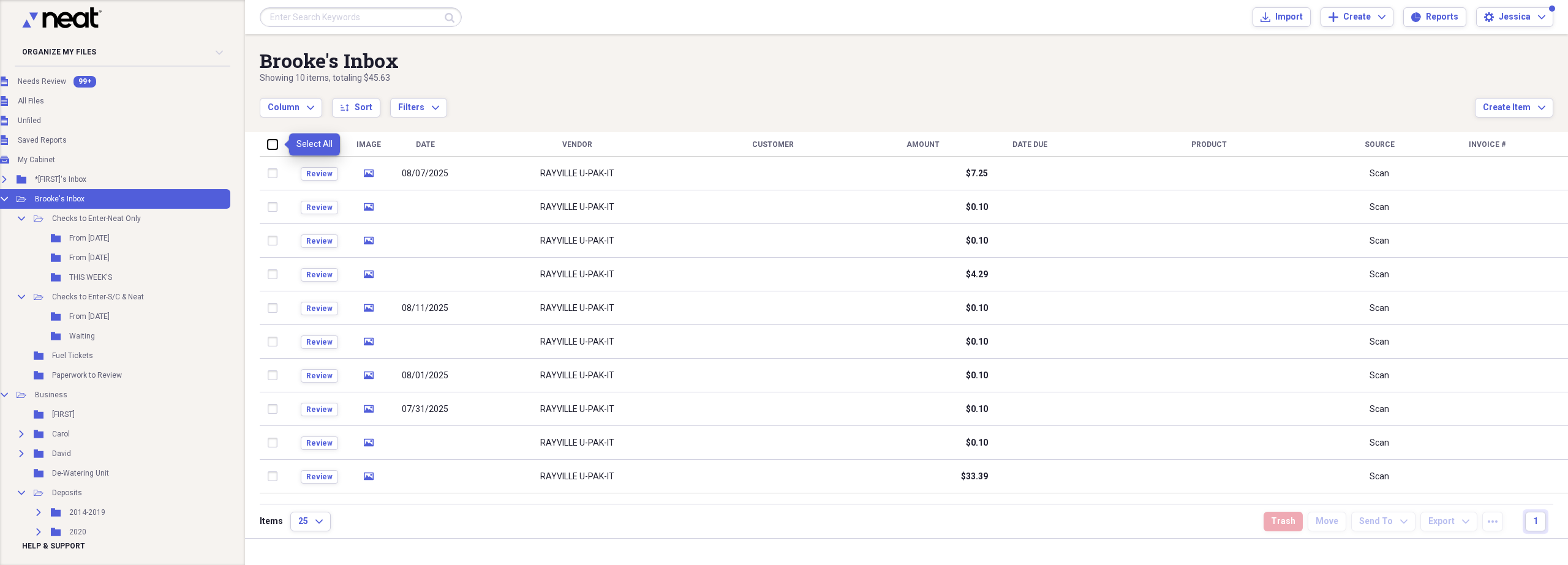 click at bounding box center (268, 144) 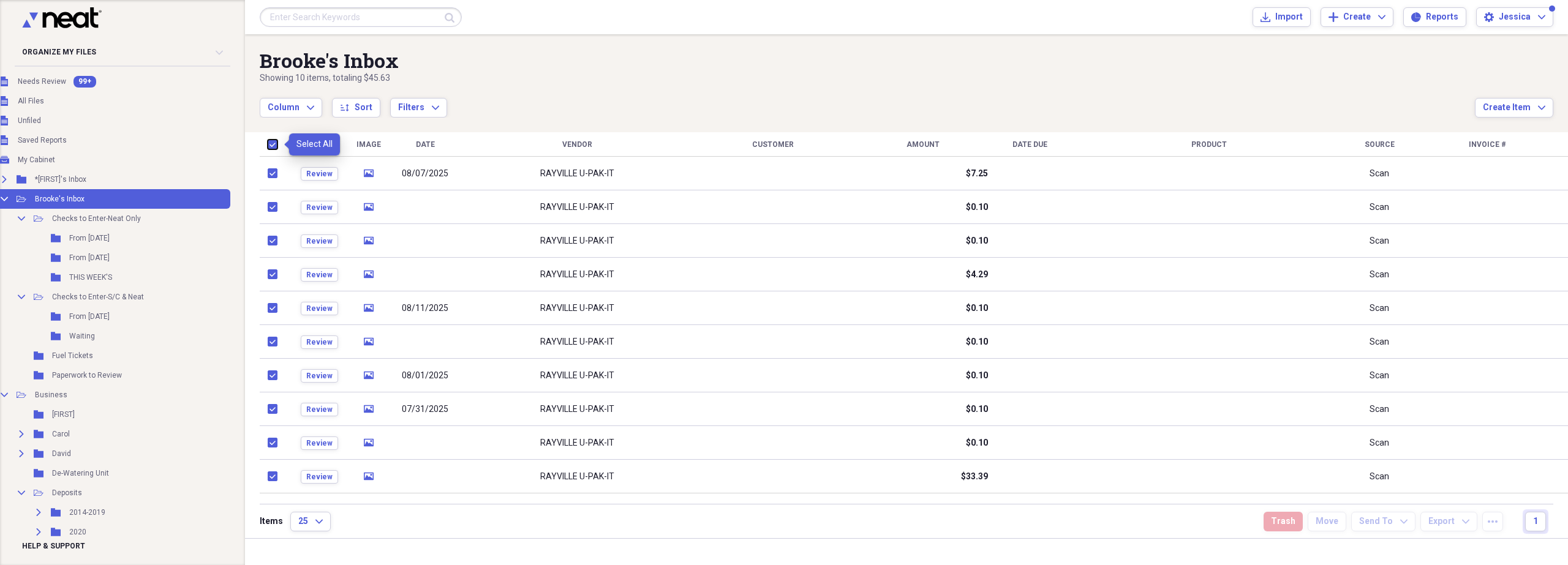 checkbox on "true" 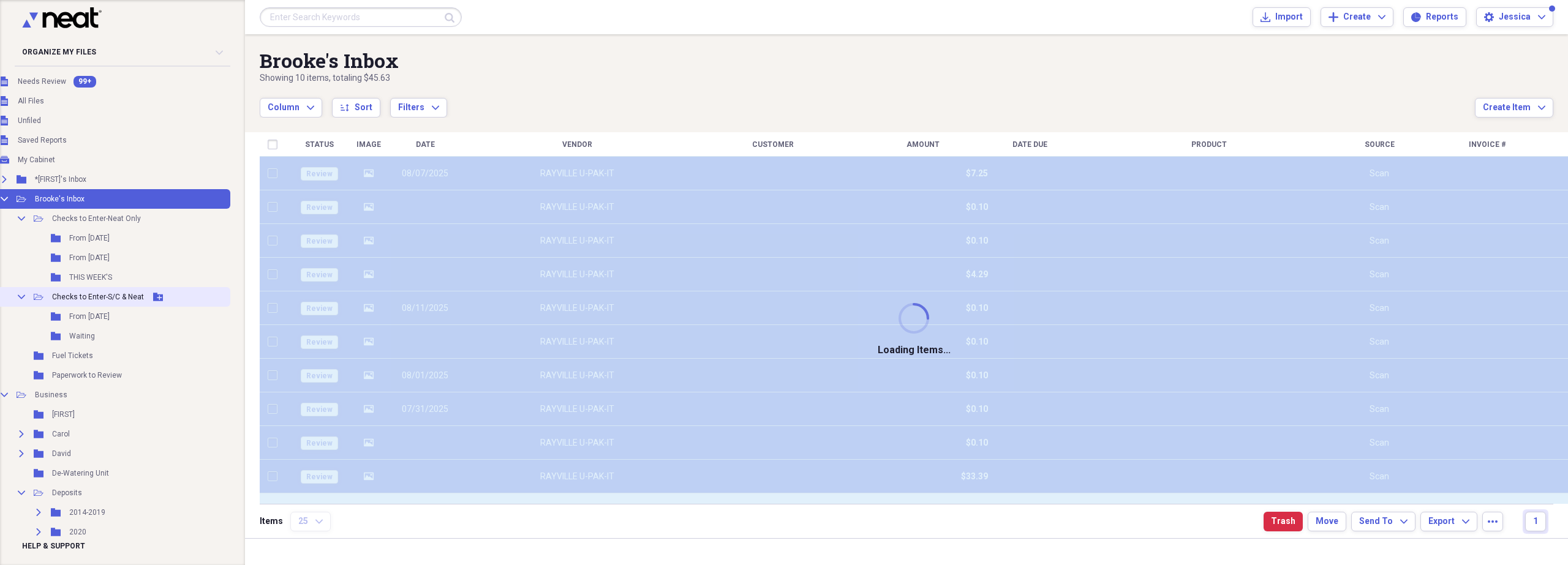 checkbox on "false" 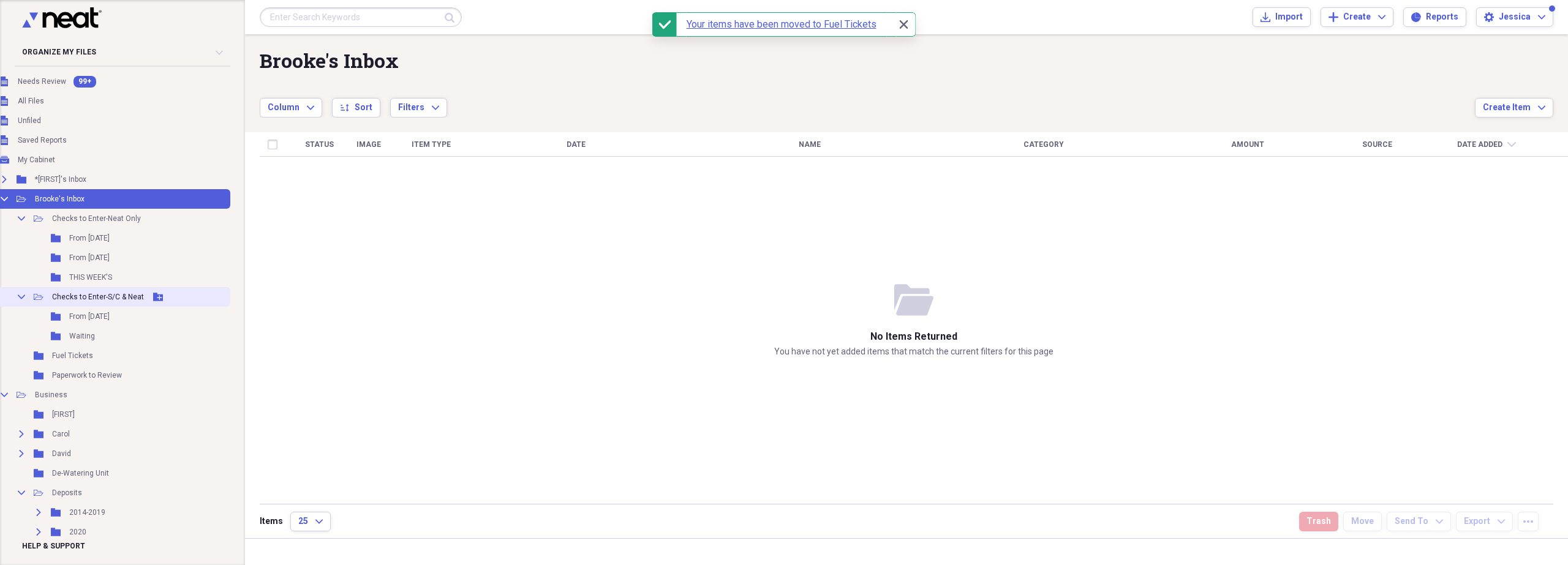 drag, startPoint x: 61, startPoint y: 296, endPoint x: 65, endPoint y: 289, distance: 8.062258 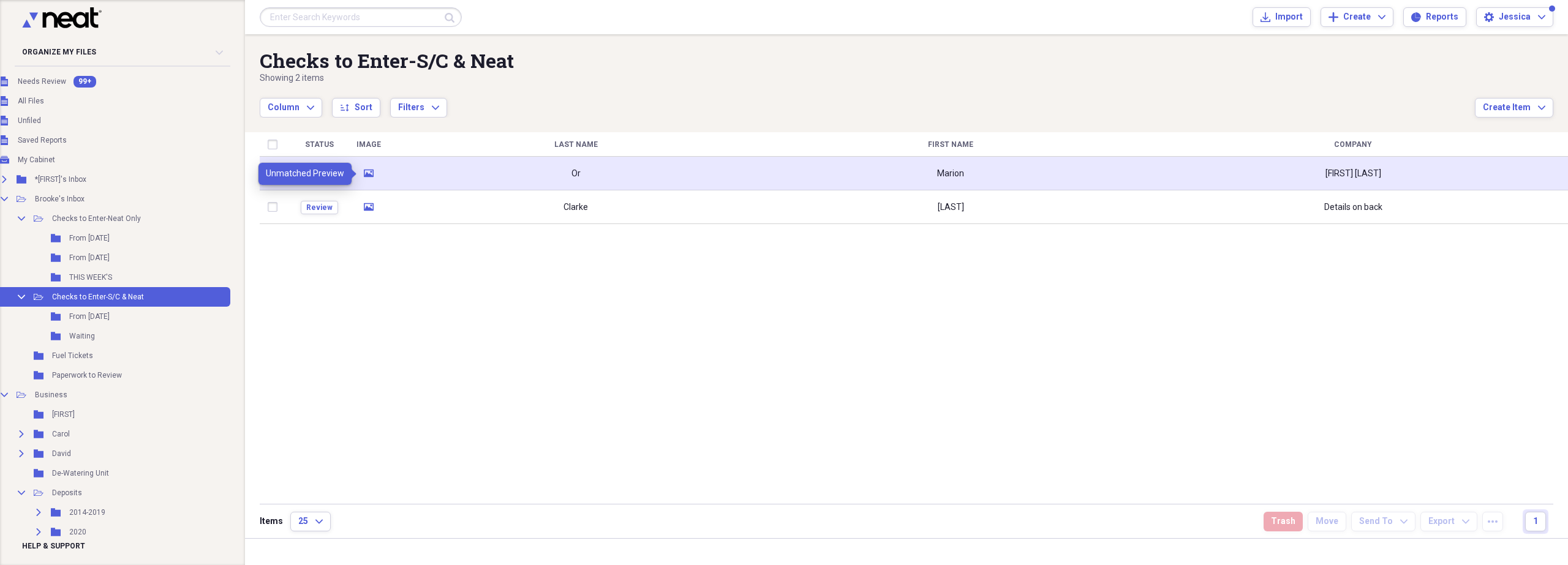 click on "media" 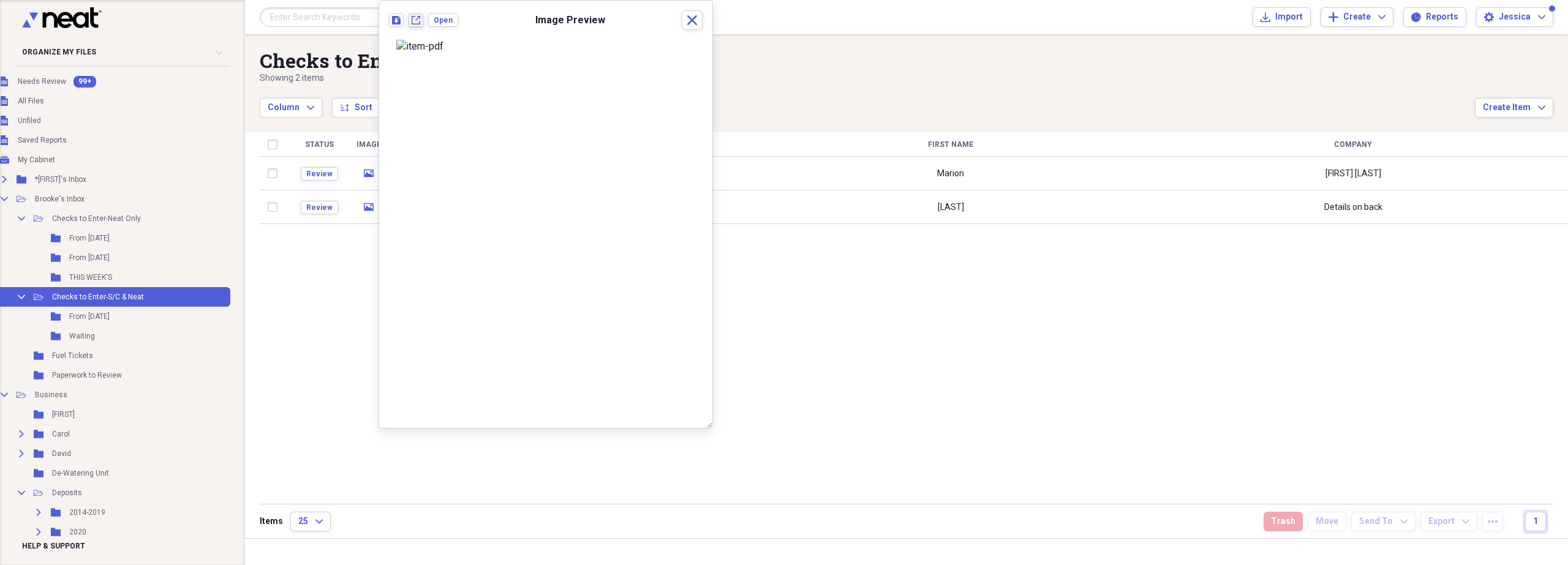 click on "New tab" 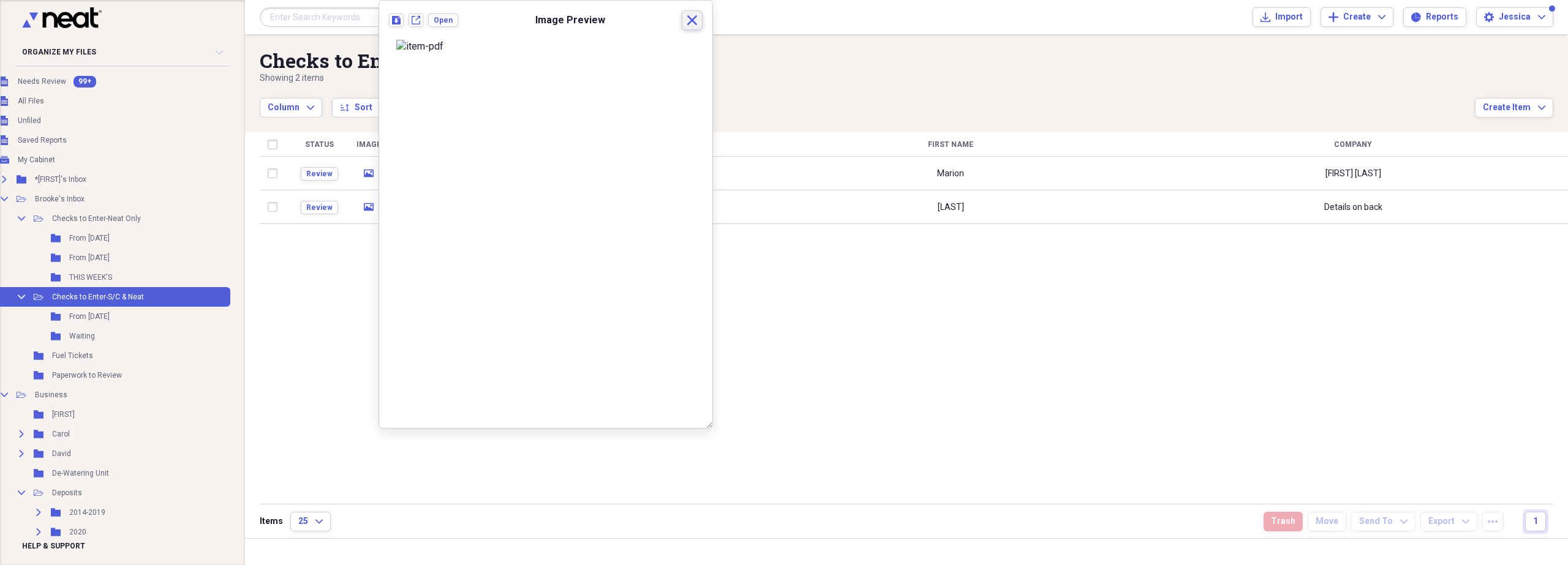 click on "Close" 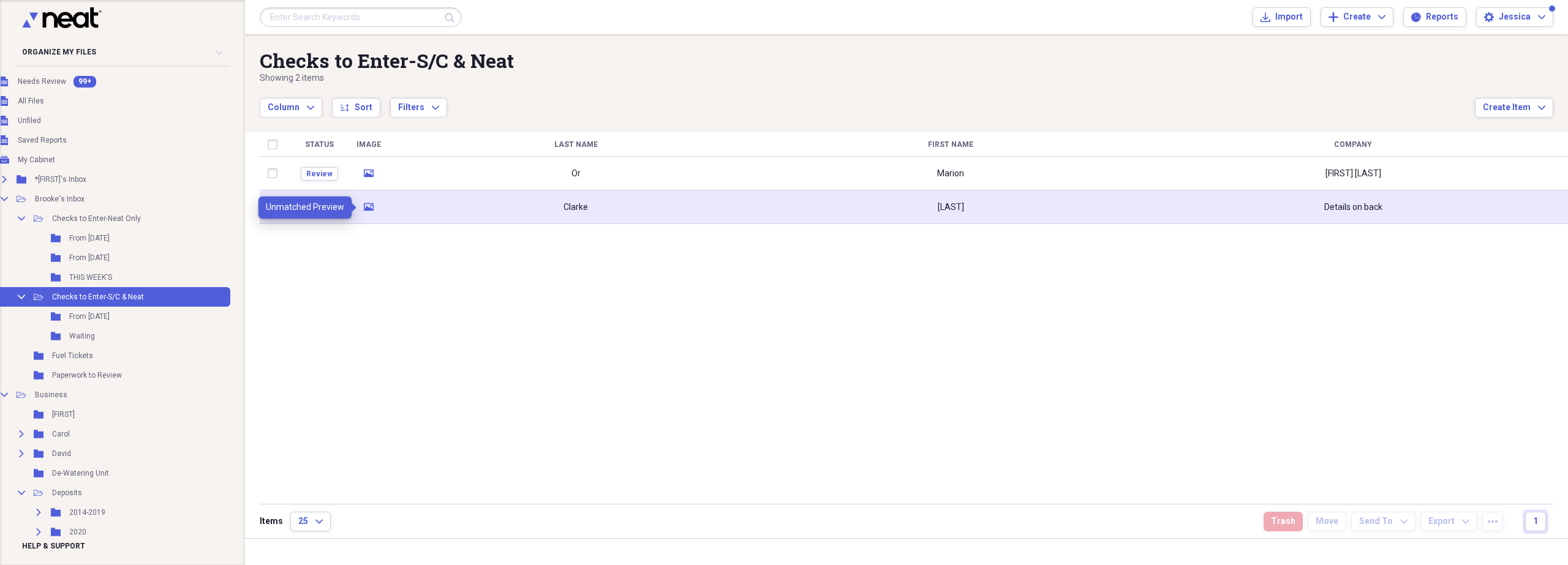 click 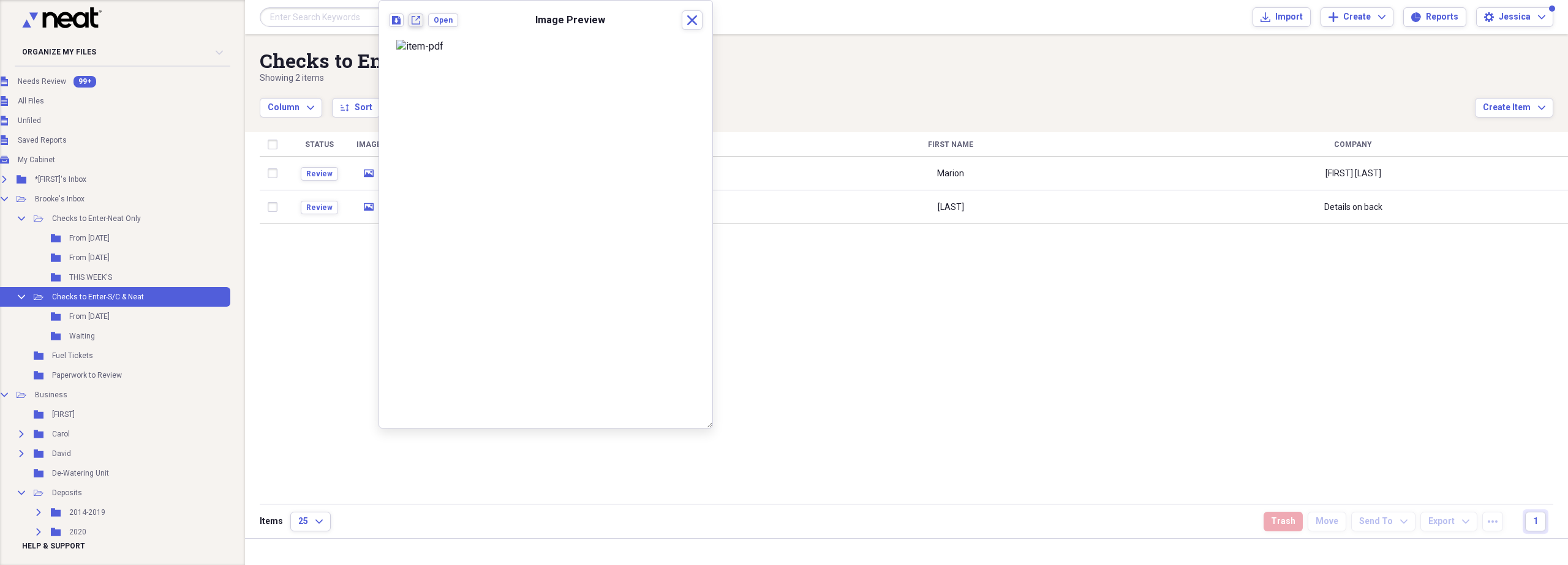 click on "New tab" 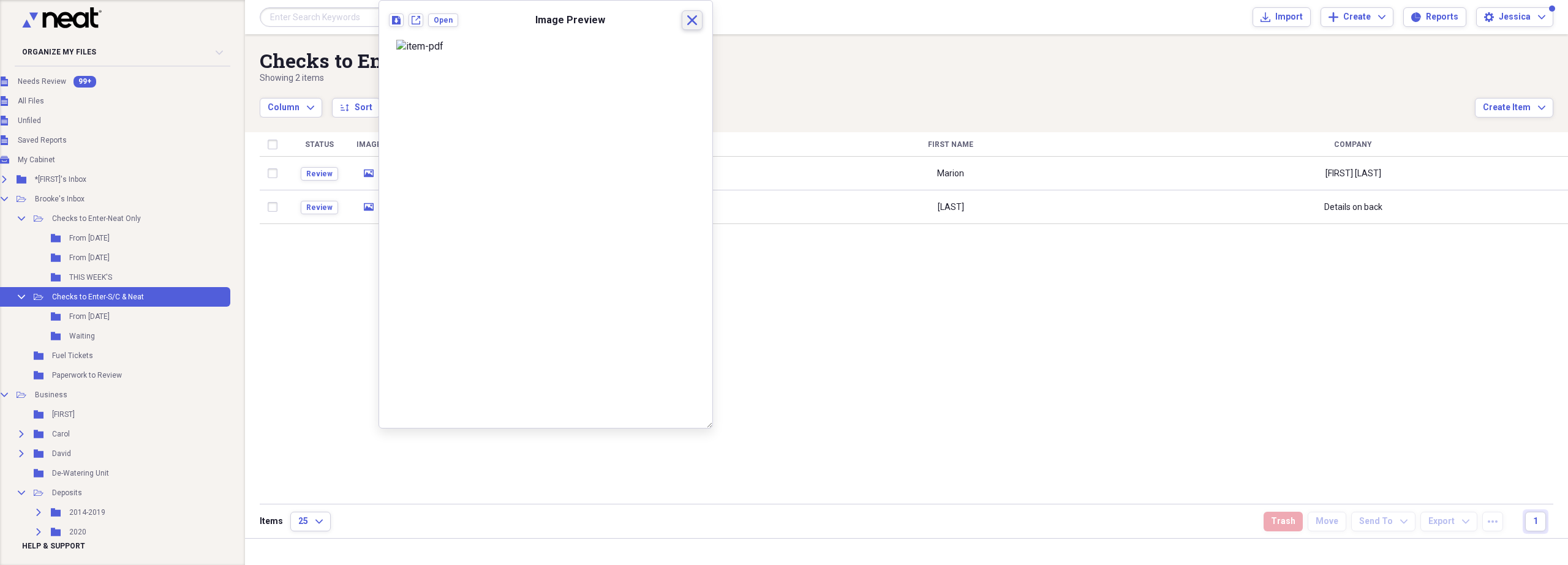 drag, startPoint x: 692, startPoint y: 24, endPoint x: 677, endPoint y: 34, distance: 18.027756 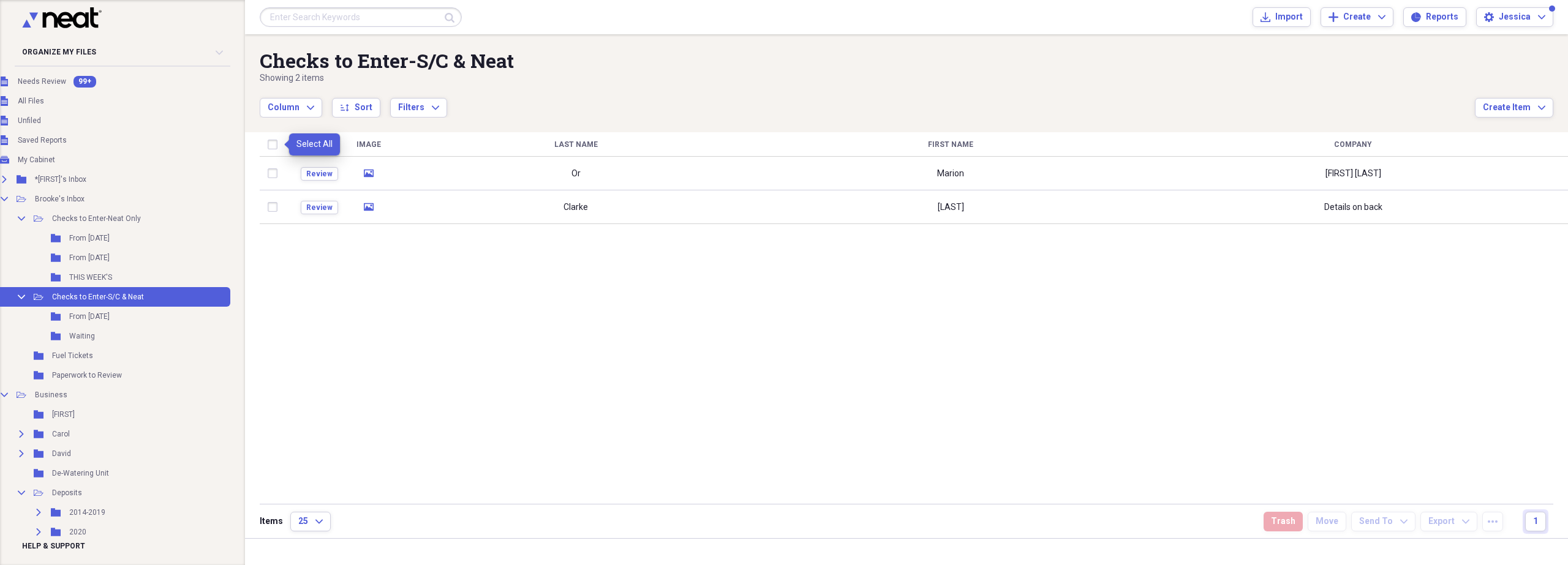 click at bounding box center (275, 144) 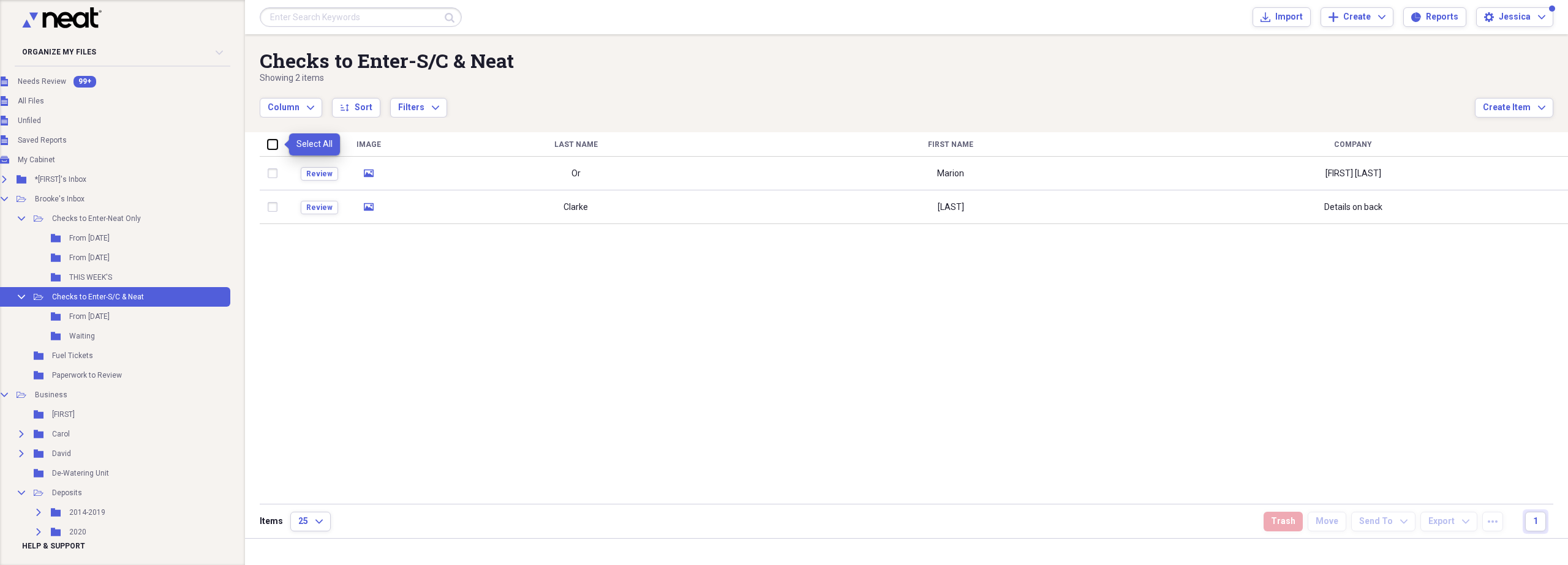 click at bounding box center (268, 144) 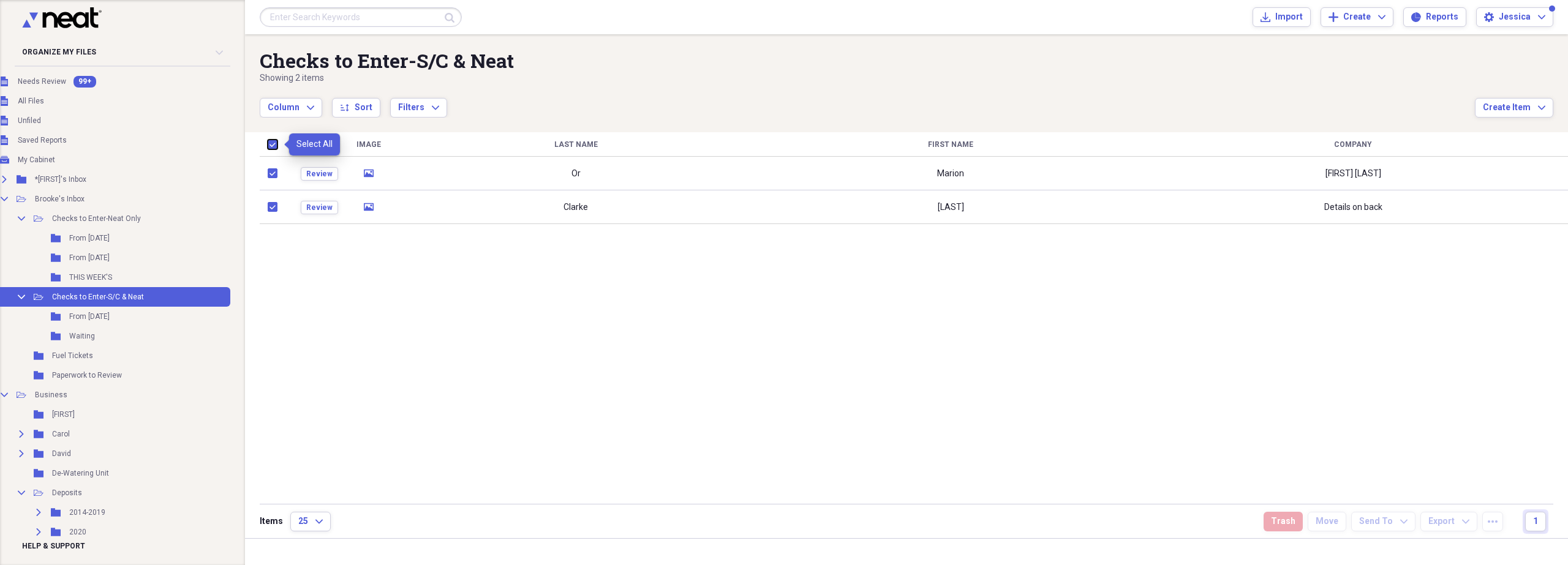 checkbox on "true" 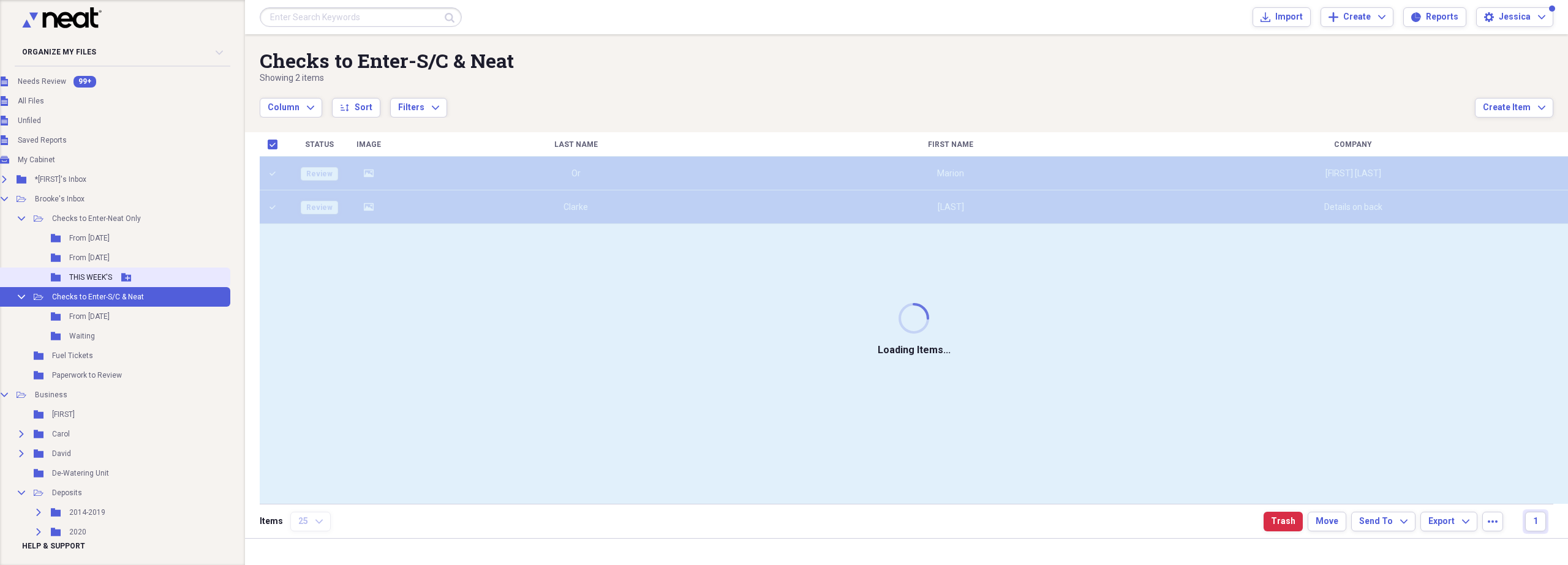 click on "THIS WEEK'S" at bounding box center (91, 277) 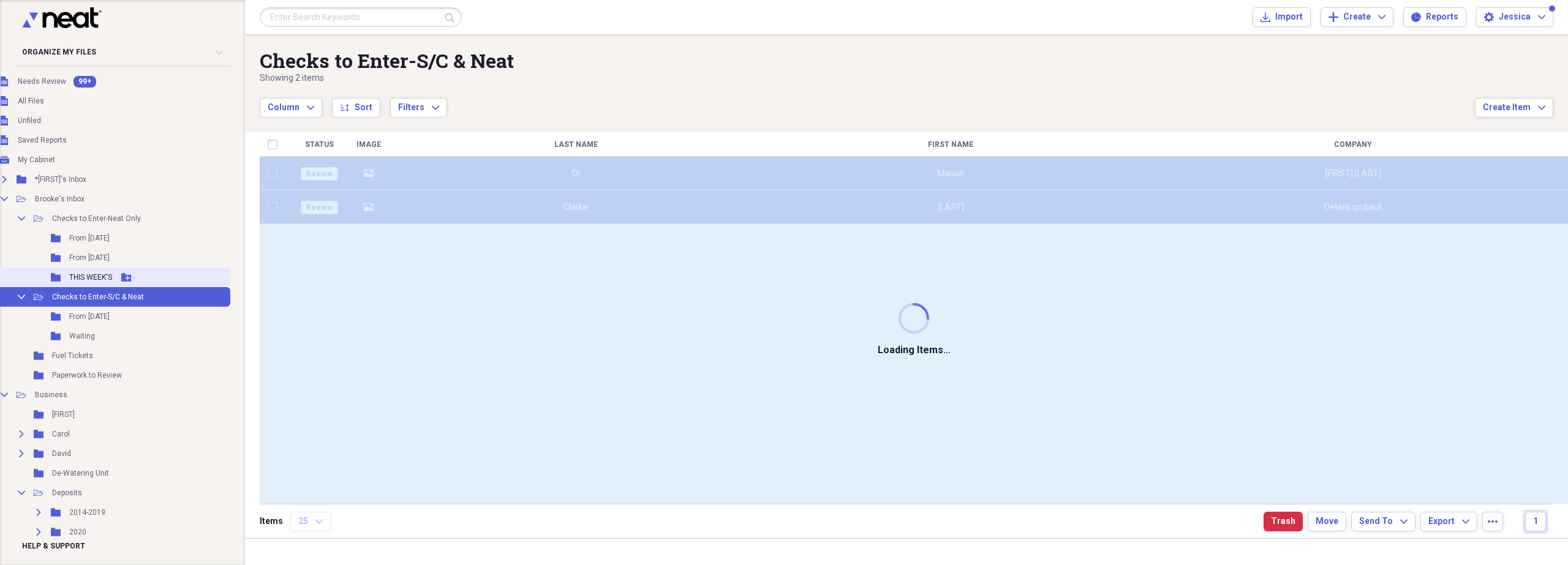 checkbox on "false" 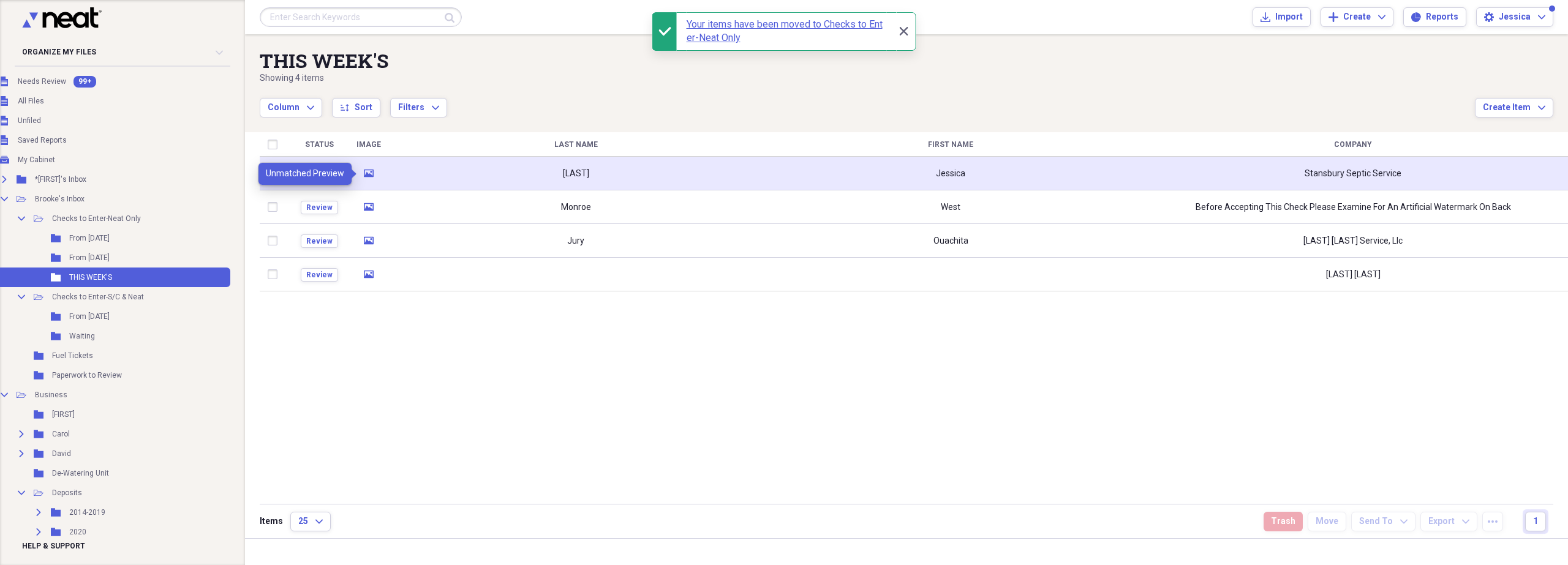click 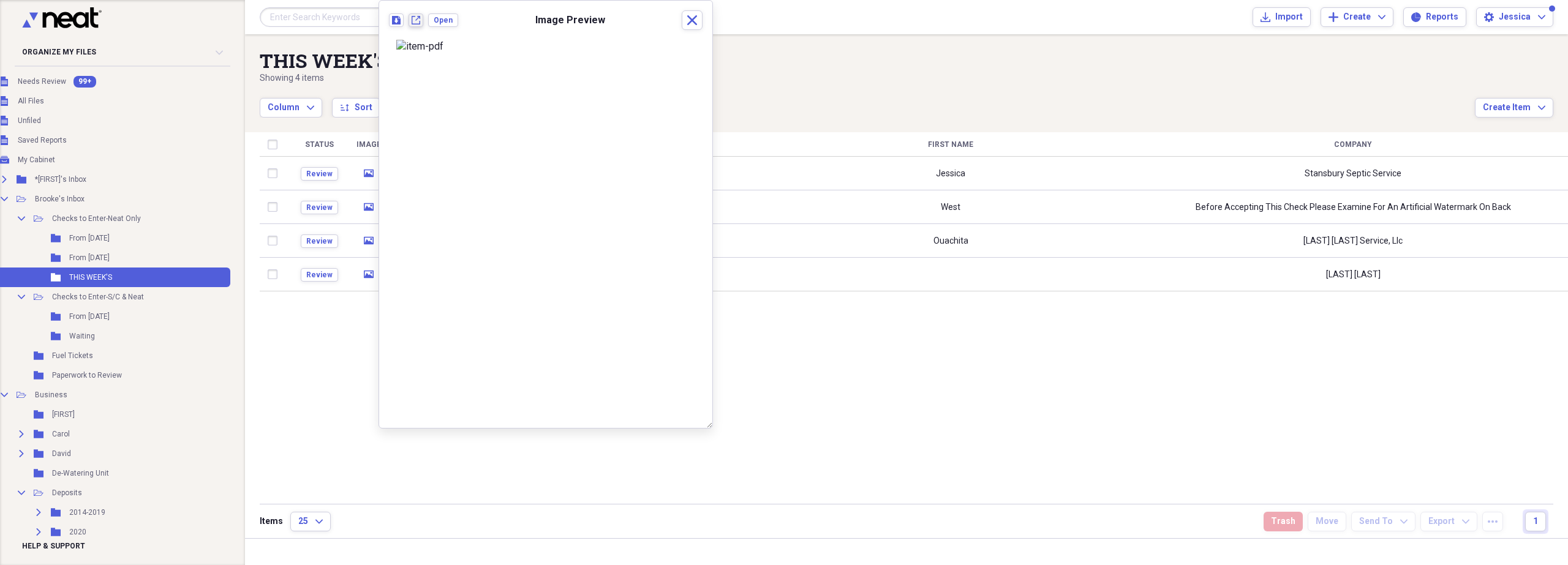 click on "New tab" 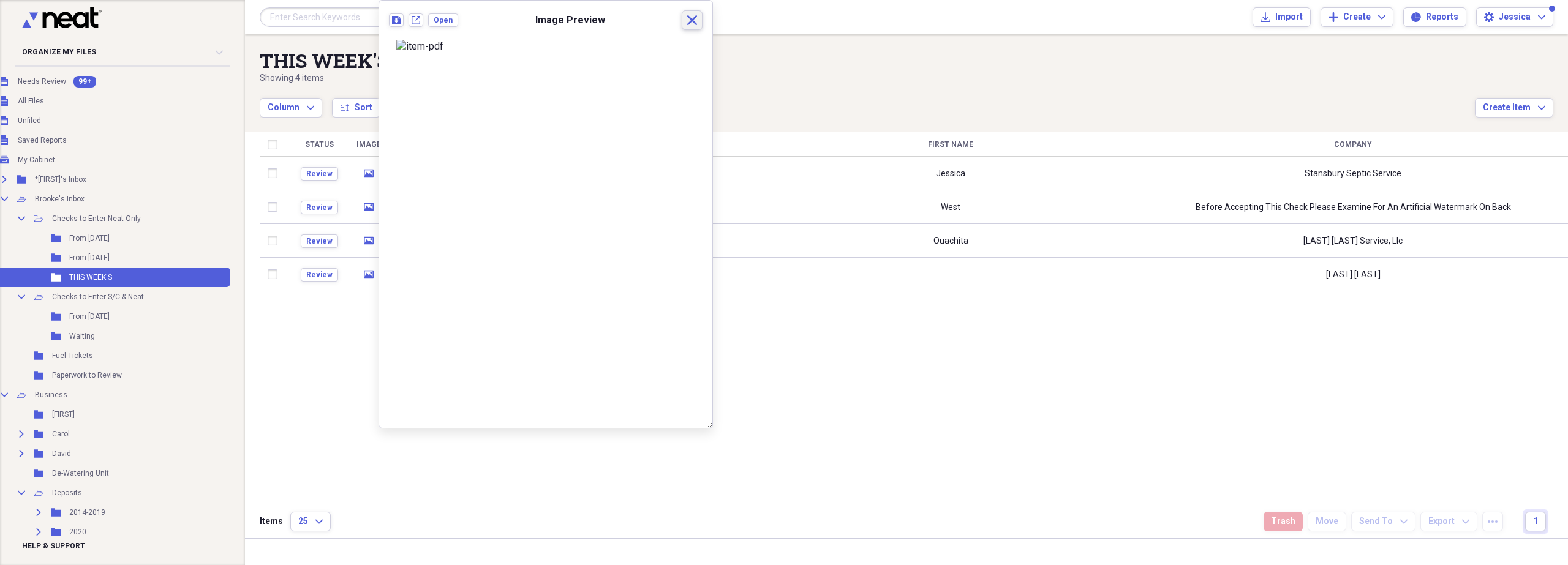 click on "Close" 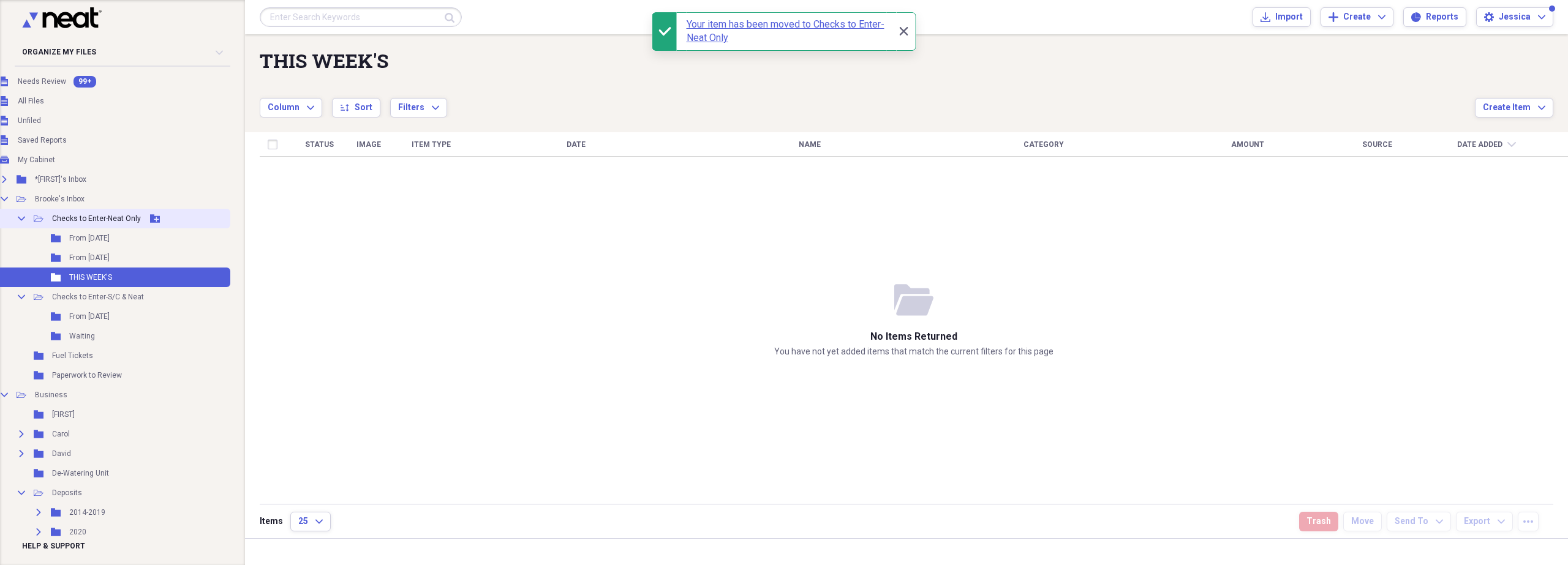 click on "Collapse Open Folder Checks to Enter-Neat Only Add Folder" at bounding box center [102, 219] 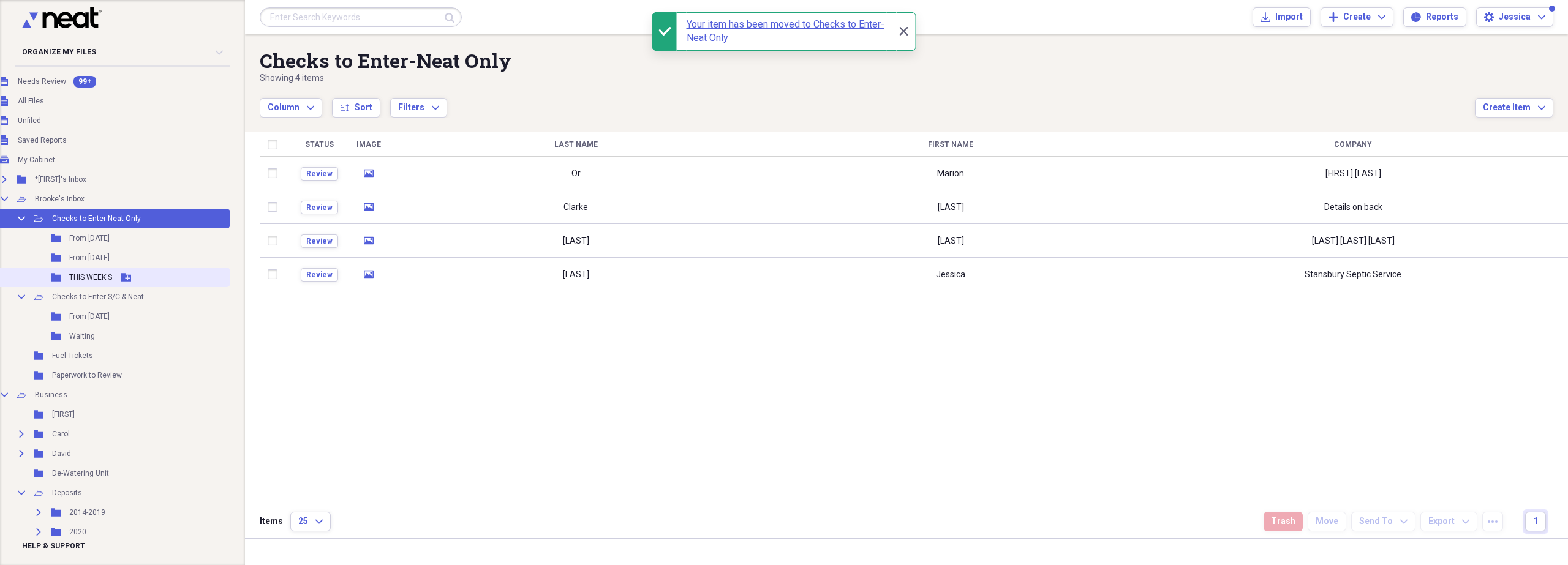 click on "Folder THIS WEEK'S Add Folder" at bounding box center [102, 277] 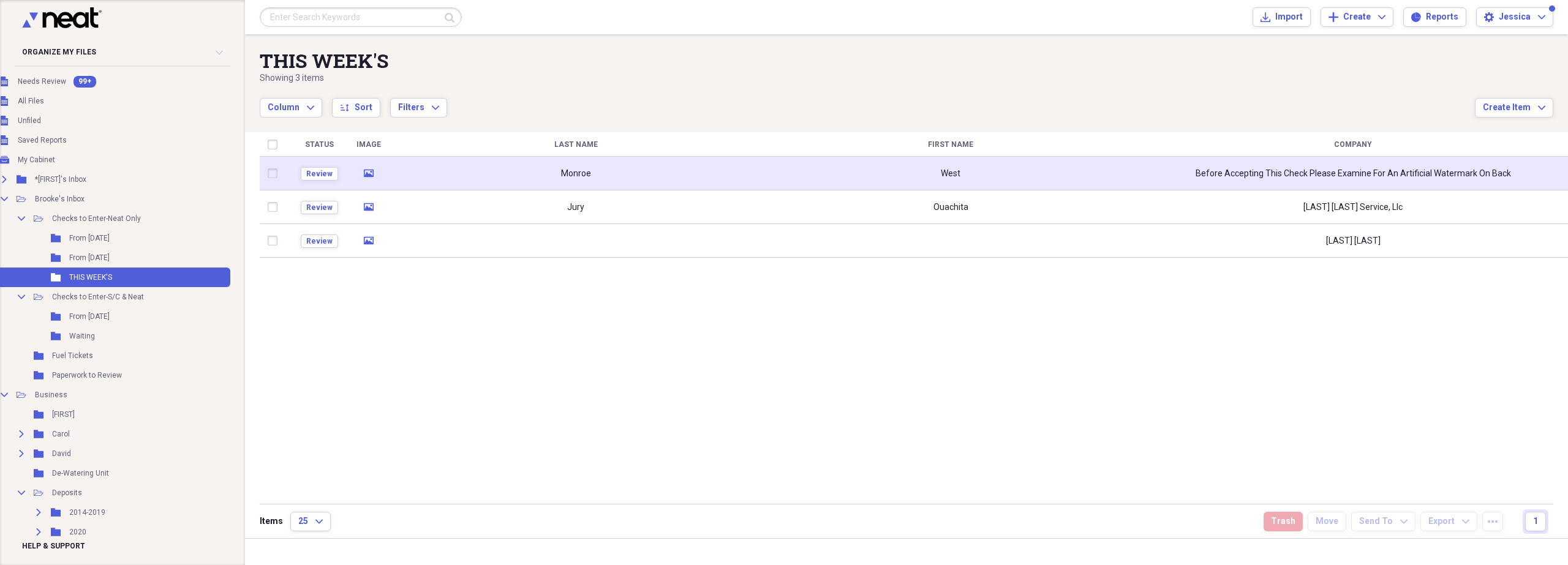 drag, startPoint x: 368, startPoint y: 173, endPoint x: 377, endPoint y: 168, distance: 10.29563 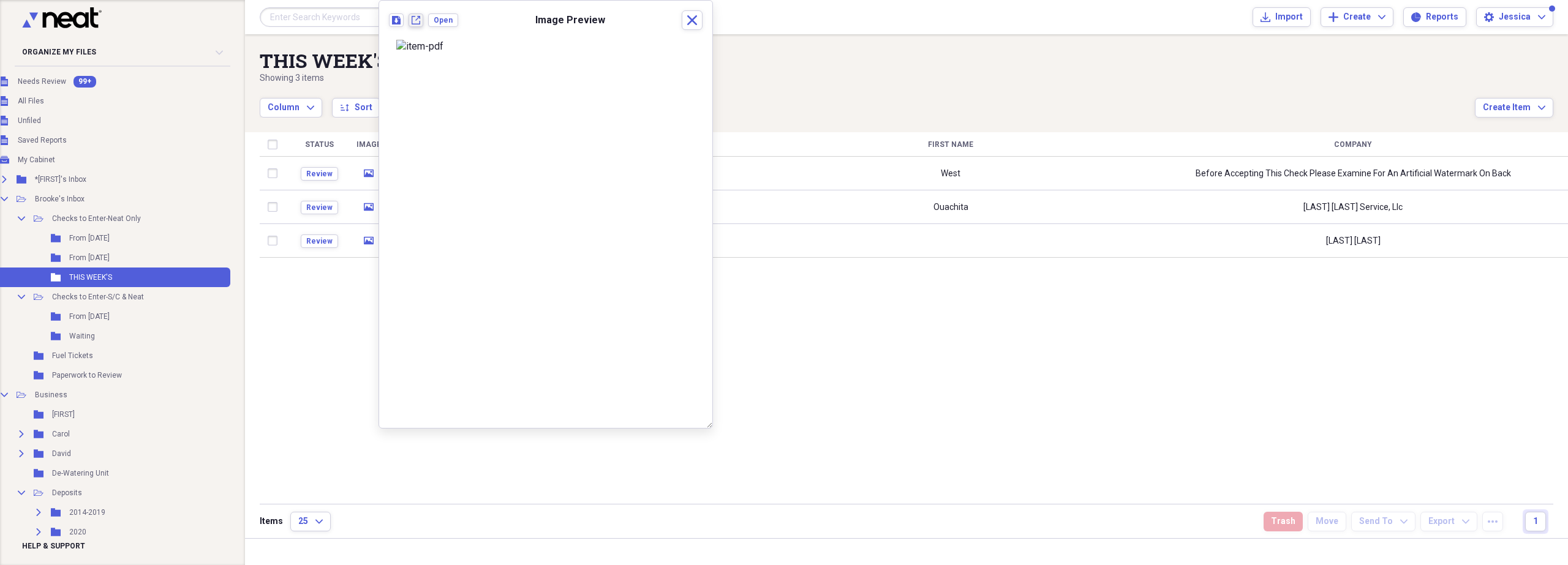 click on "New tab" 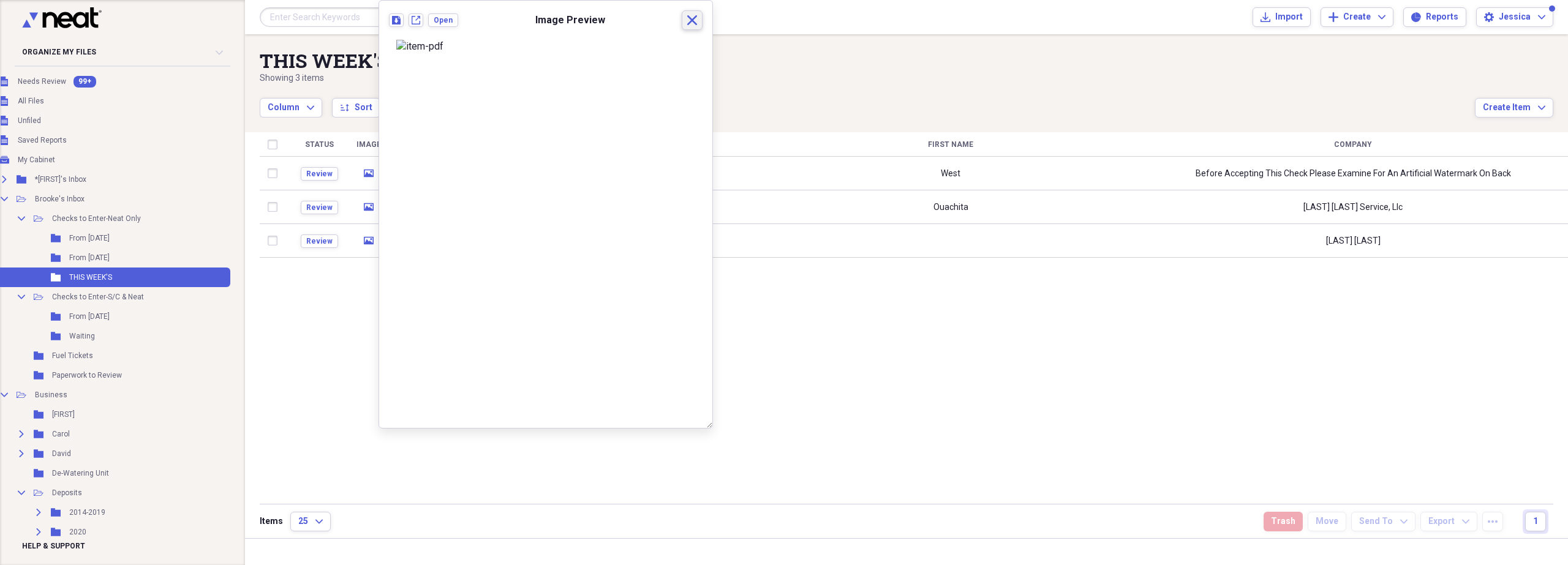 click 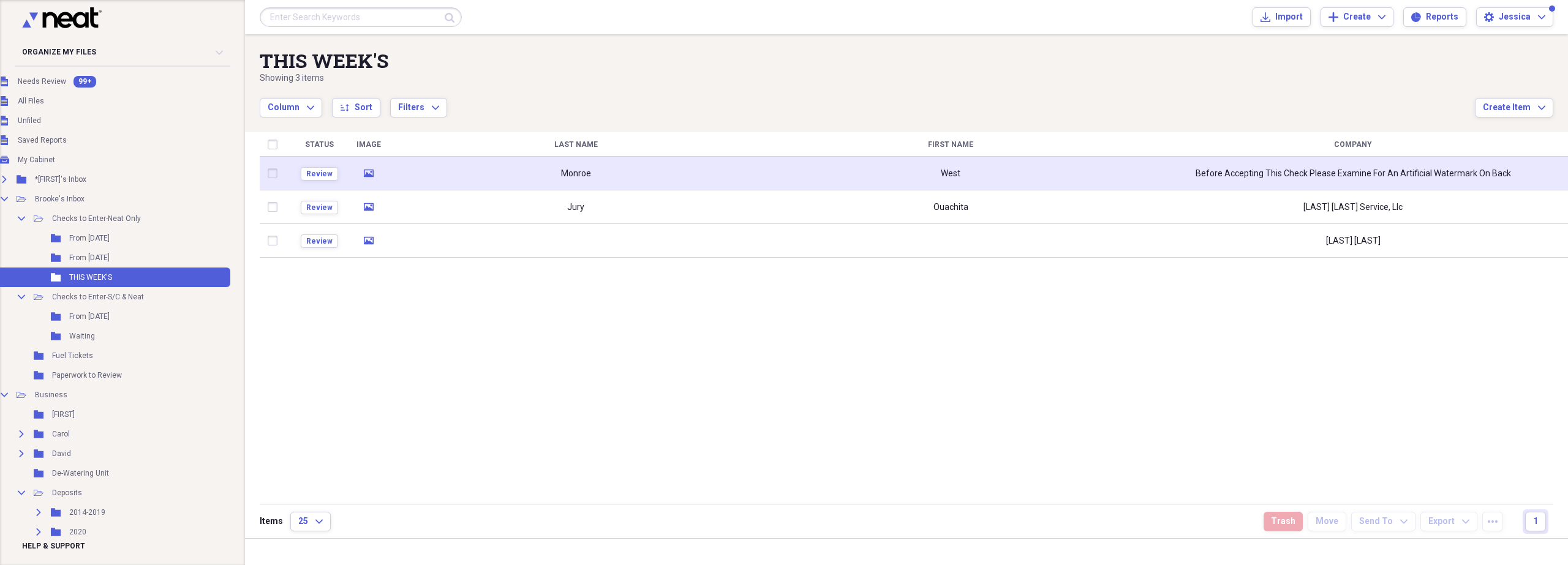 click on "Monroe" at bounding box center [576, 173] 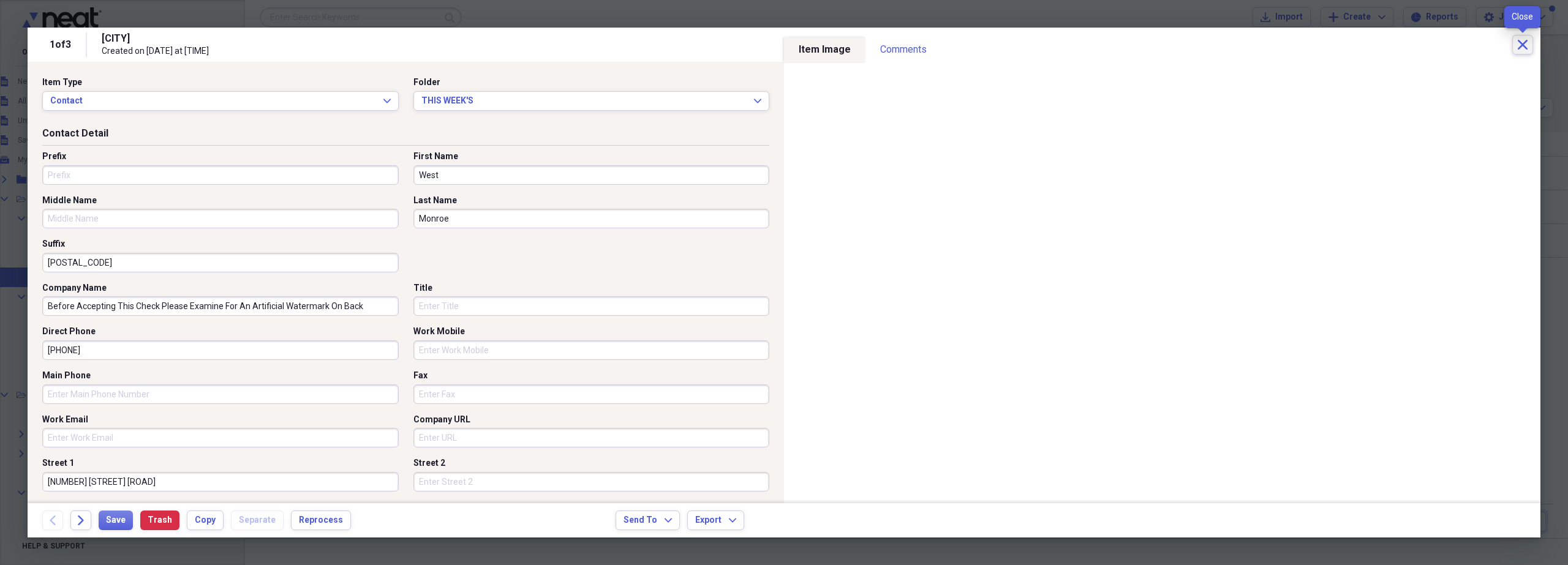 click on "Close" 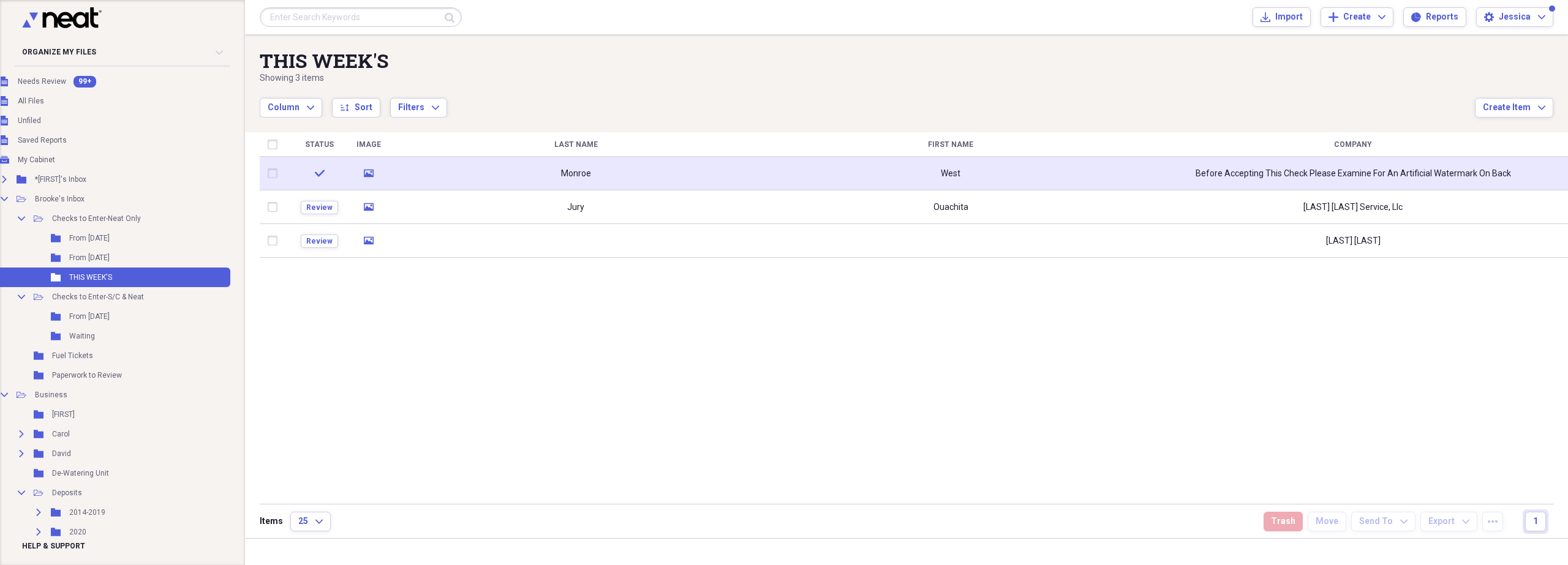 click at bounding box center [275, 173] 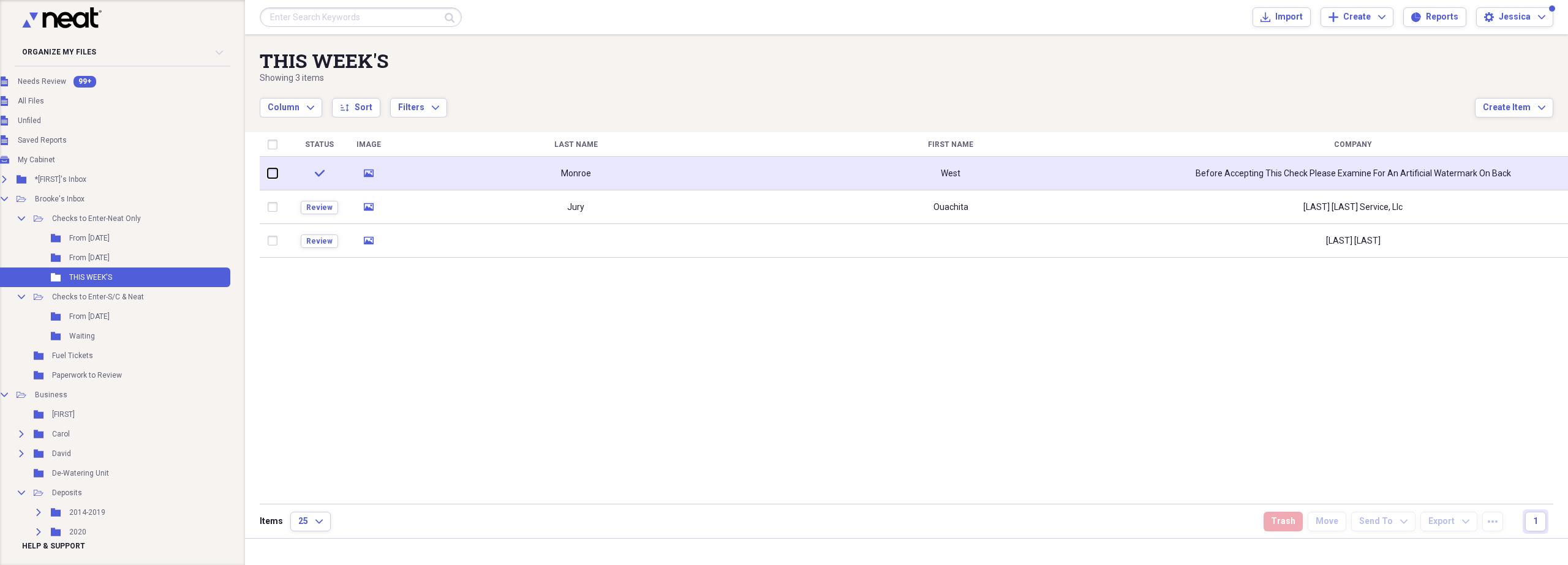 click at bounding box center (268, 173) 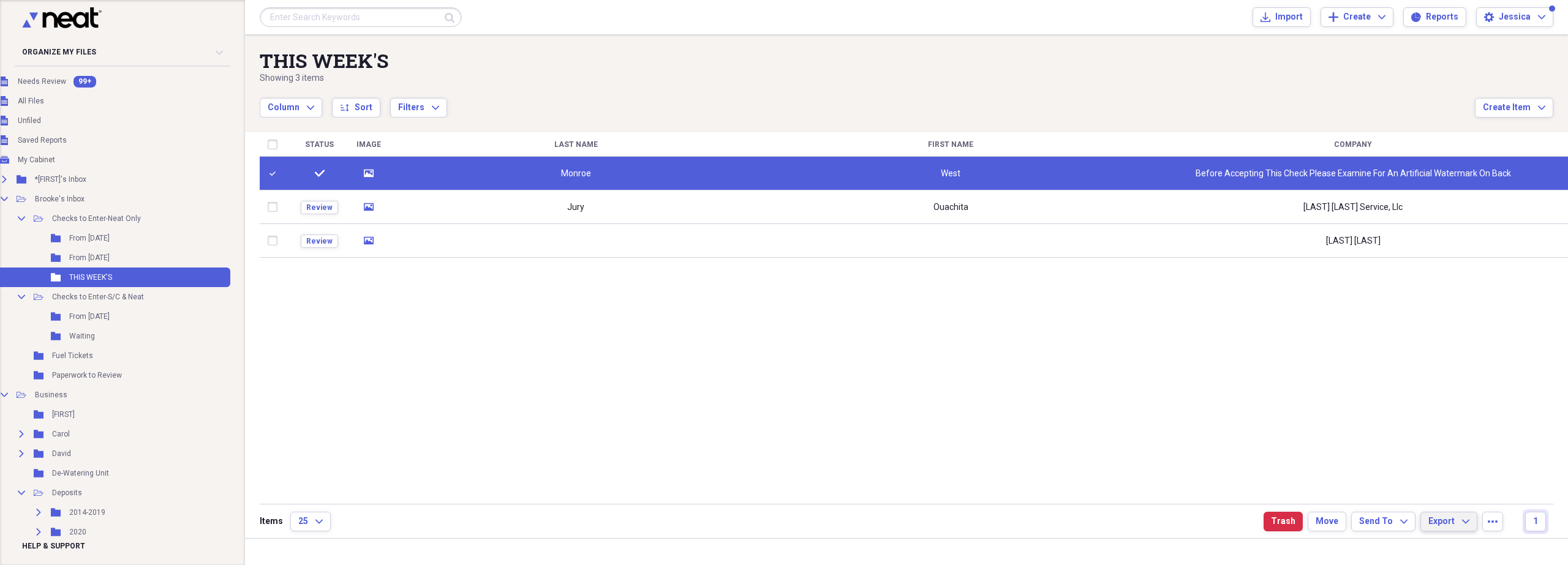 click on "Export" at bounding box center (1441, 522) 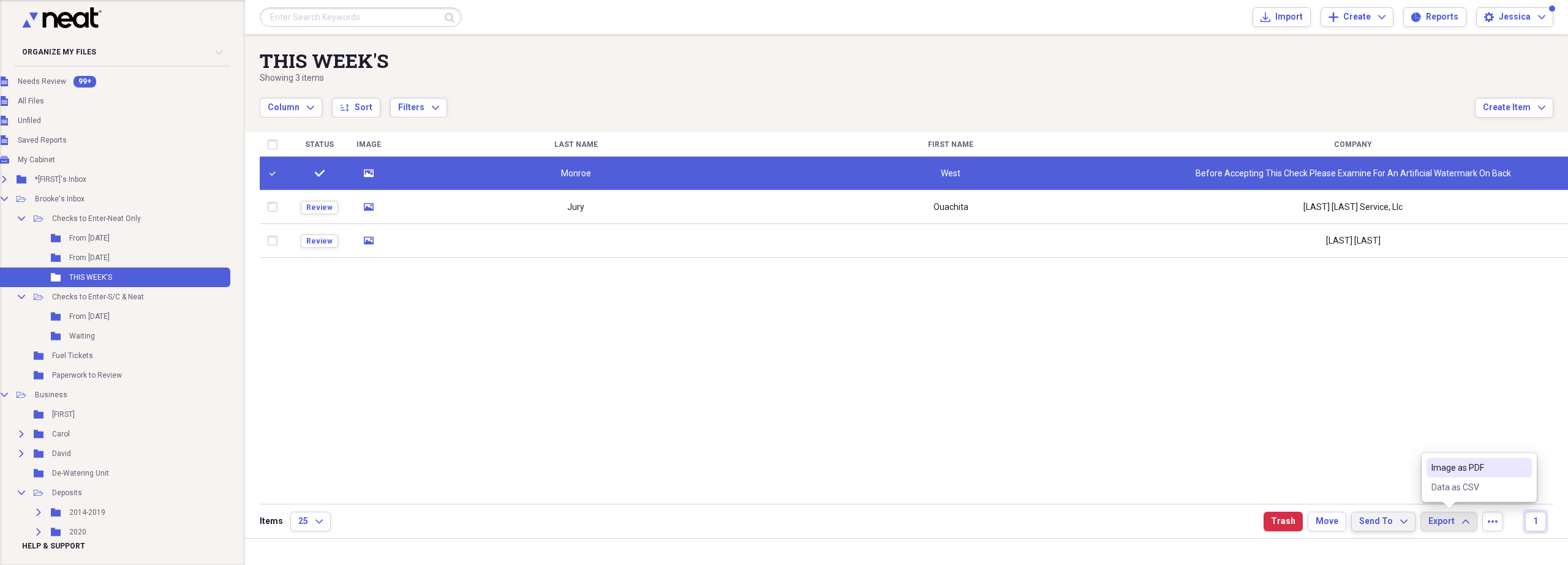 click on "Send To Expand" at bounding box center [1383, 522] 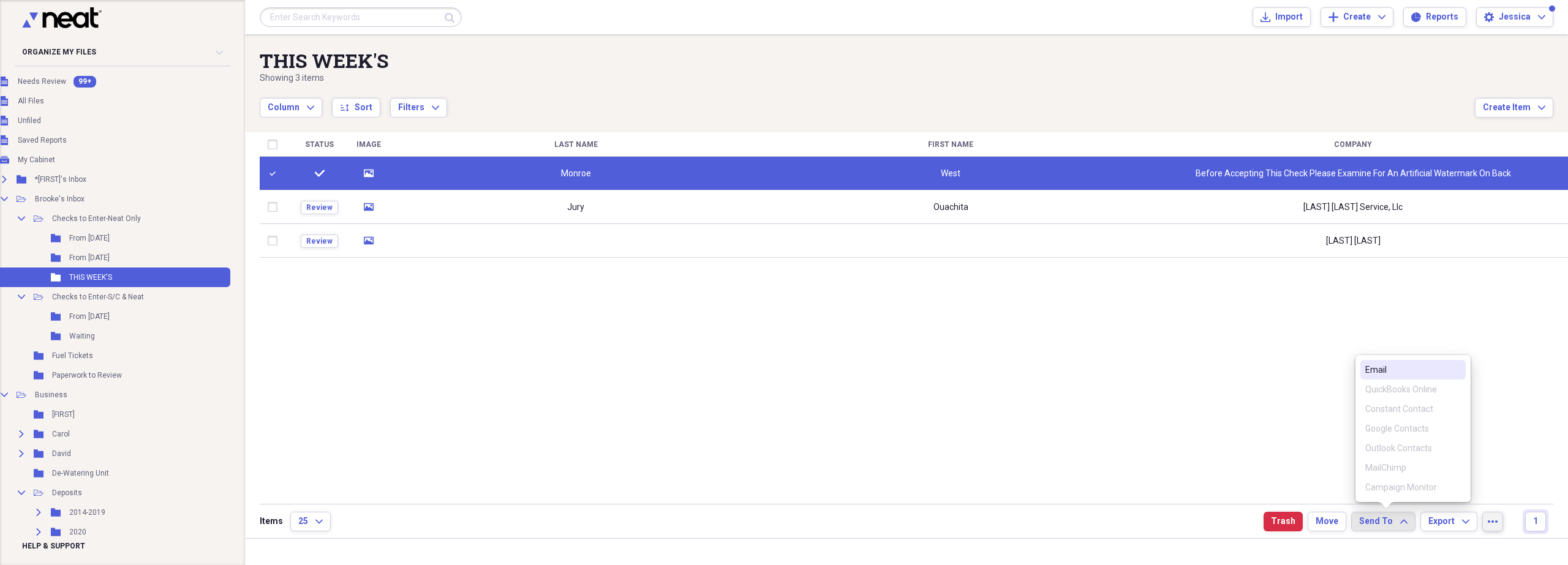 click on "more" at bounding box center (1493, 522) 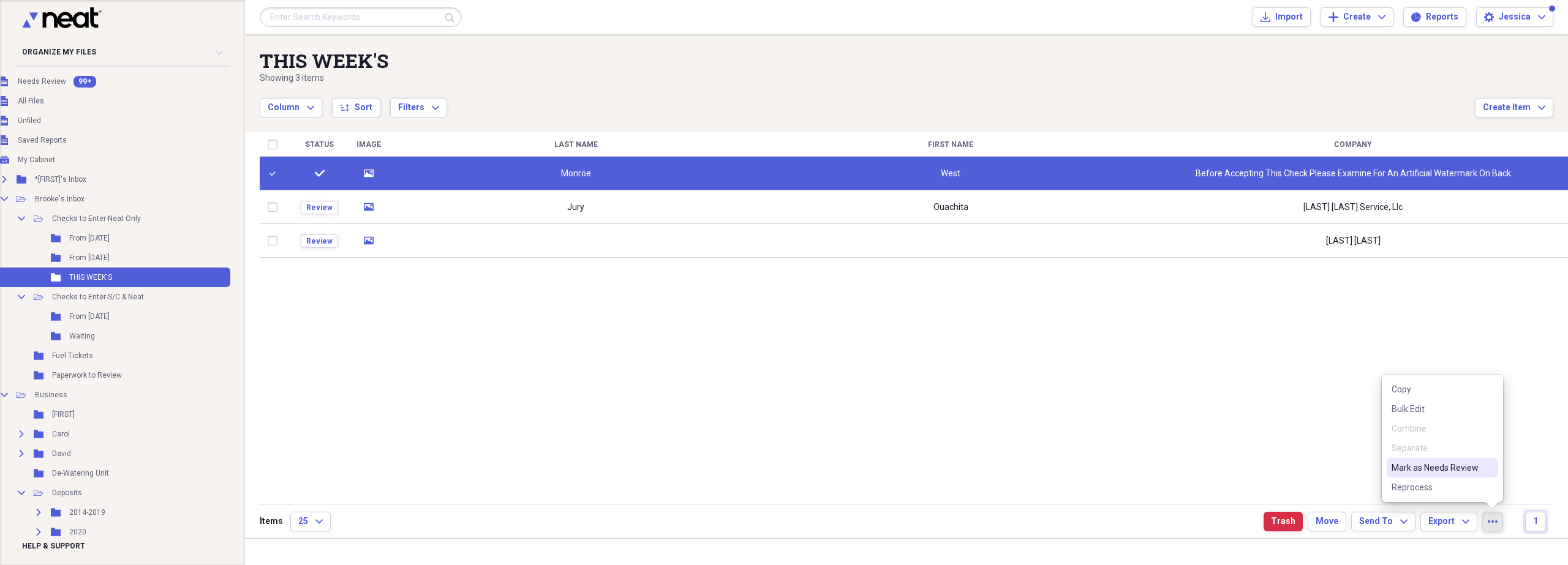 click on "Mark as Needs Review" at bounding box center [1435, 468] 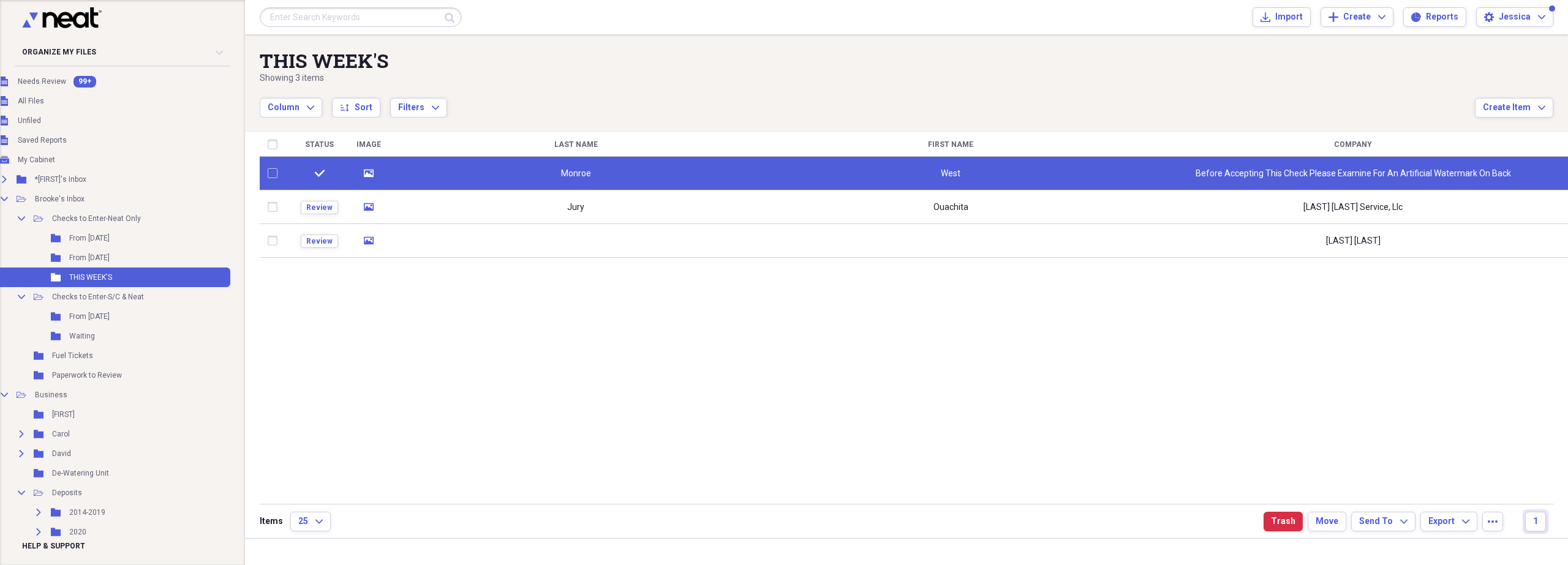 checkbox on "false" 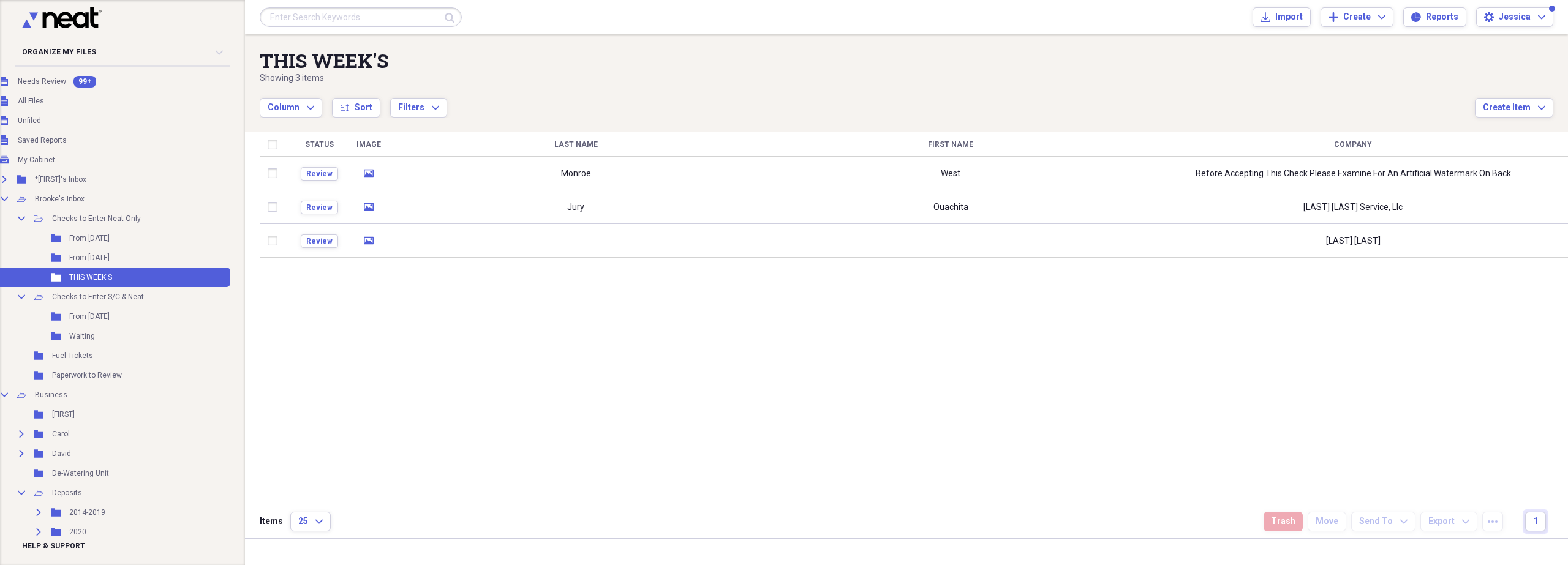 click on "Status Image Last Name First Name Company Review media [CITY] [LAST] Before Accepting This Check Please Examine For An Artificial Watermark On Back Review media [LAST] [LAST] [LAST] [LAST] Service, Llc Review media [LAST] [LAST]" at bounding box center [914, 317] 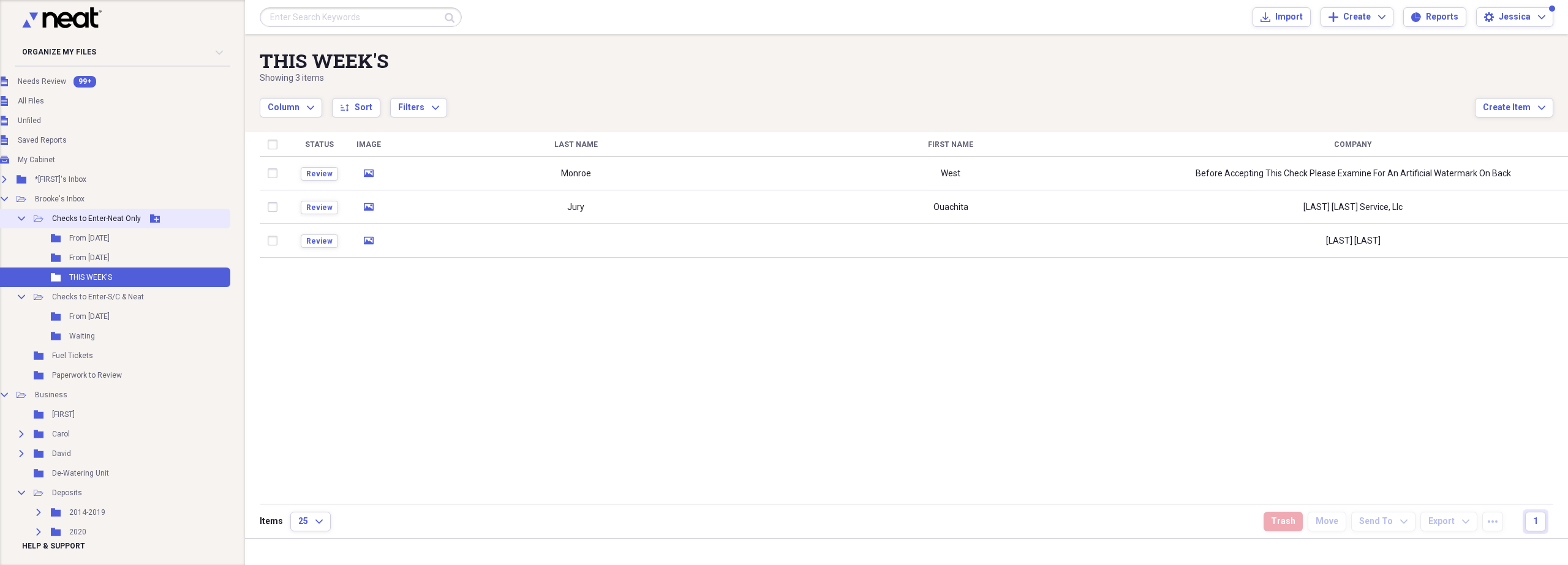 click on "Checks to Enter-Neat Only" at bounding box center (96, 219) 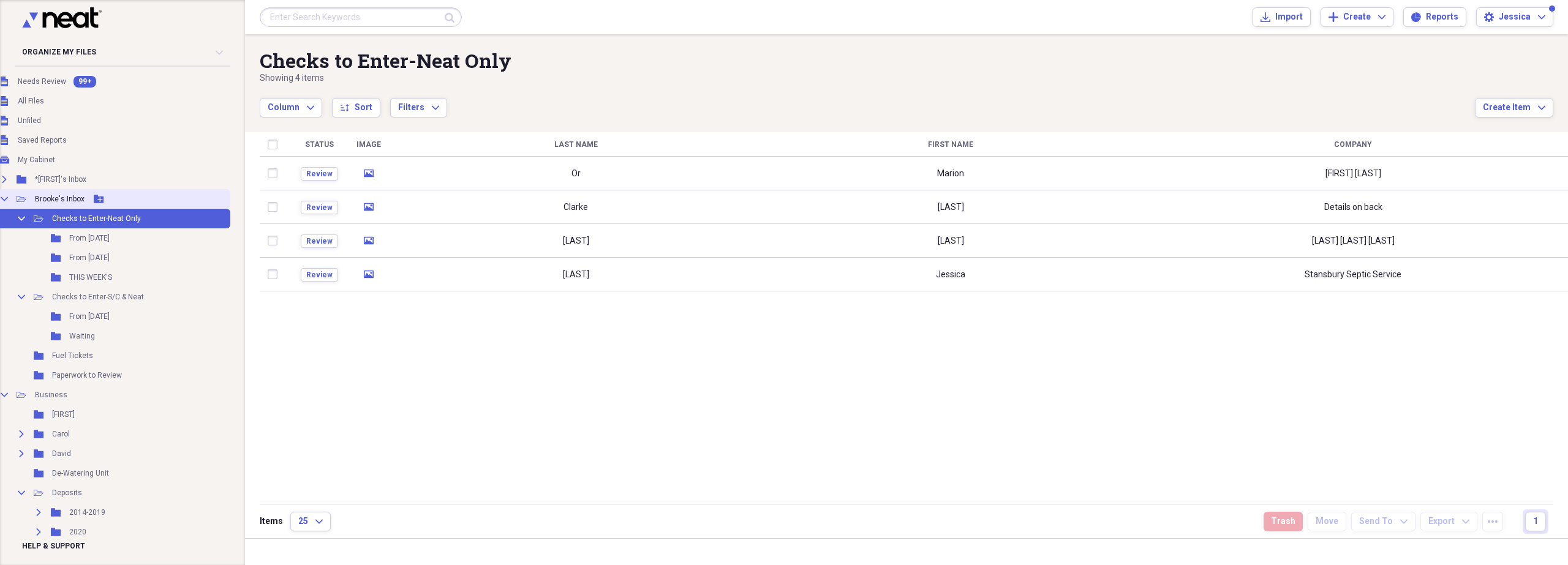 click on "Brooke's Inbox" at bounding box center (59, 199) 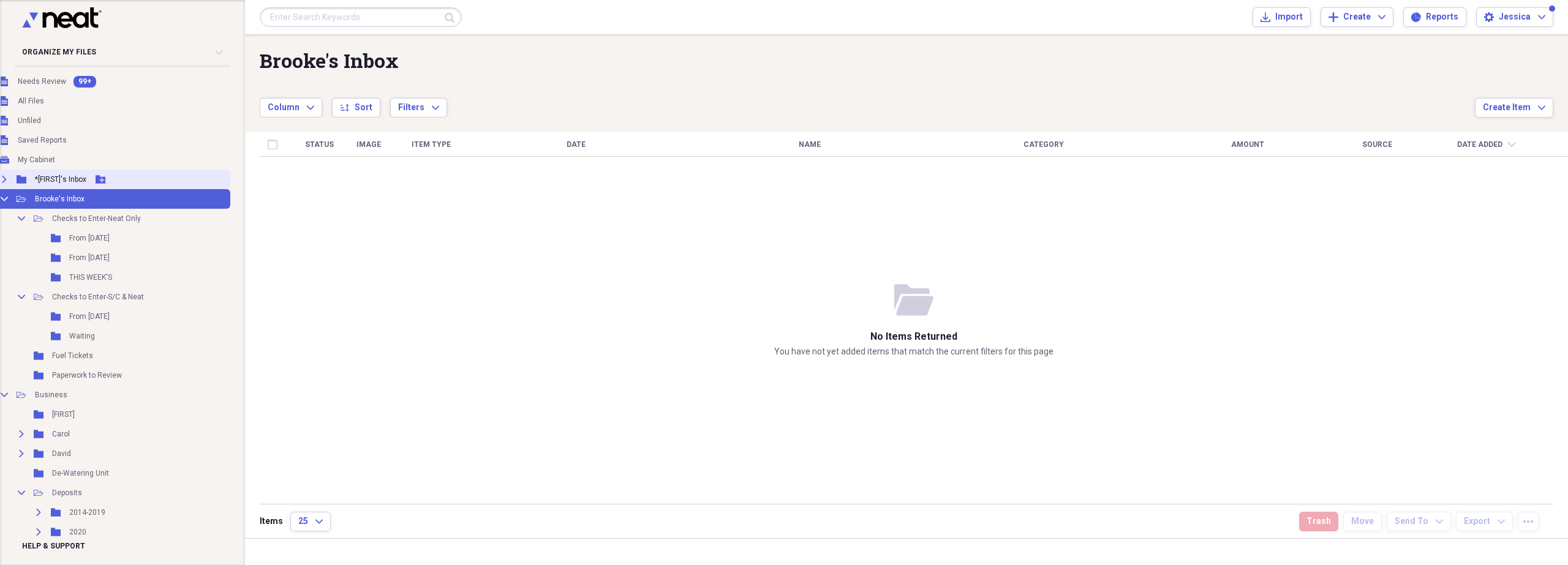 click on "*[FIRST]'s Inbox" at bounding box center (61, 179) 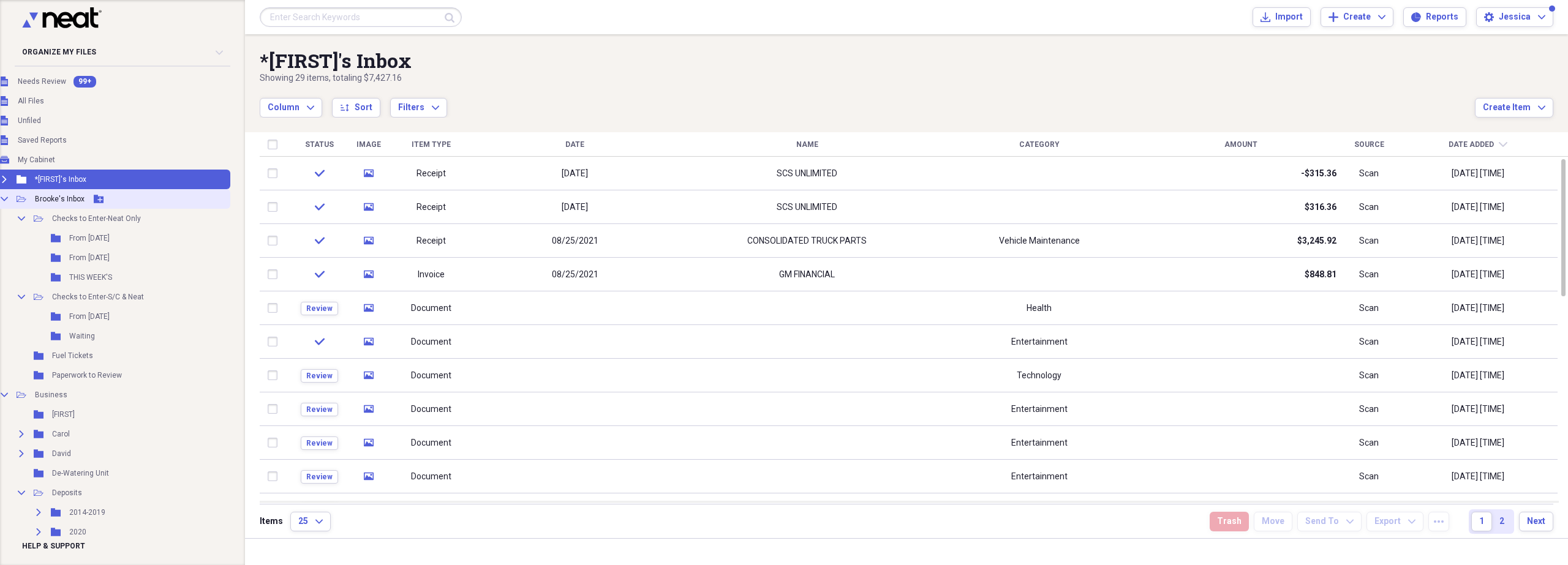 click on "Brooke's Inbox" at bounding box center (59, 199) 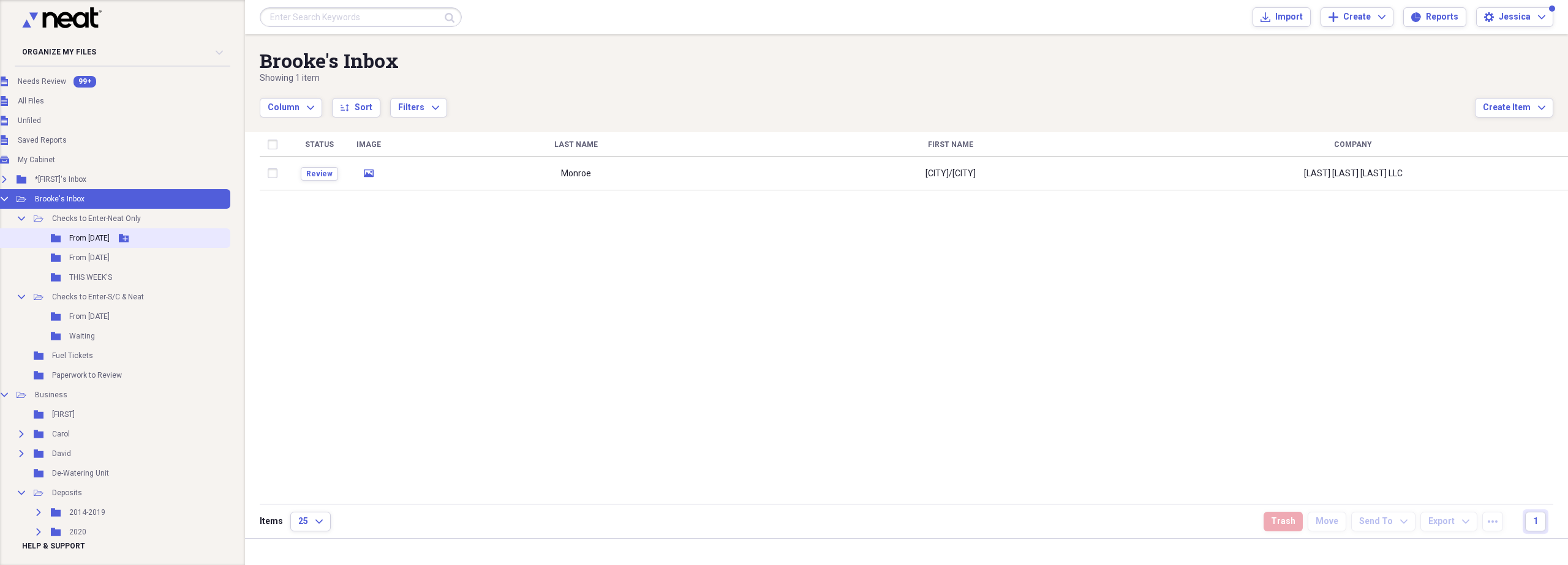 click on "Folder From [DATE] Add Folder" at bounding box center [102, 238] 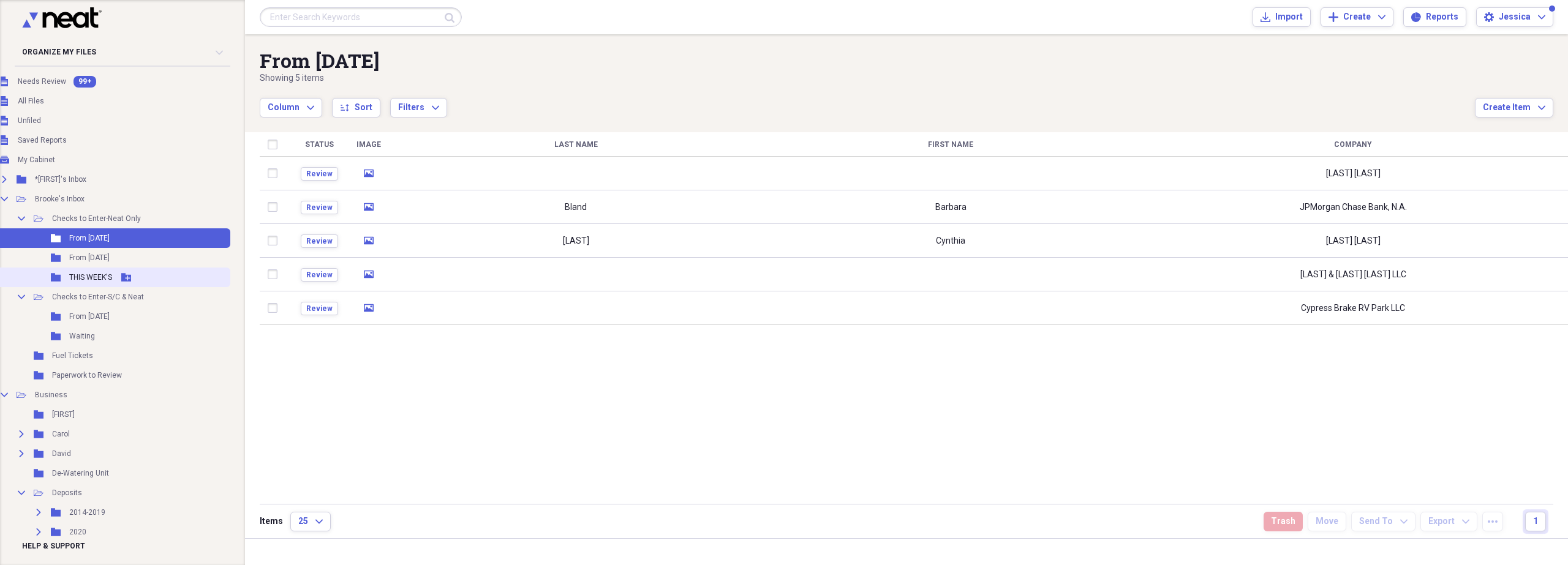 click on "THIS WEEK'S" at bounding box center (91, 277) 